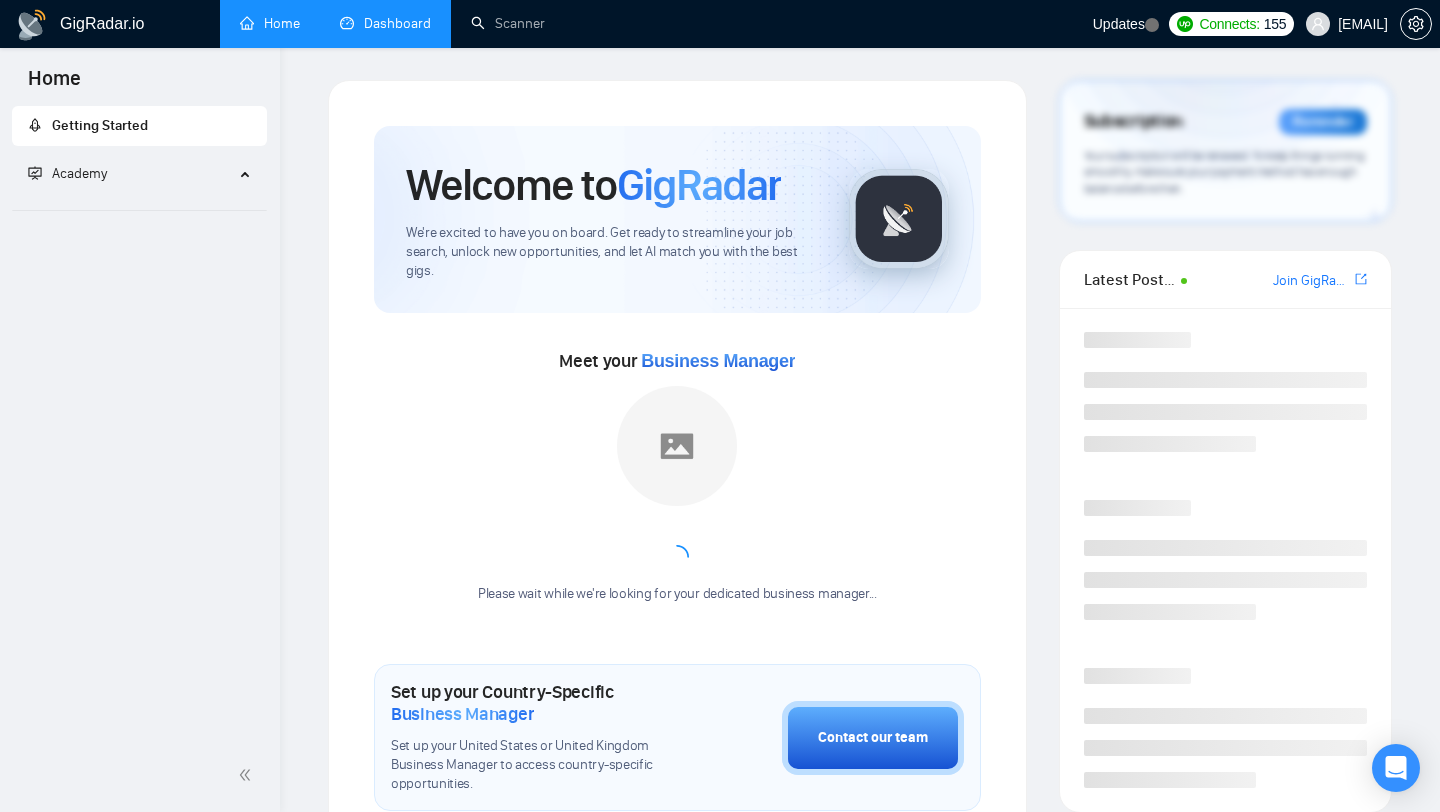 scroll, scrollTop: 0, scrollLeft: 0, axis: both 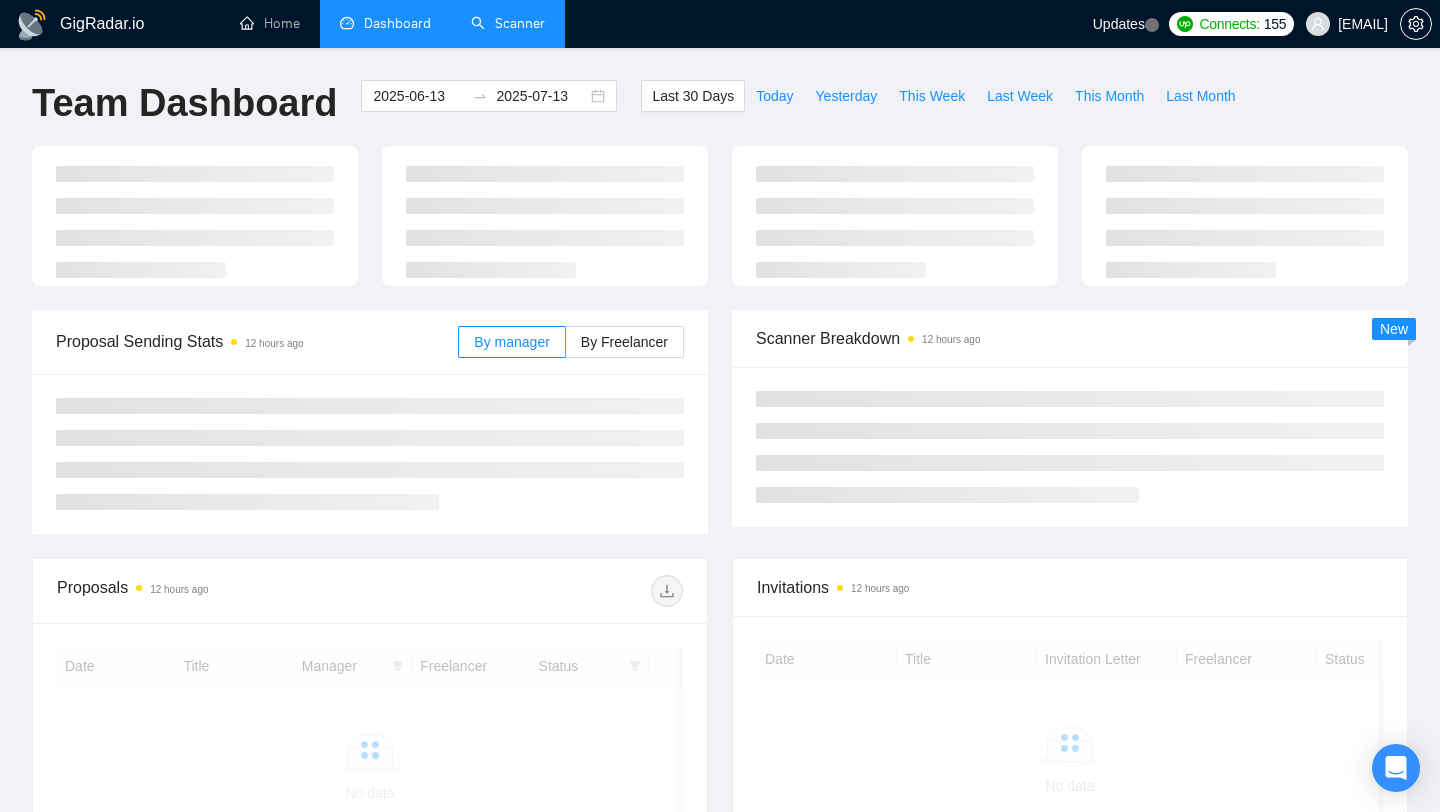 click on "Scanner" at bounding box center [508, 23] 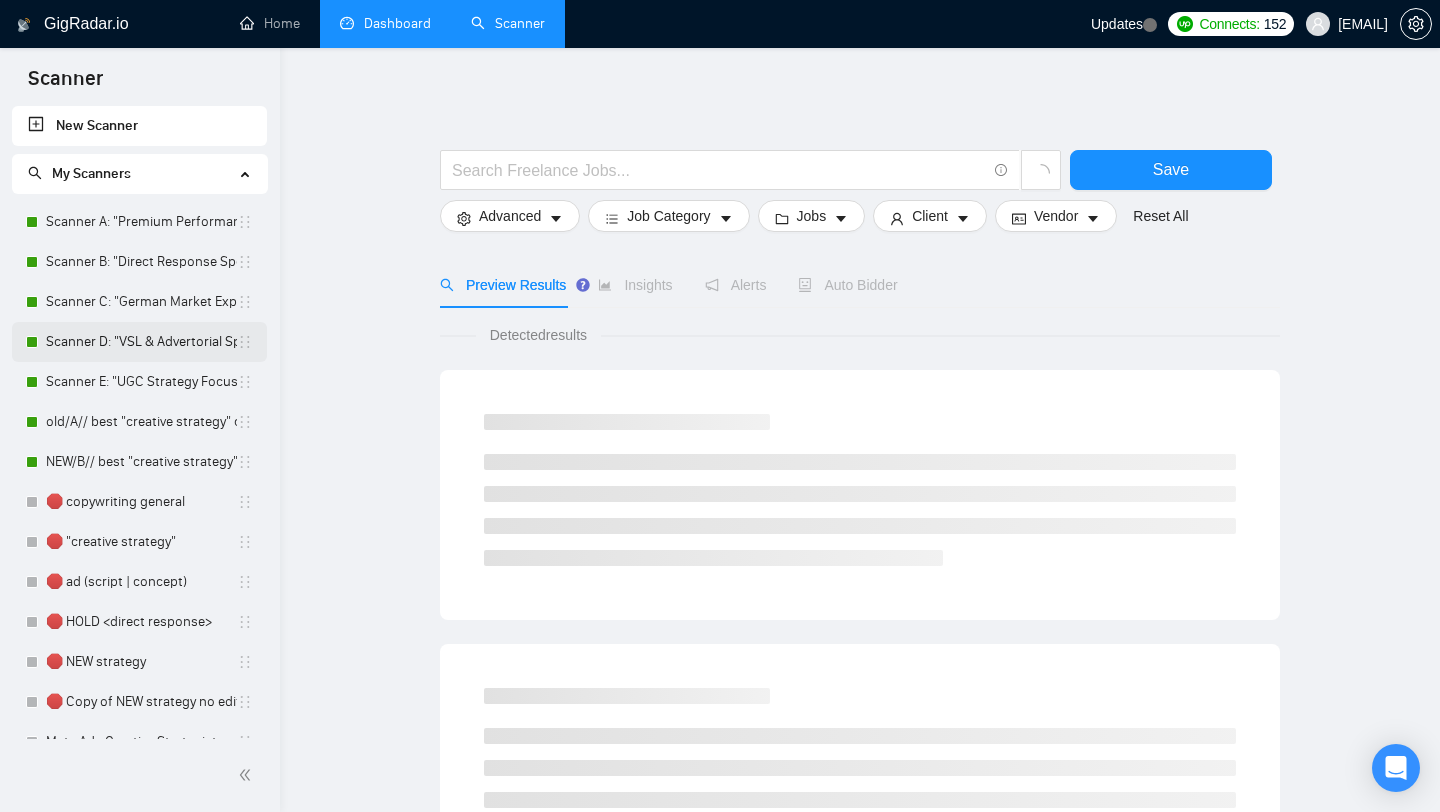 click on "Scanner D: "VSL & Advertorial Specialist"" at bounding box center (141, 342) 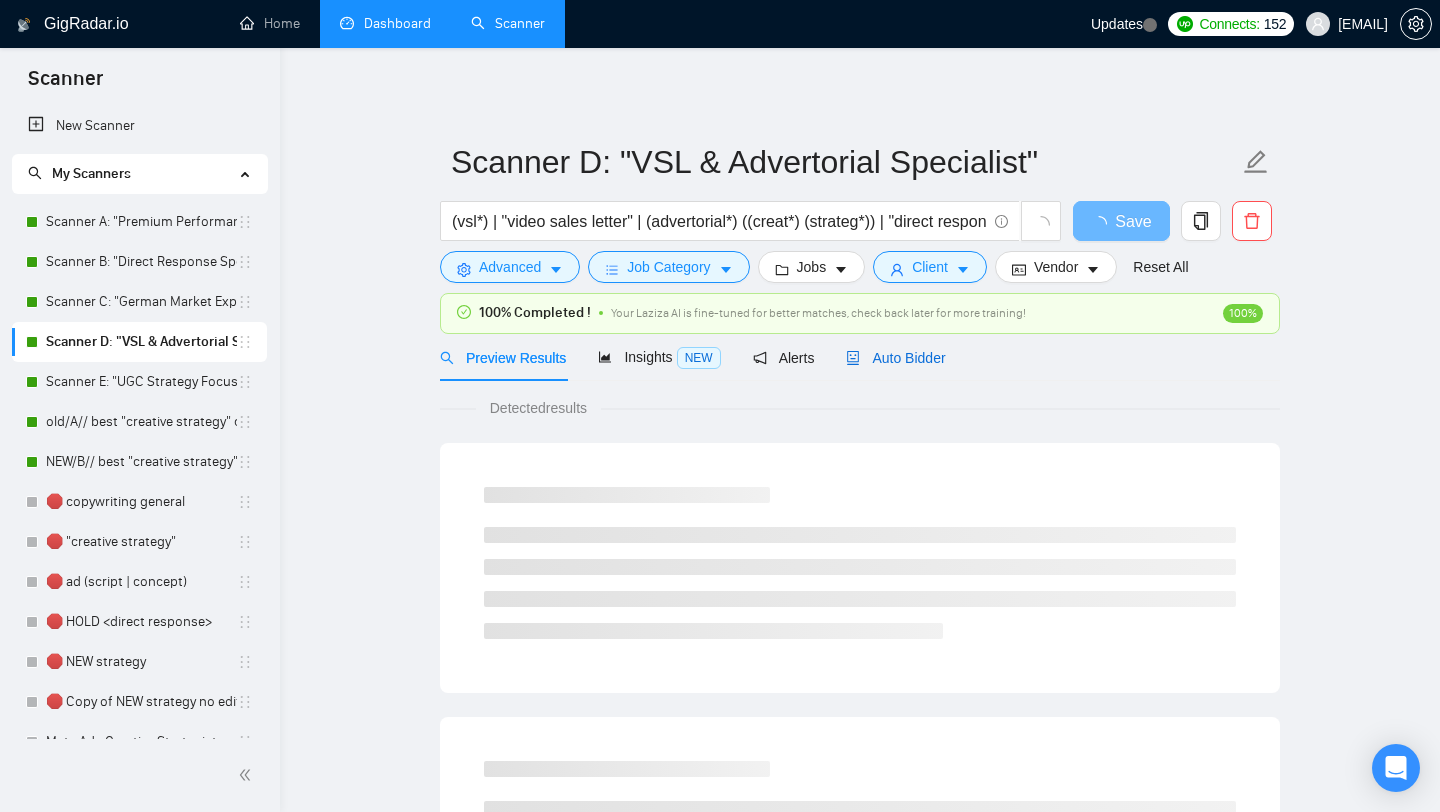 click on "Auto Bidder" at bounding box center [895, 358] 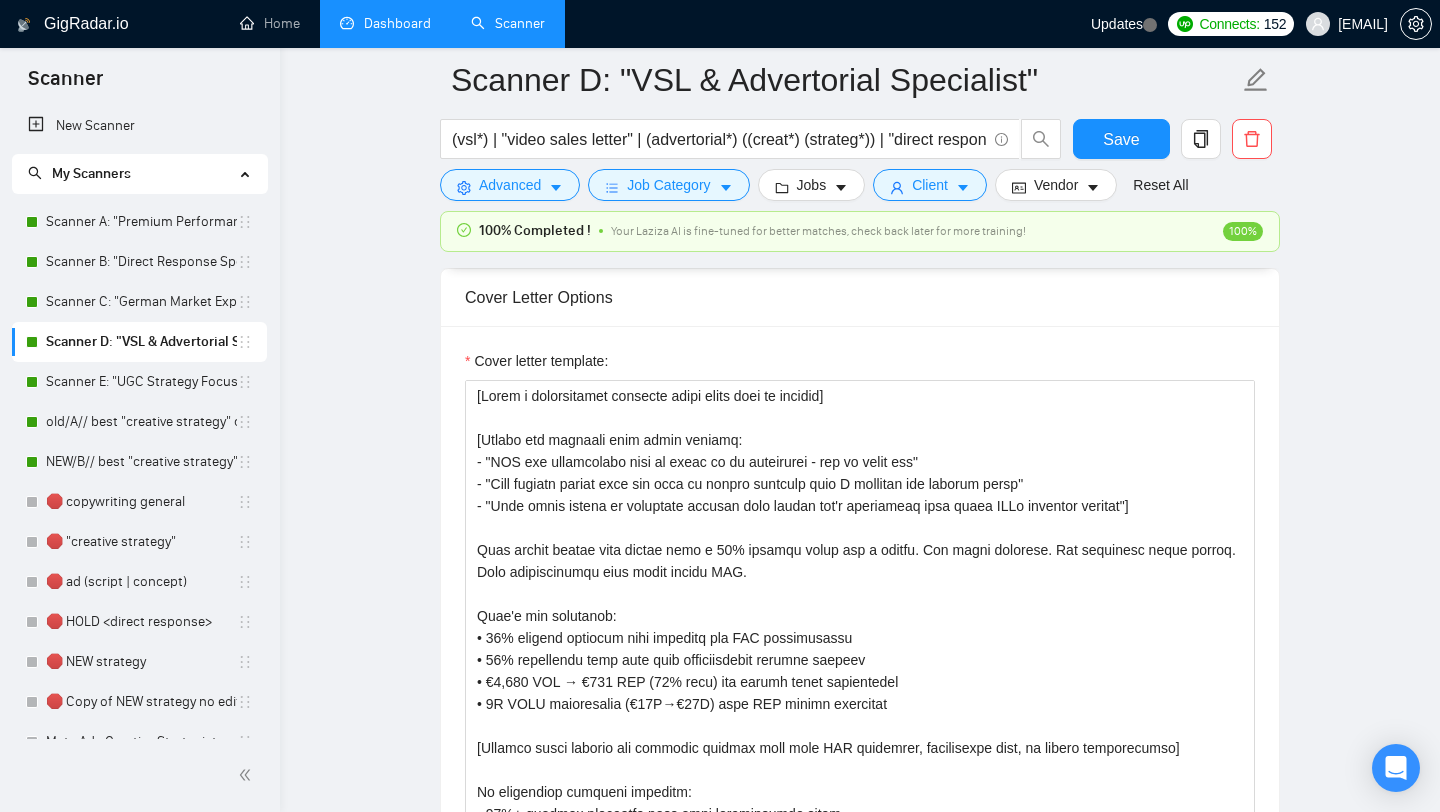 scroll, scrollTop: 1628, scrollLeft: 0, axis: vertical 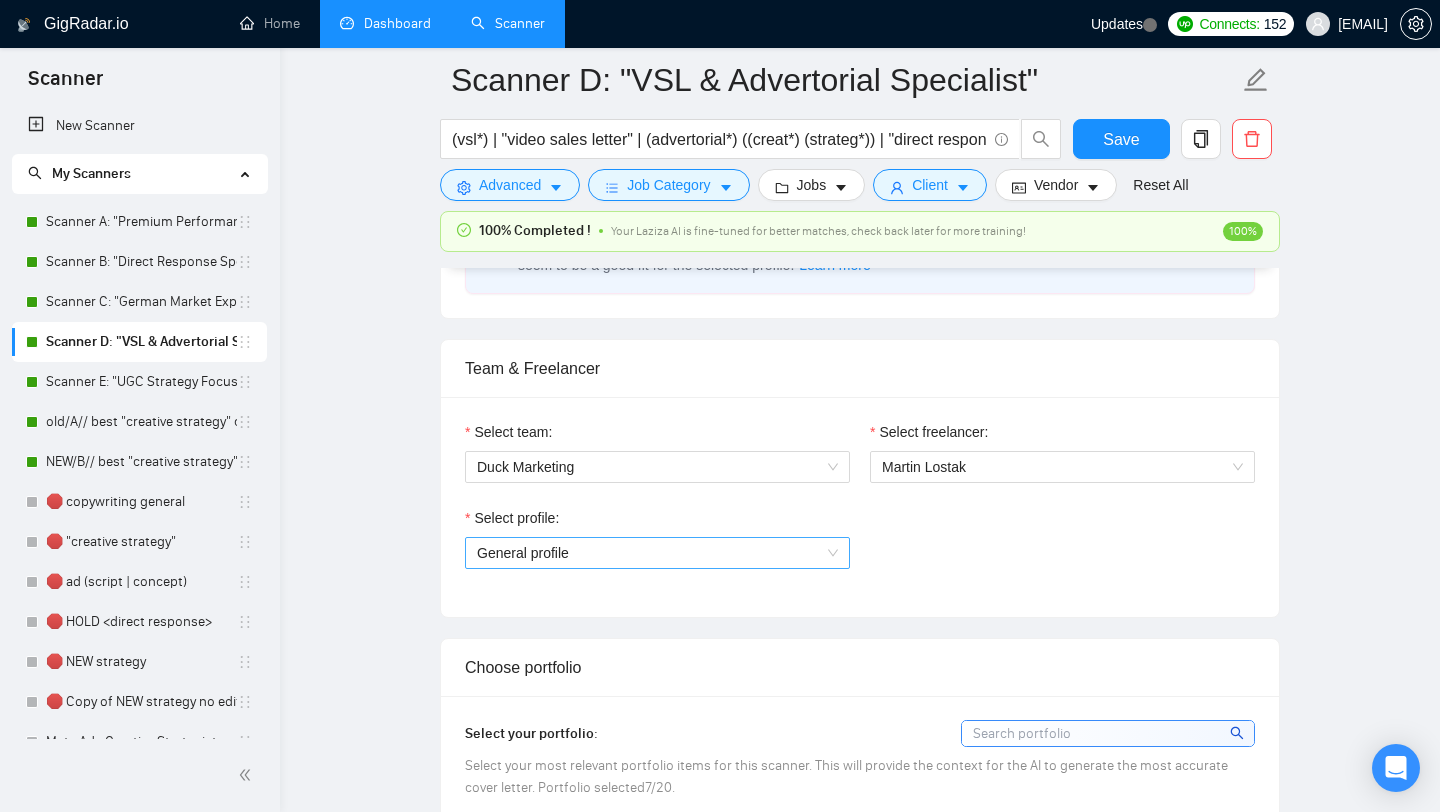 click on "General profile" at bounding box center (657, 553) 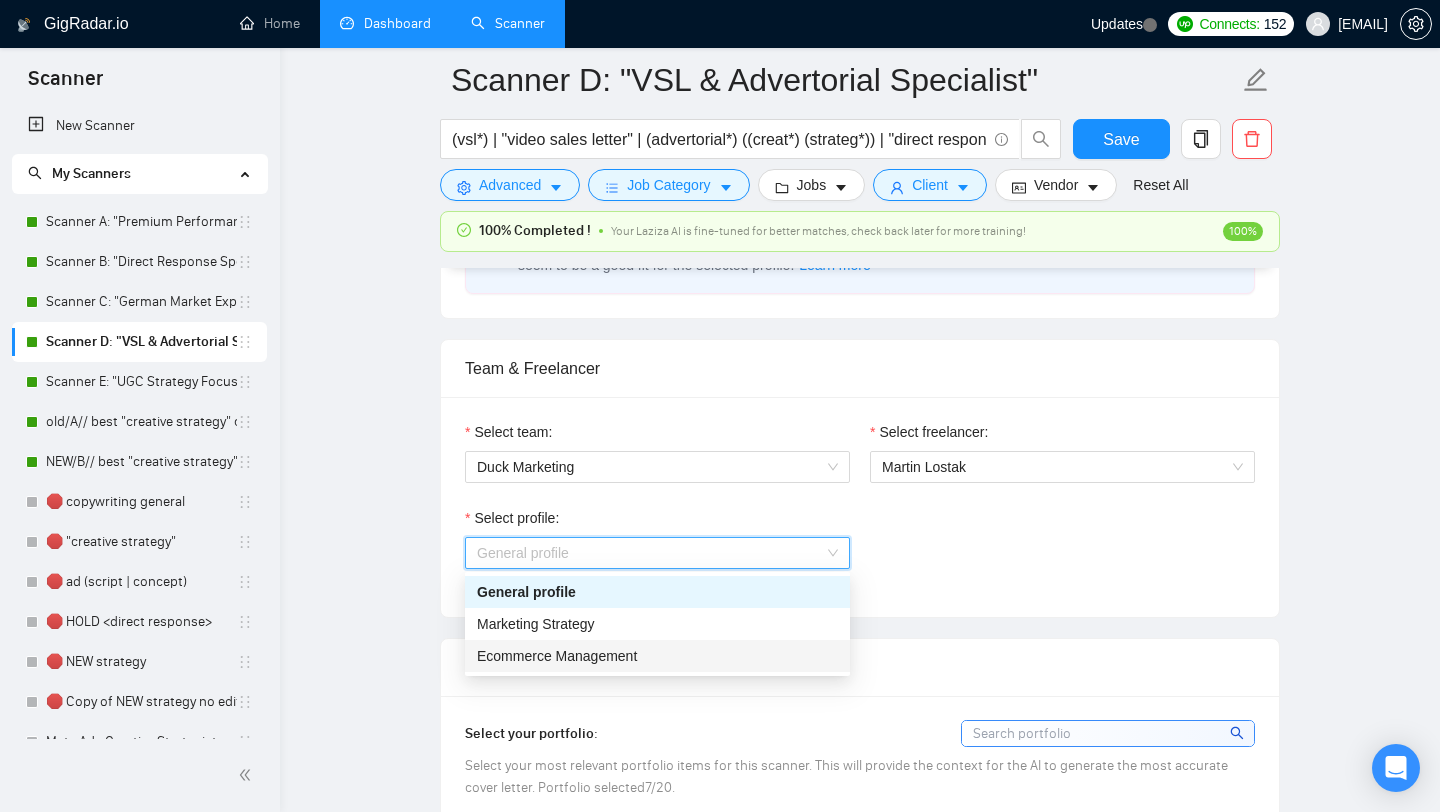 click on "Ecommerce Management" at bounding box center [557, 656] 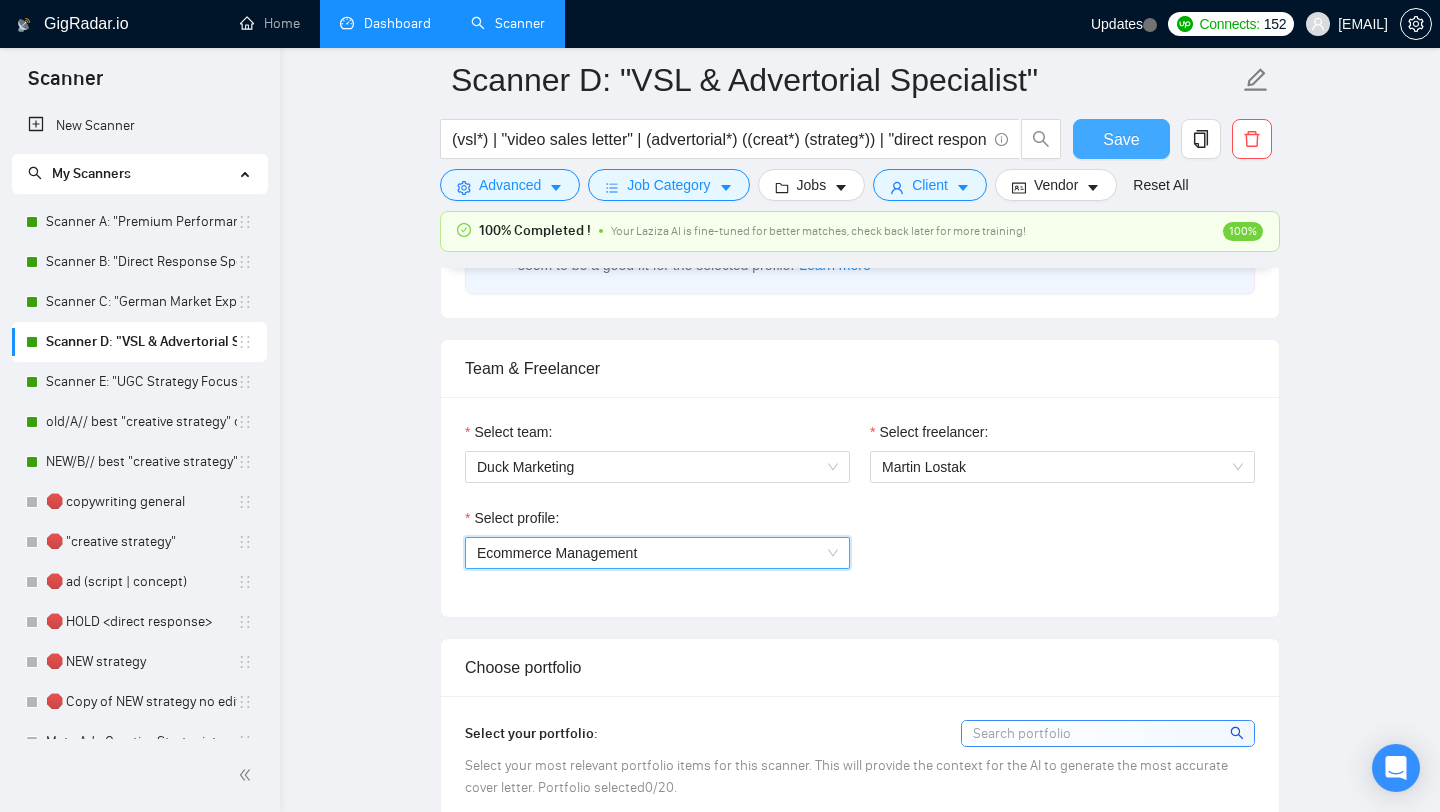 click on "Save" at bounding box center [1121, 139] 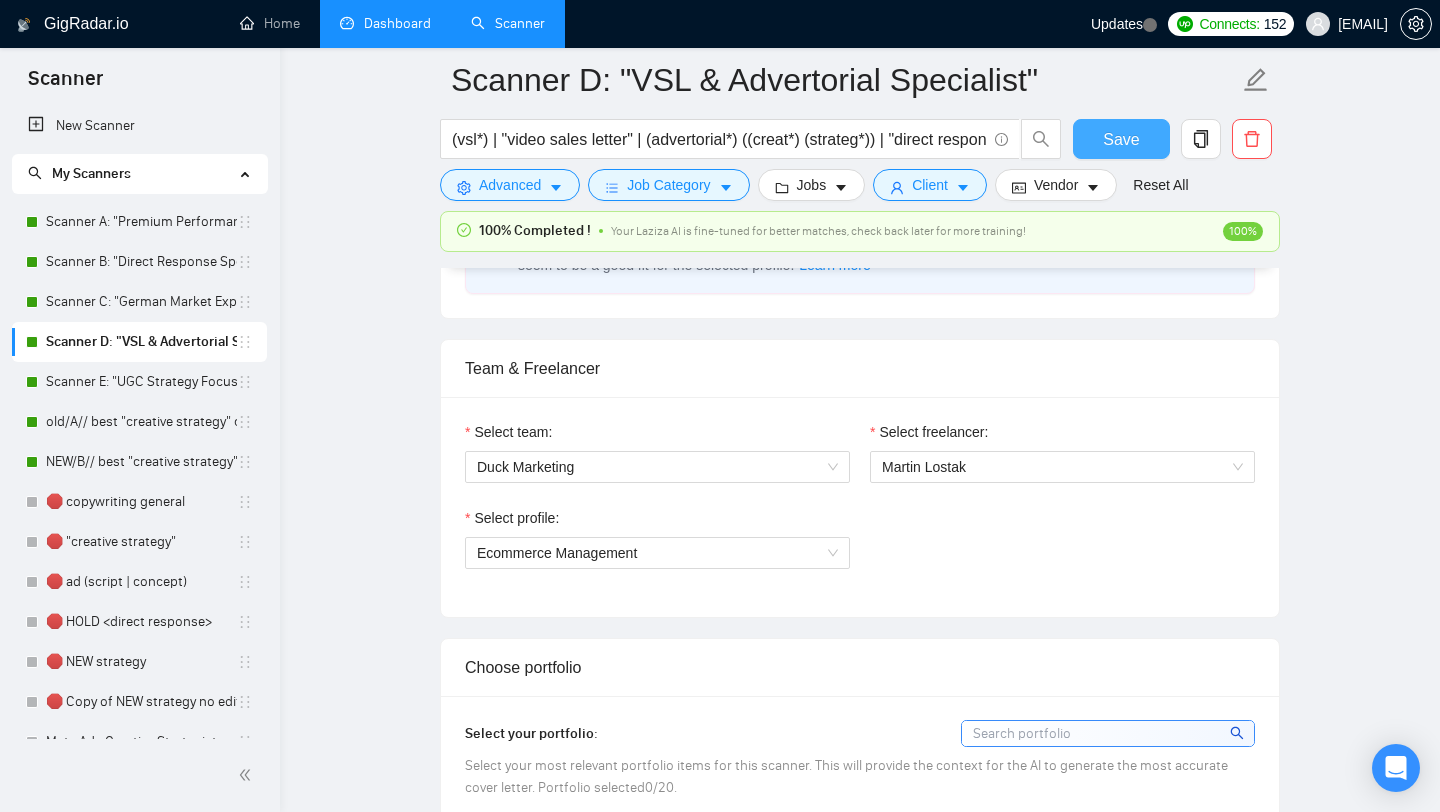 click on "Save" at bounding box center (1121, 139) 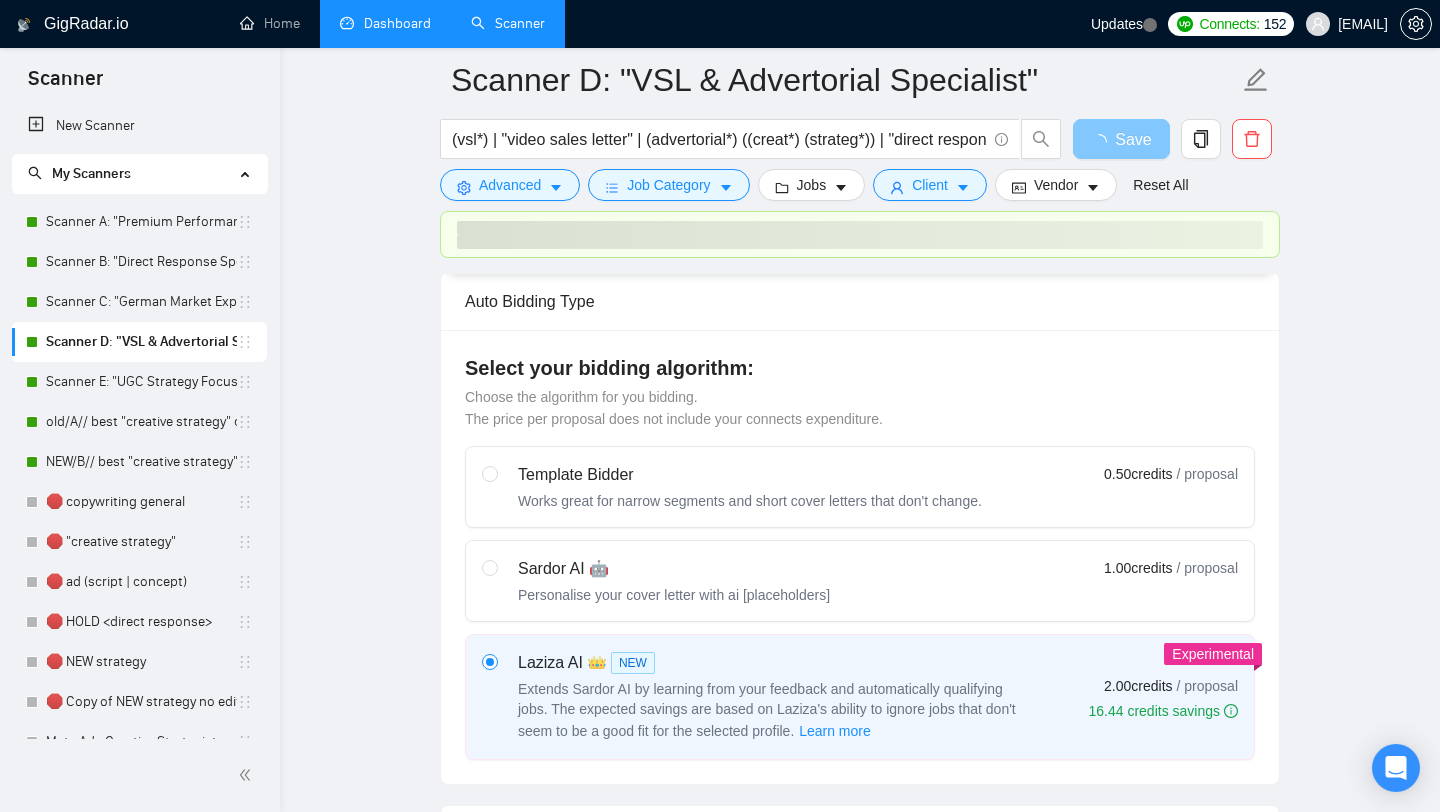 scroll, scrollTop: 471, scrollLeft: 0, axis: vertical 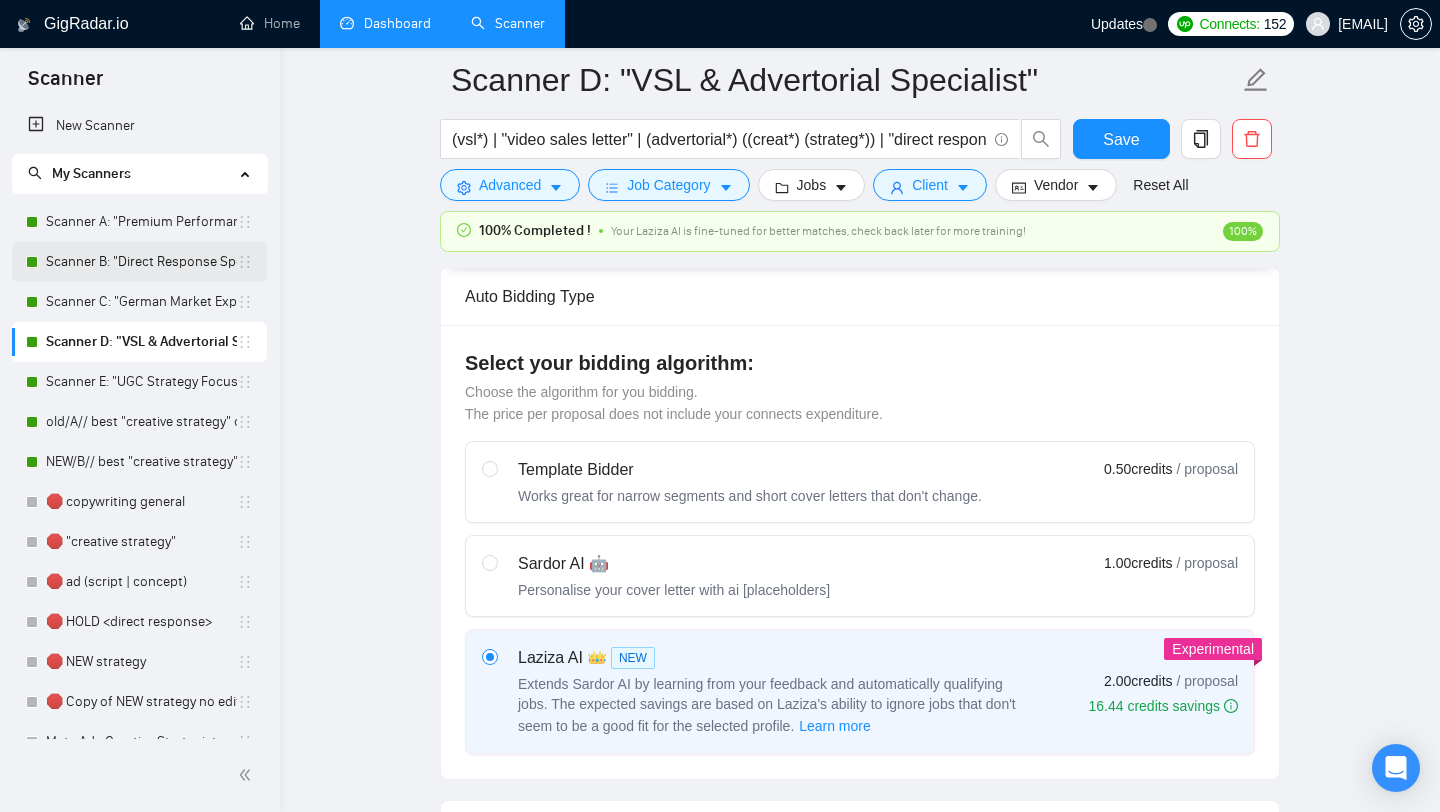 click on "Scanner B: "Direct Response Specialist"" at bounding box center (141, 262) 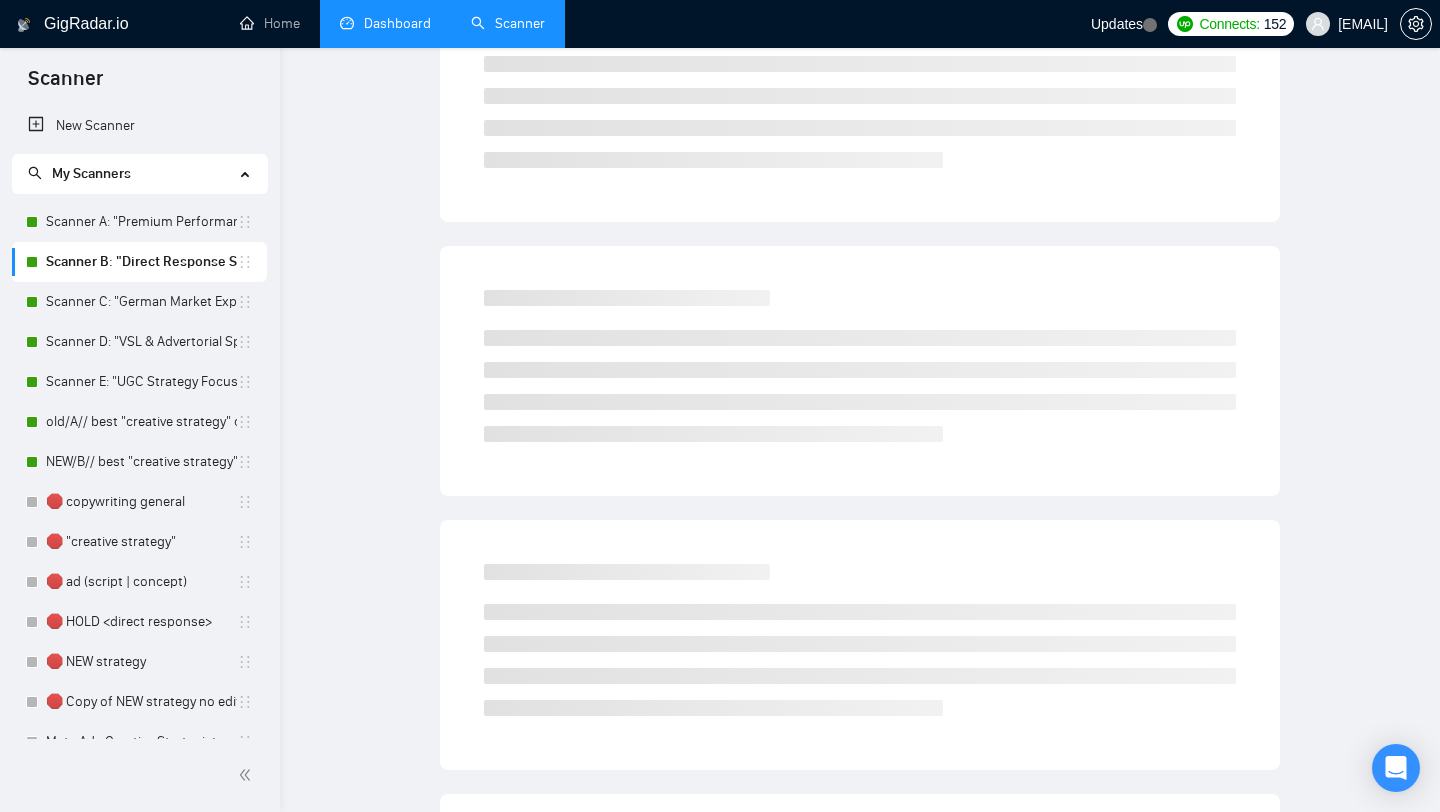 scroll, scrollTop: 0, scrollLeft: 0, axis: both 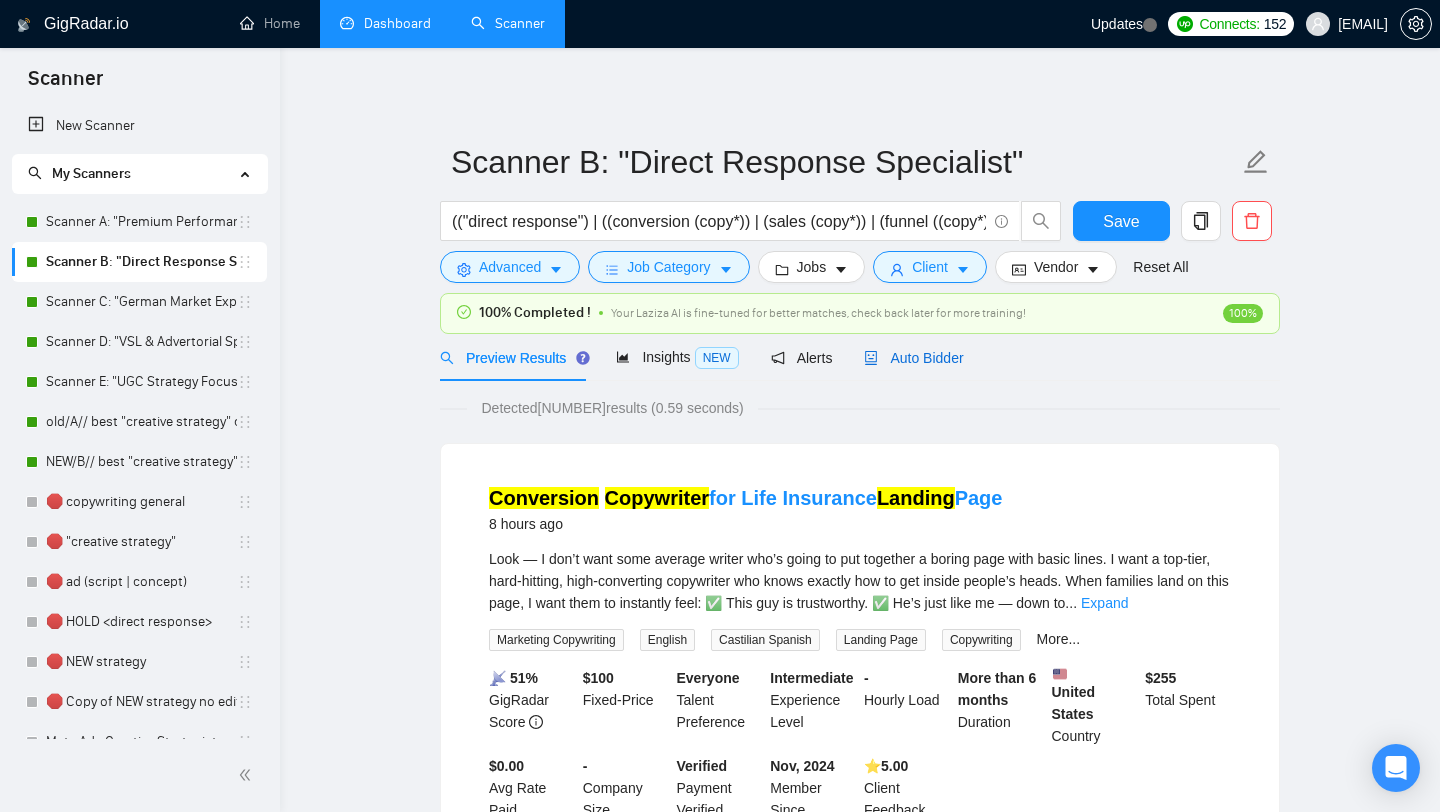 click on "Auto Bidder" at bounding box center [913, 358] 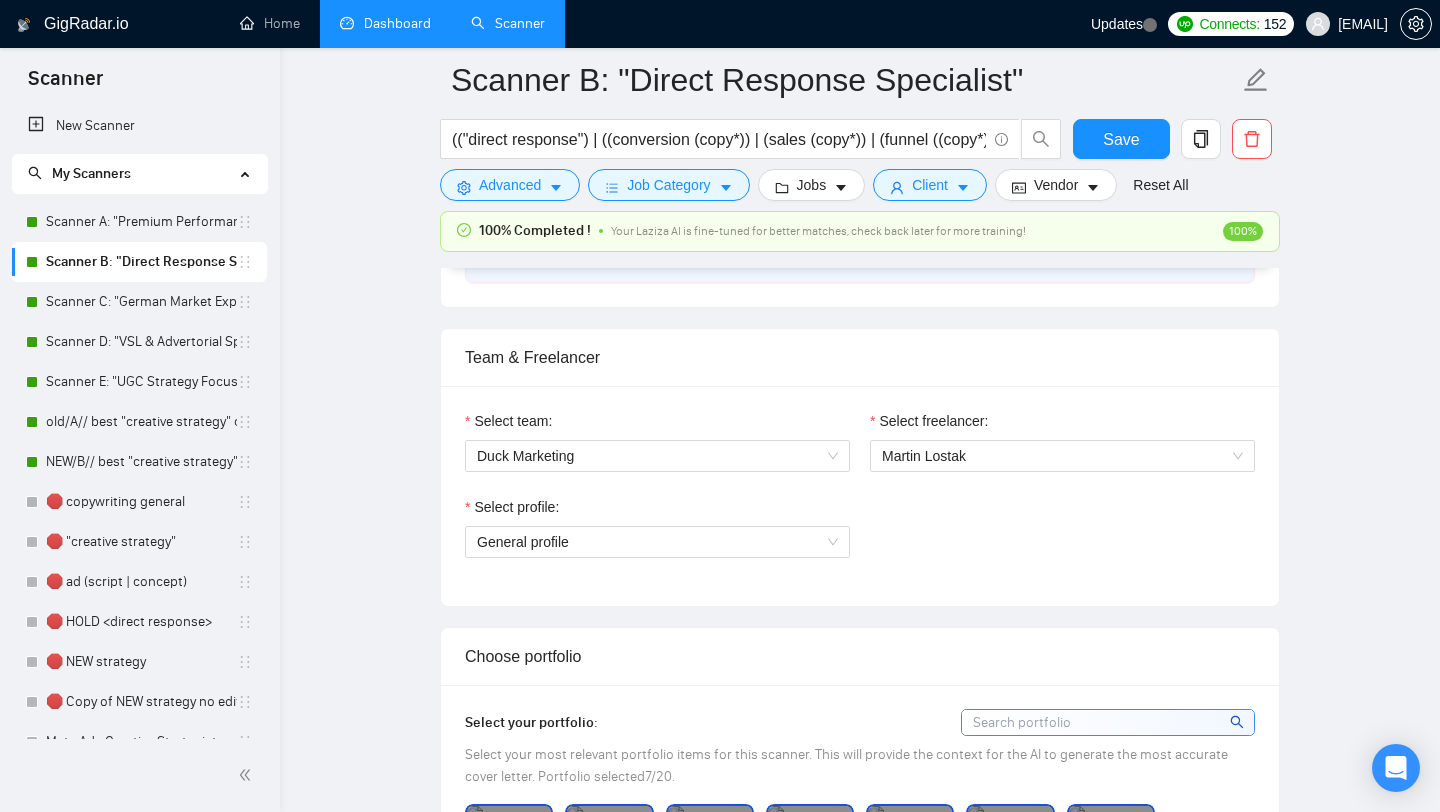 scroll, scrollTop: 978, scrollLeft: 0, axis: vertical 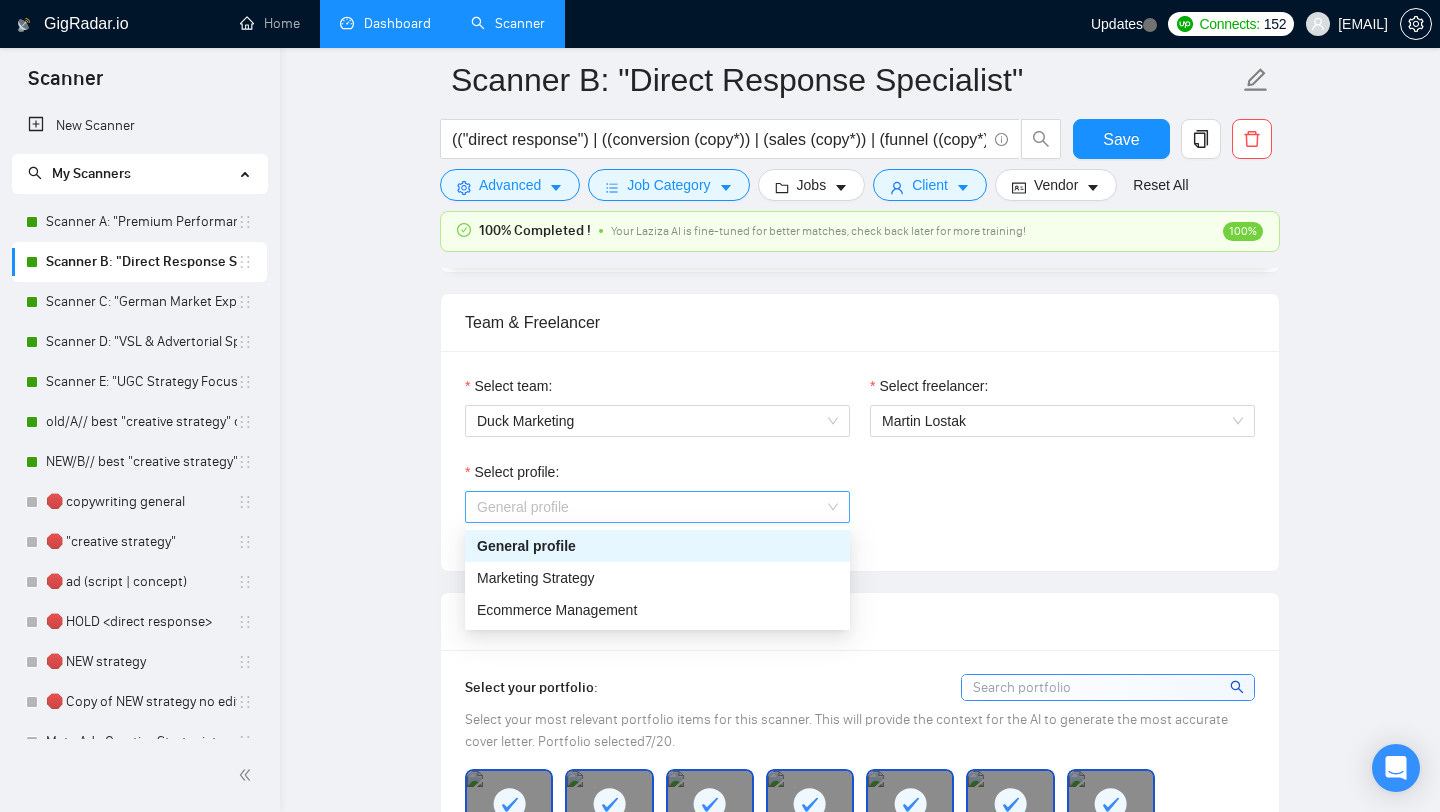 click on "General profile" at bounding box center [657, 507] 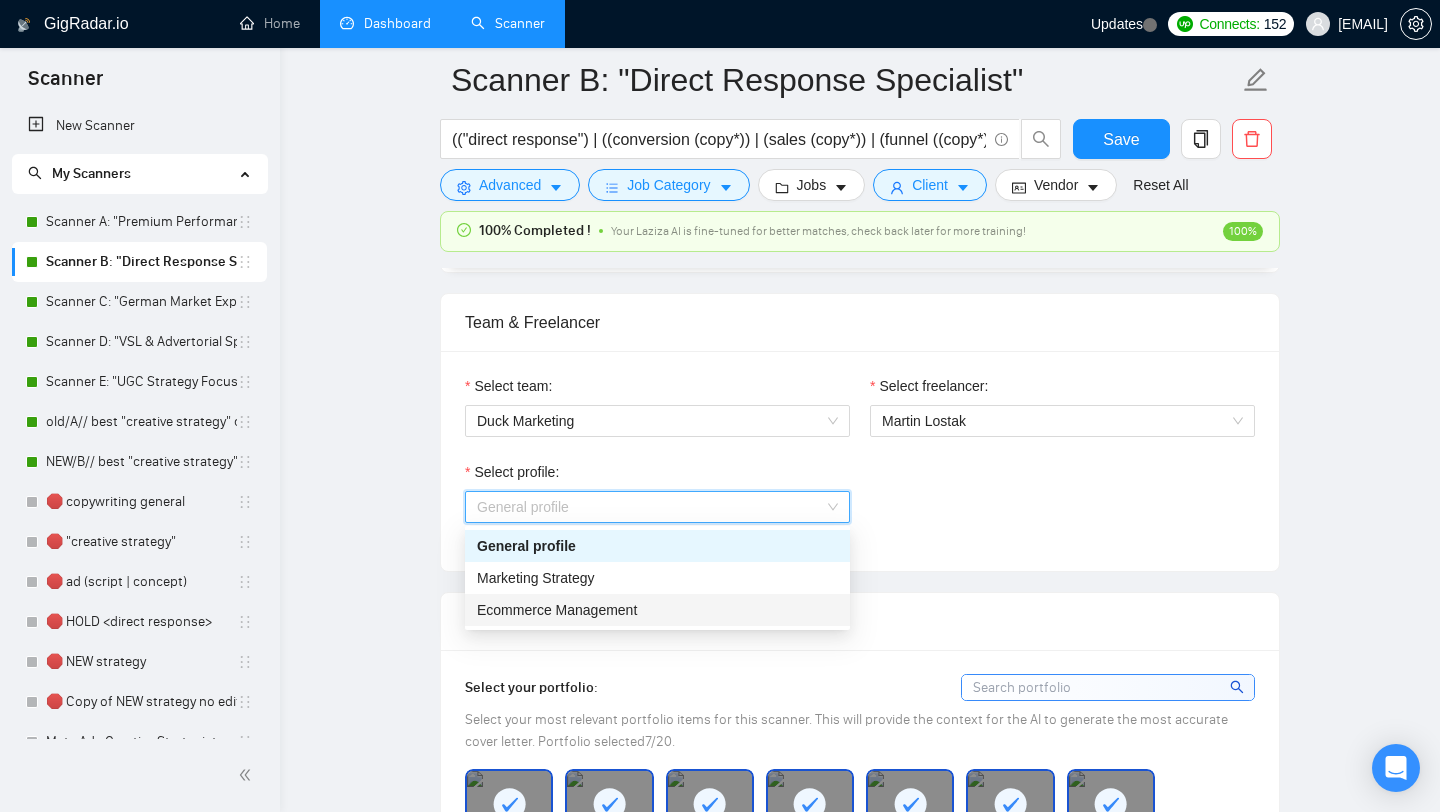 click on "Ecommerce Management" at bounding box center (657, 610) 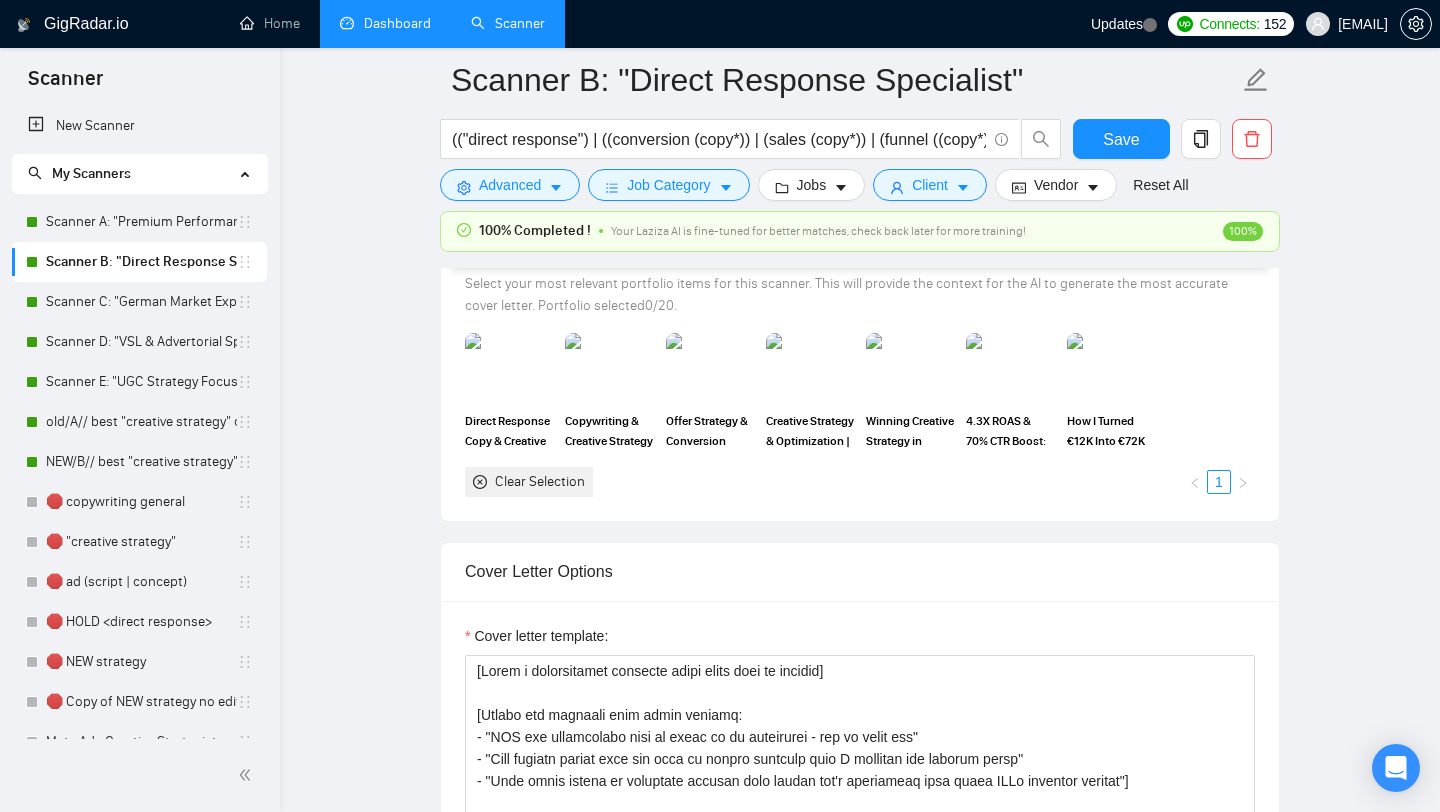 scroll, scrollTop: 1411, scrollLeft: 0, axis: vertical 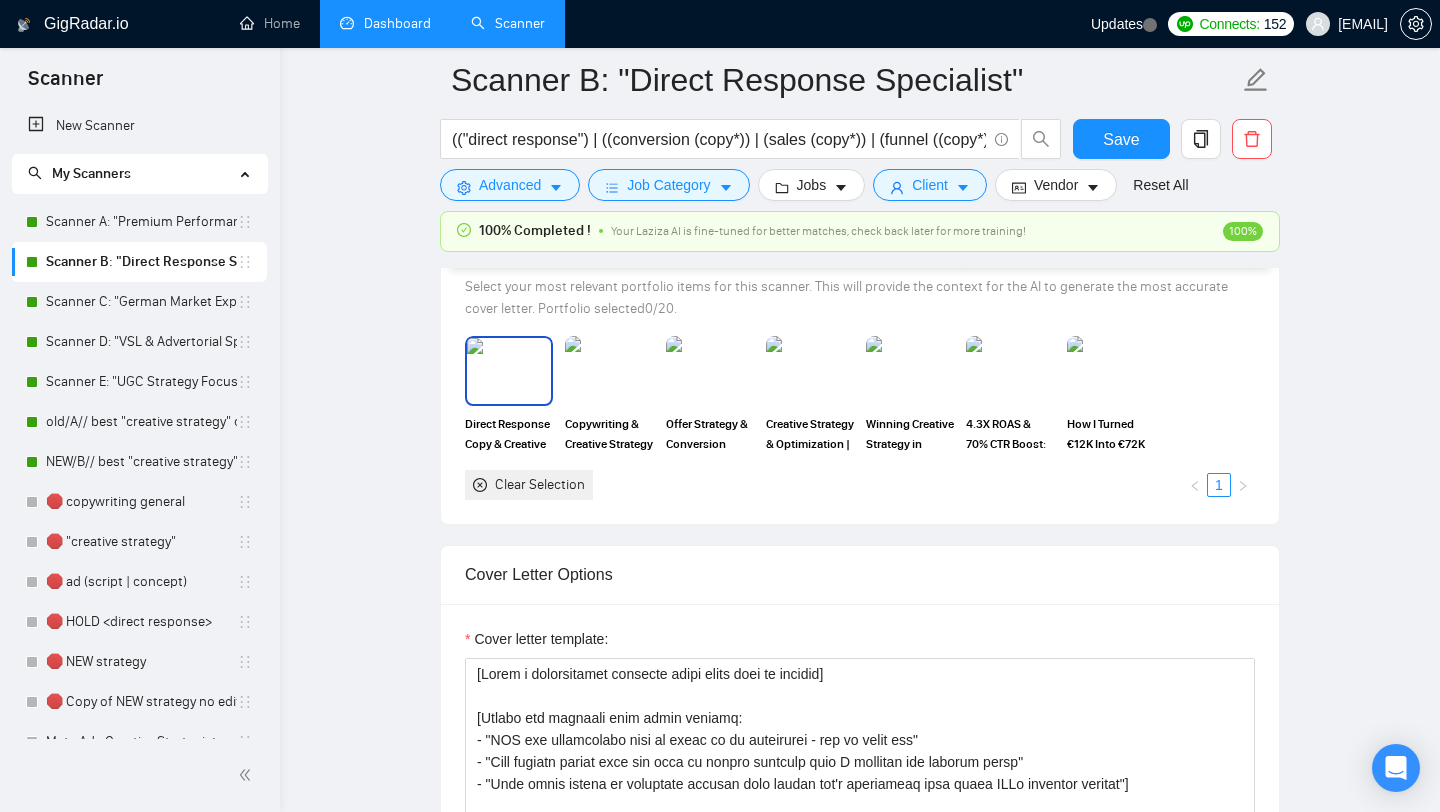 click at bounding box center [509, 371] 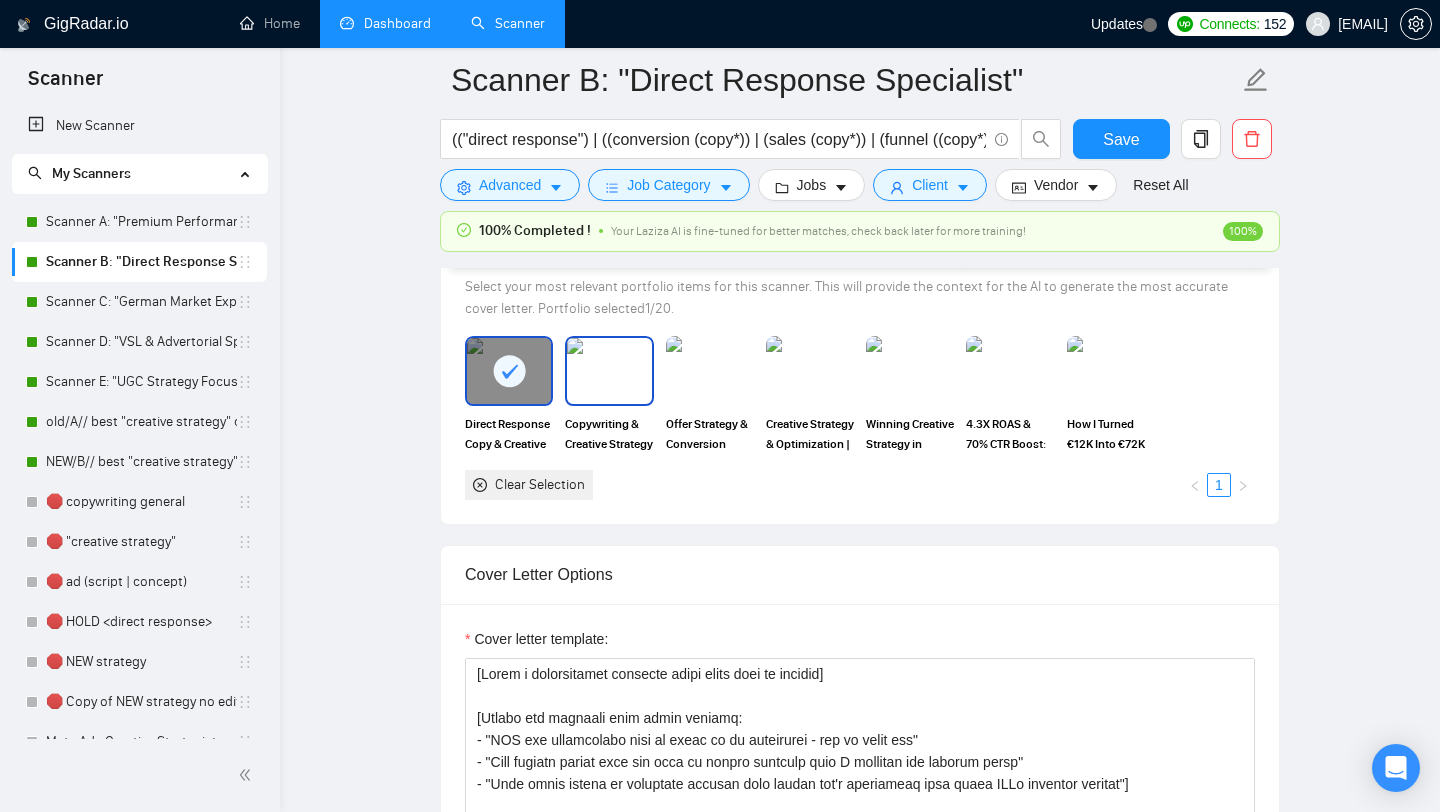 click at bounding box center [609, 371] 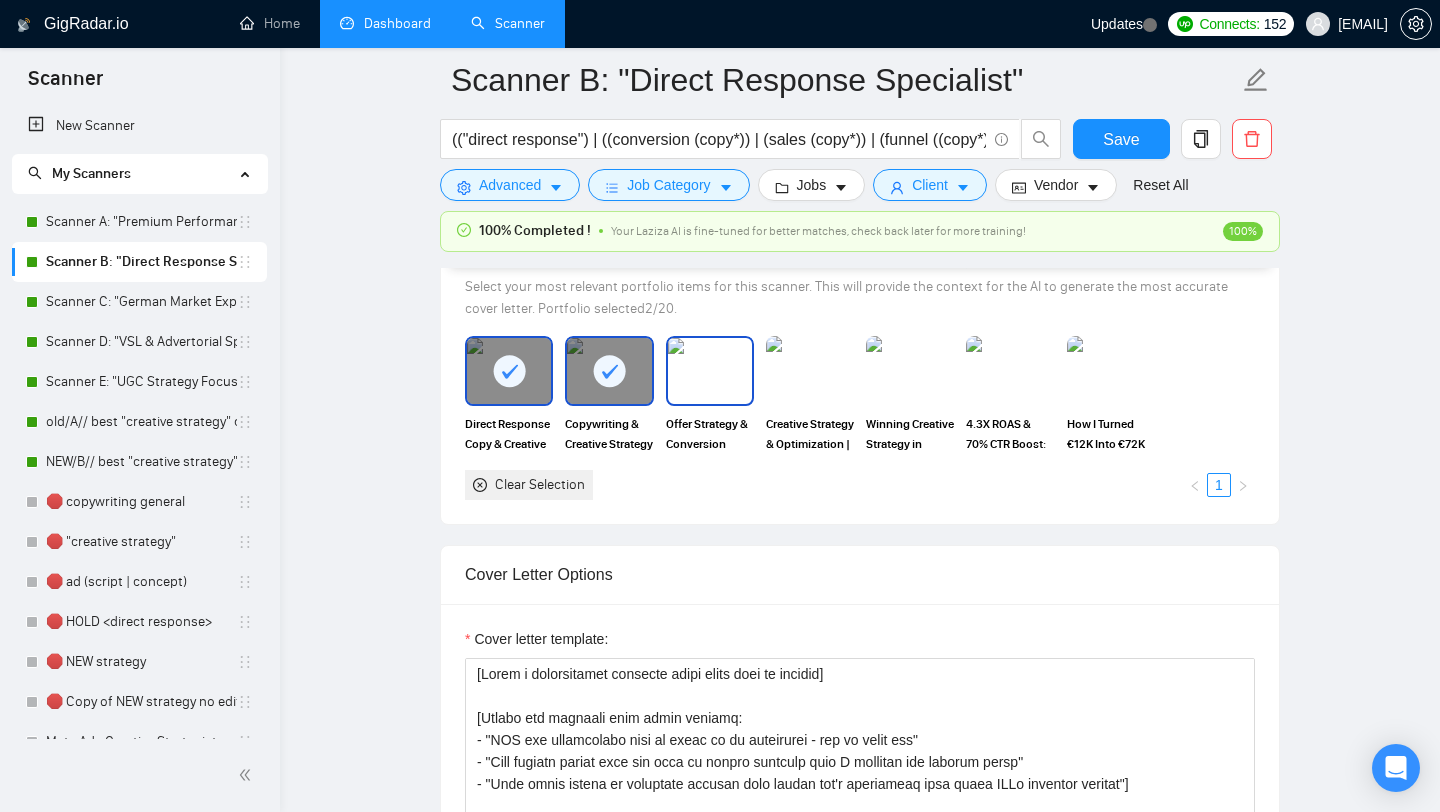 click at bounding box center [710, 371] 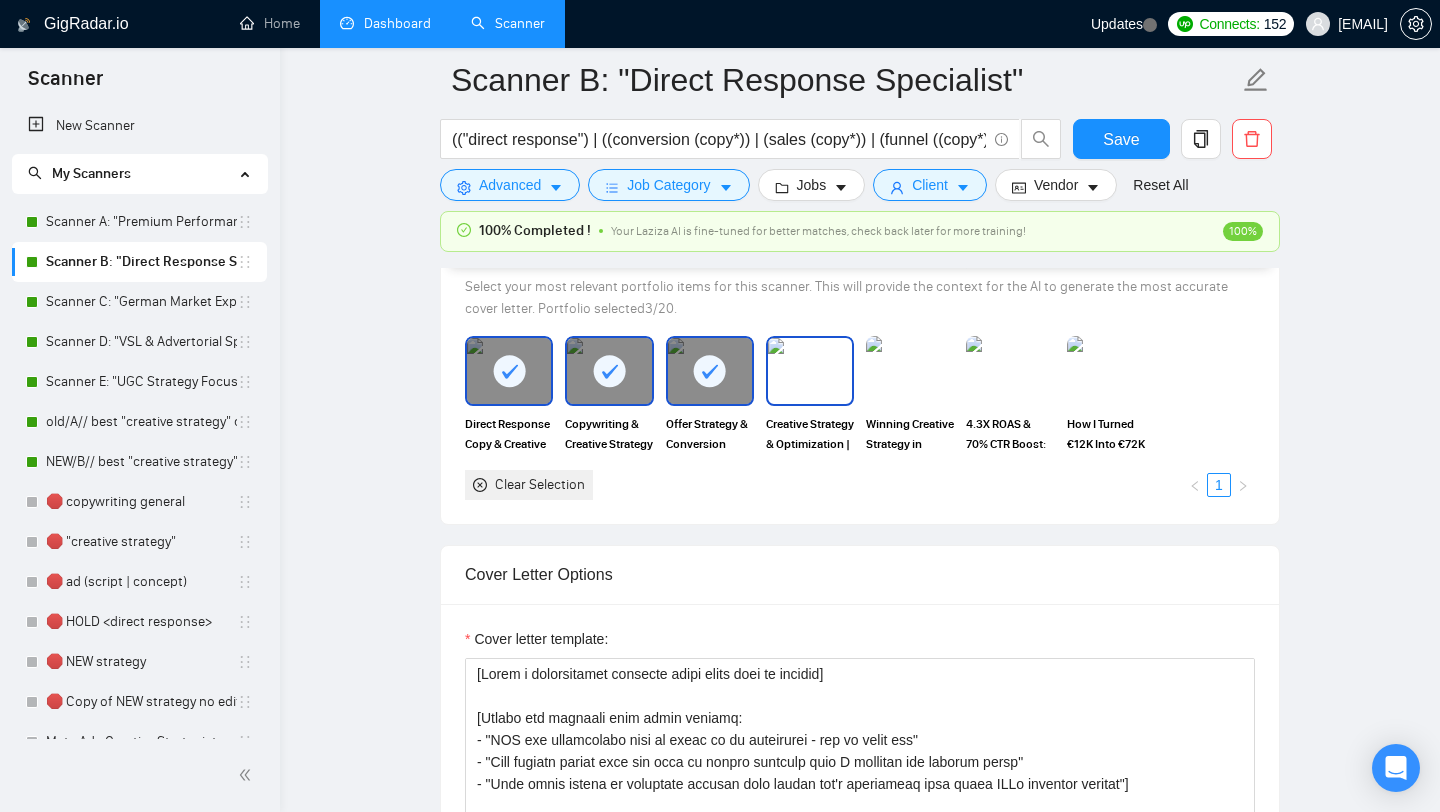 click at bounding box center [810, 371] 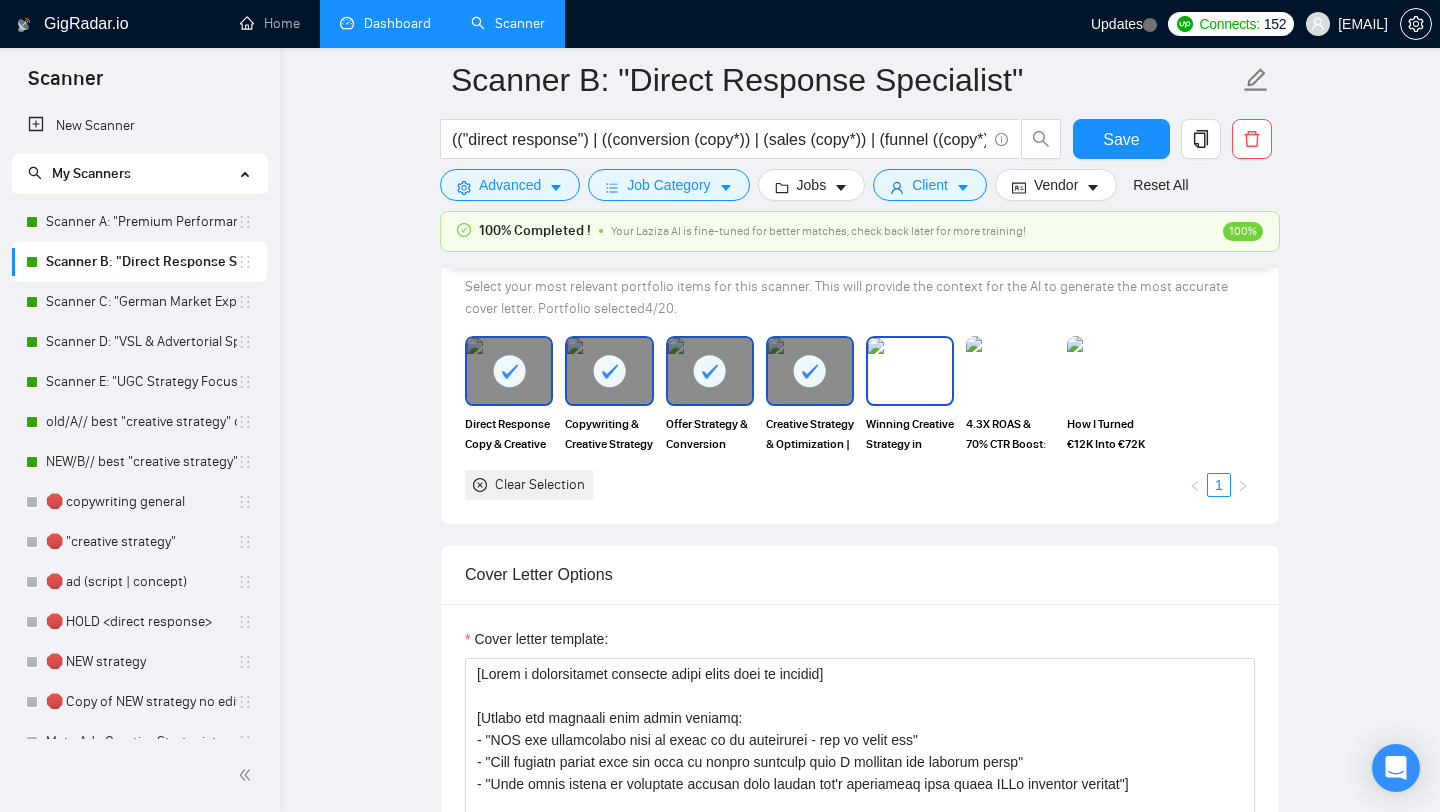 click at bounding box center [910, 371] 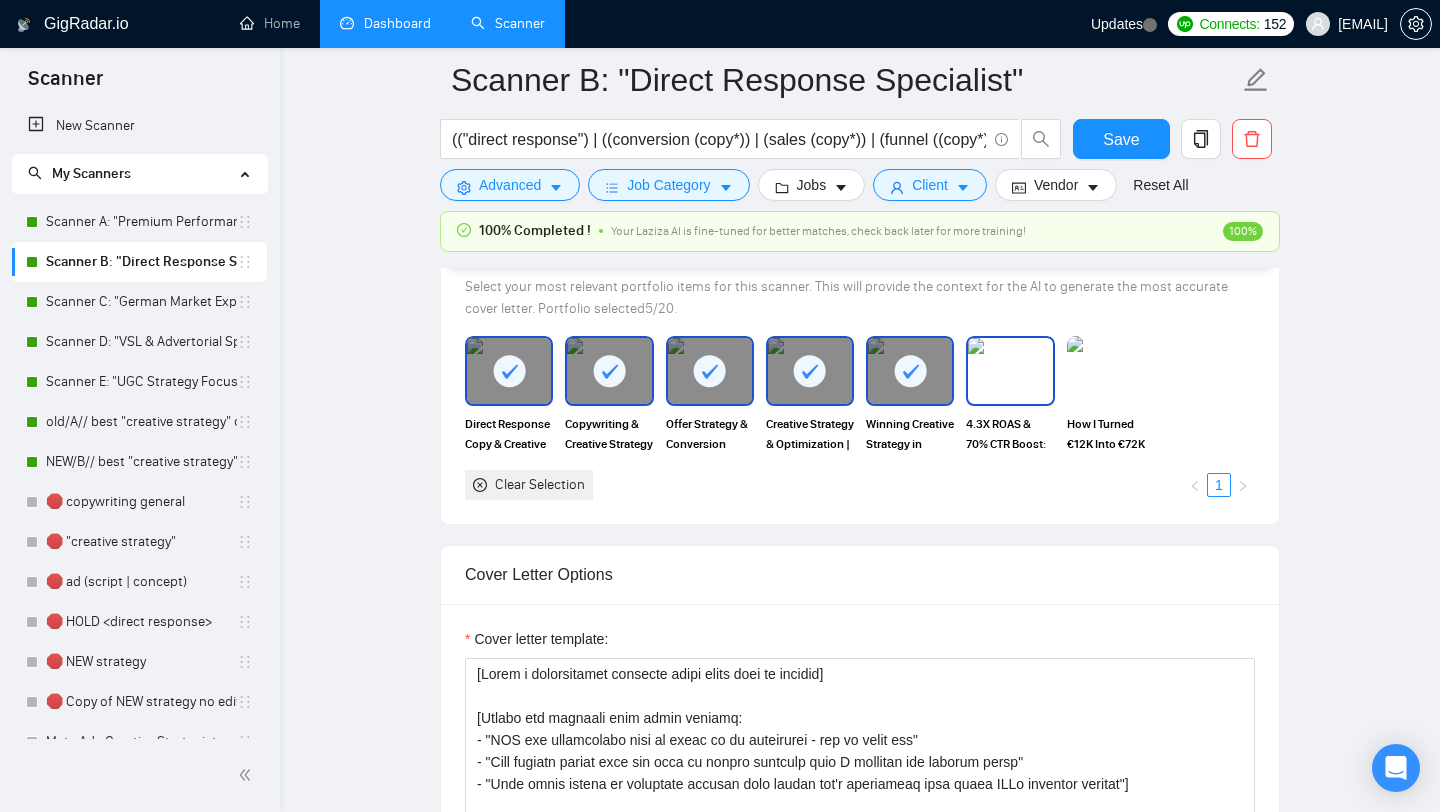click at bounding box center (1010, 371) 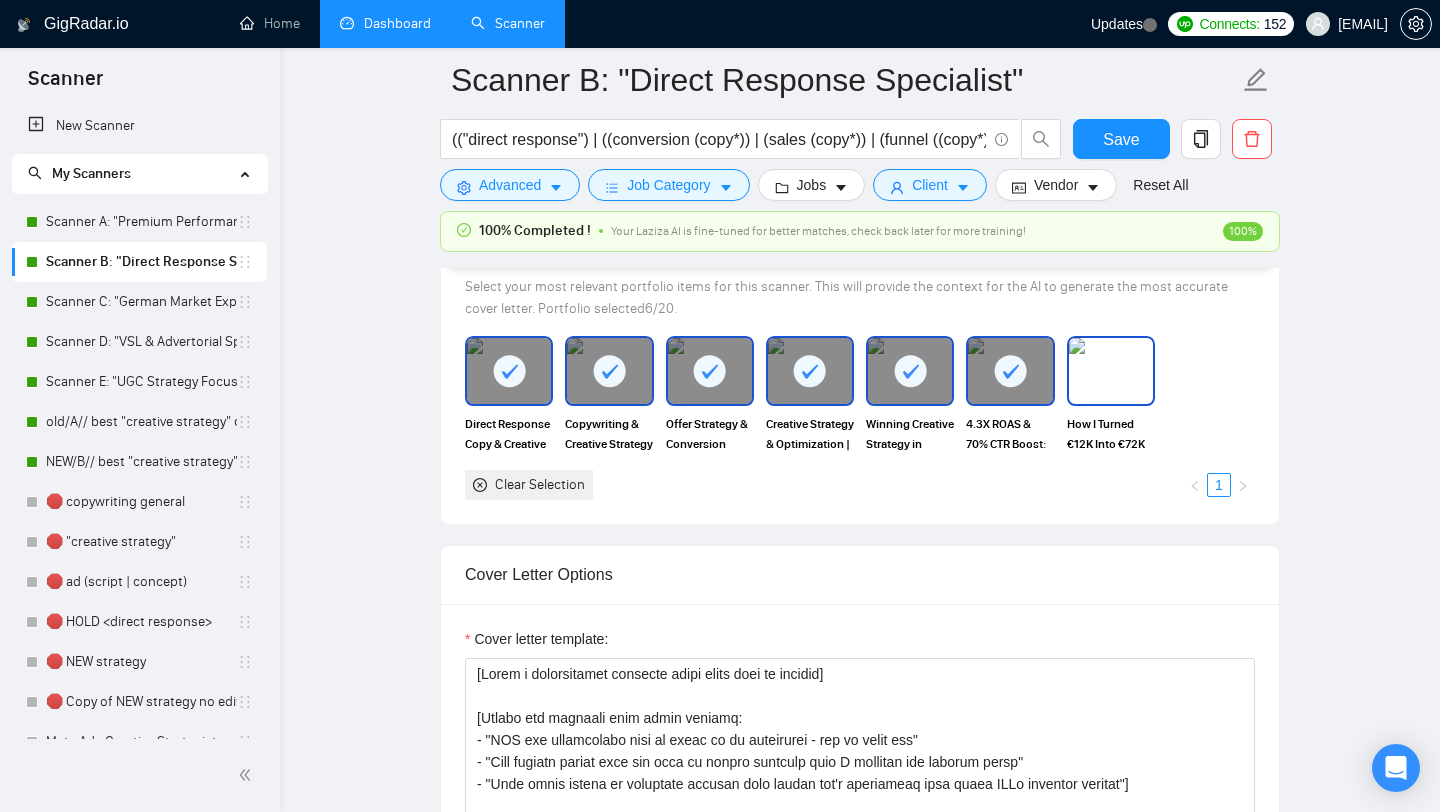 click at bounding box center [1111, 371] 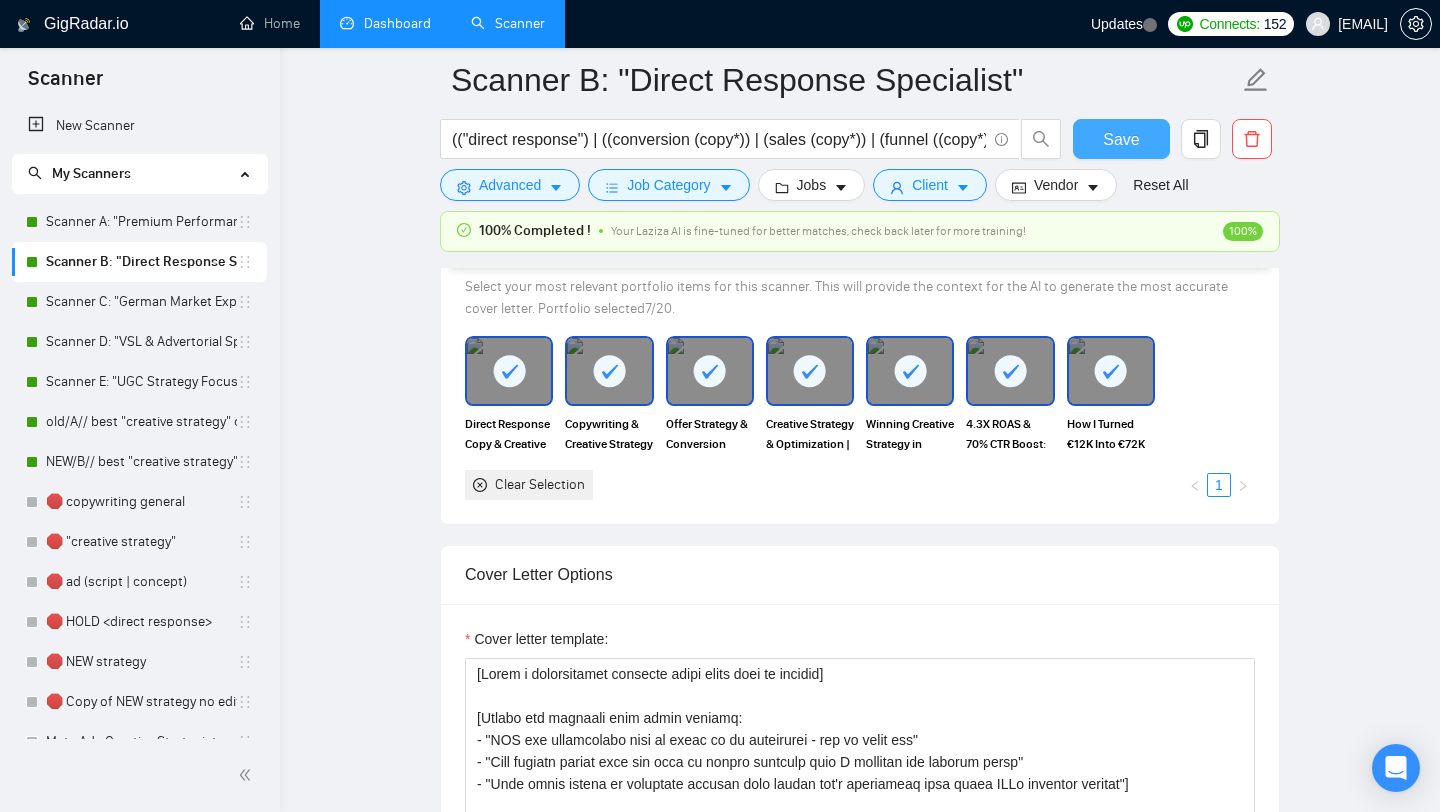 click on "Save" at bounding box center [1121, 139] 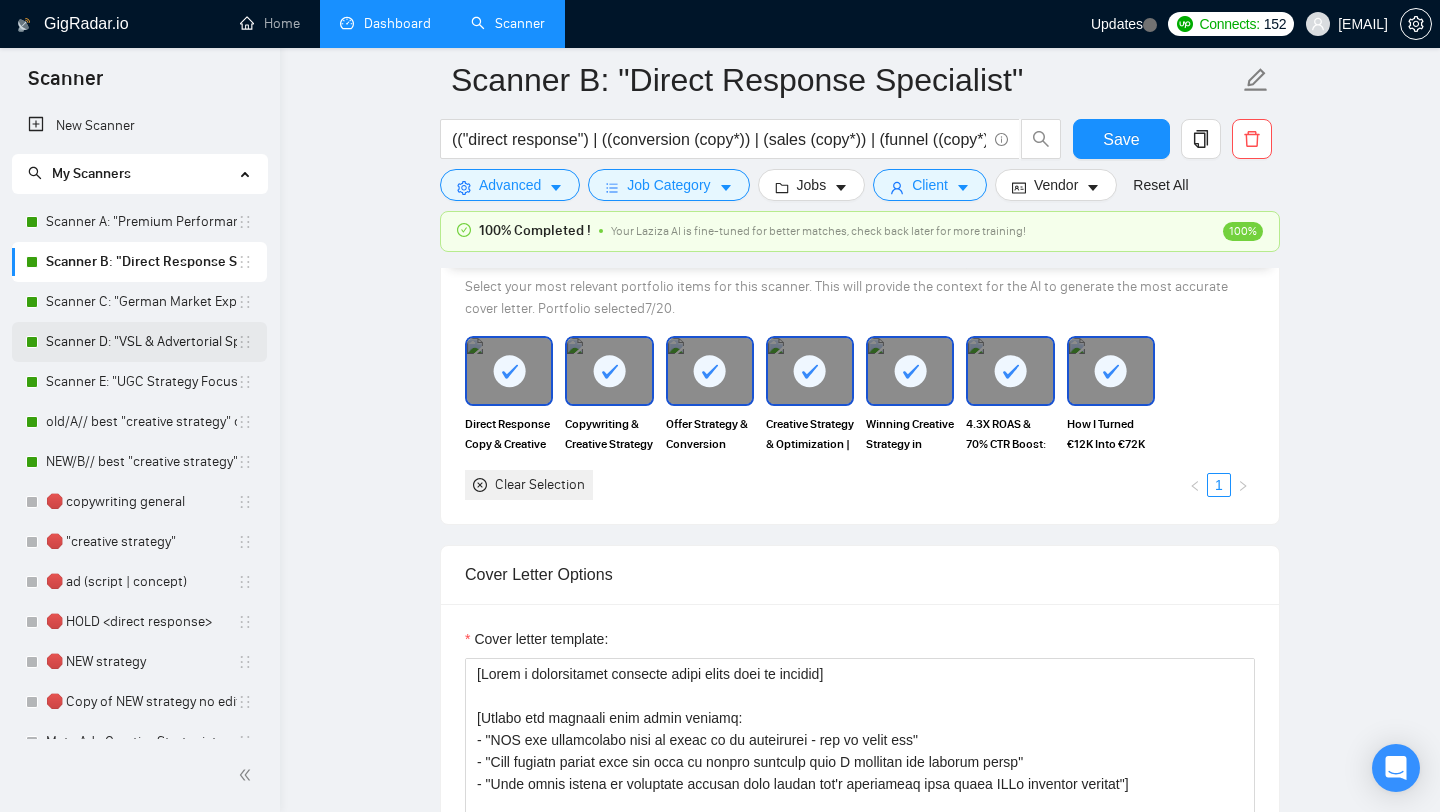 click on "Scanner D: "VSL & Advertorial Specialist"" at bounding box center (141, 342) 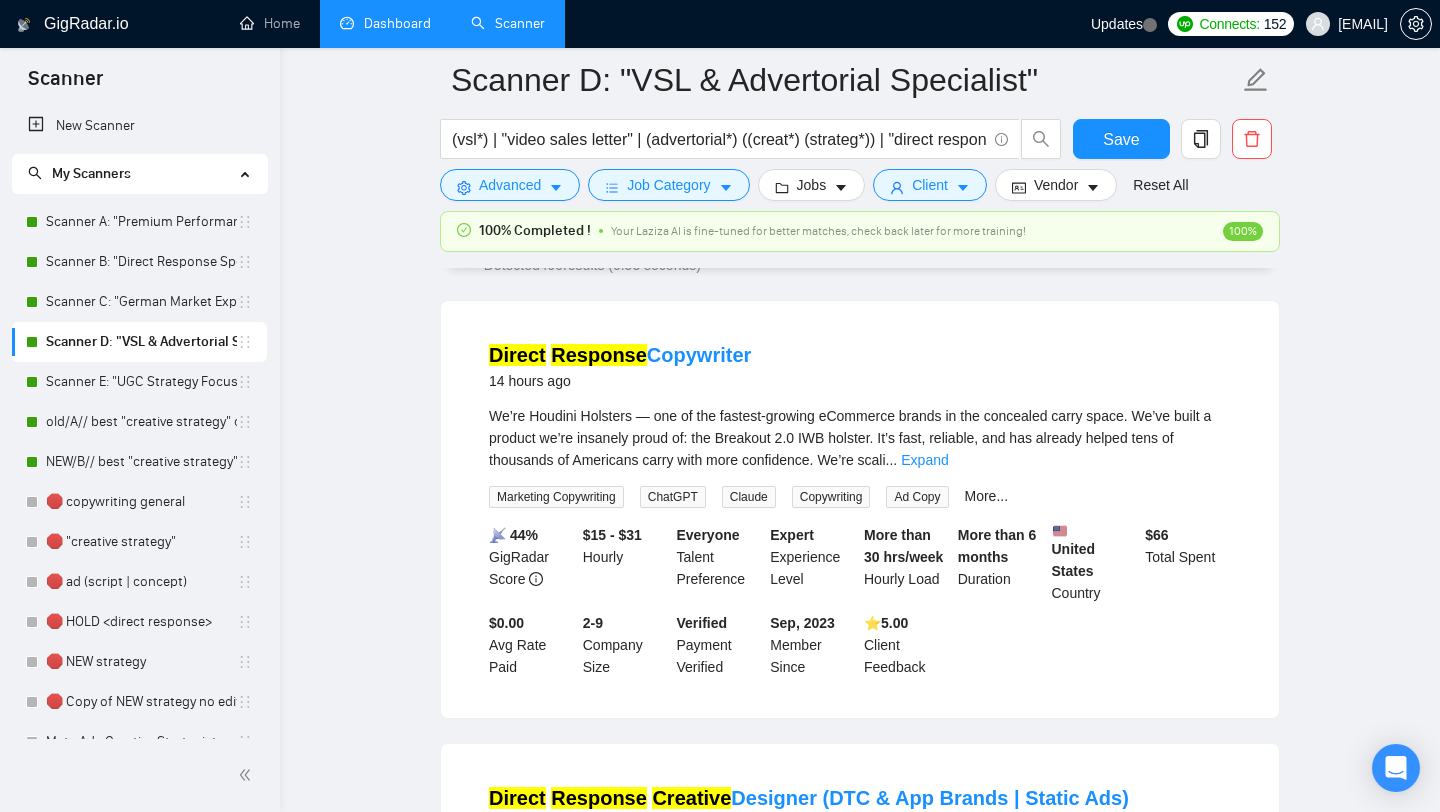 scroll, scrollTop: 0, scrollLeft: 0, axis: both 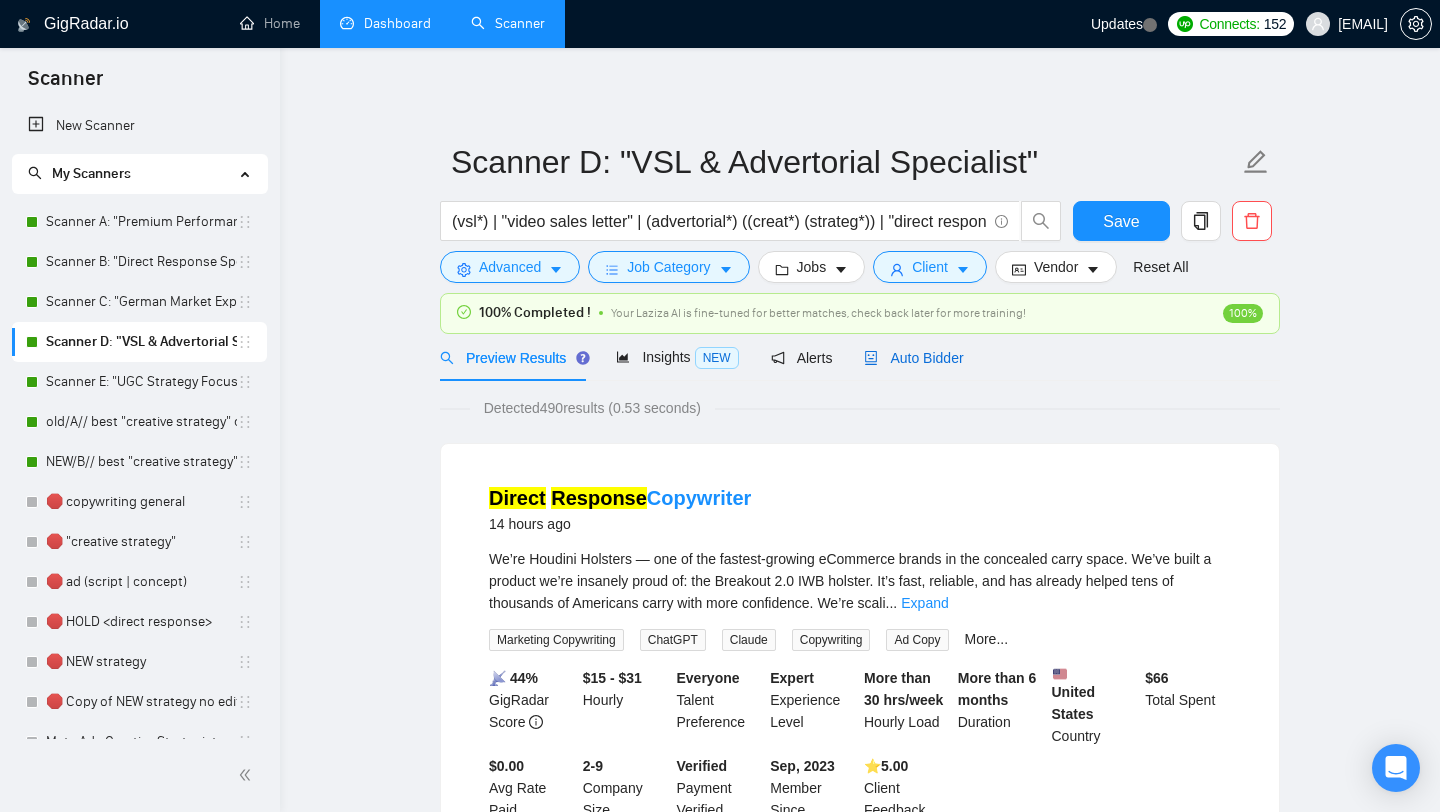 click on "Auto Bidder" at bounding box center (913, 358) 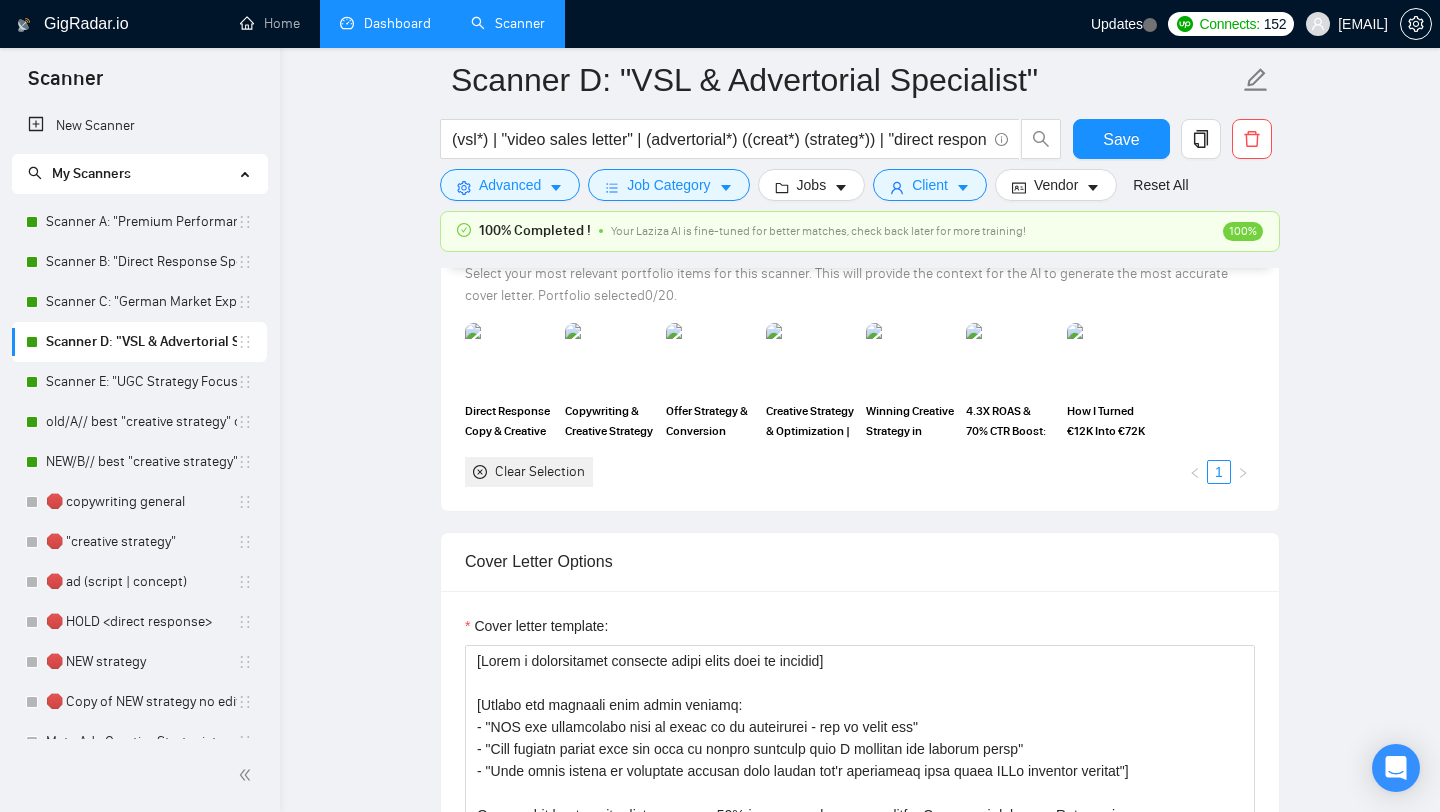 scroll, scrollTop: 1402, scrollLeft: 0, axis: vertical 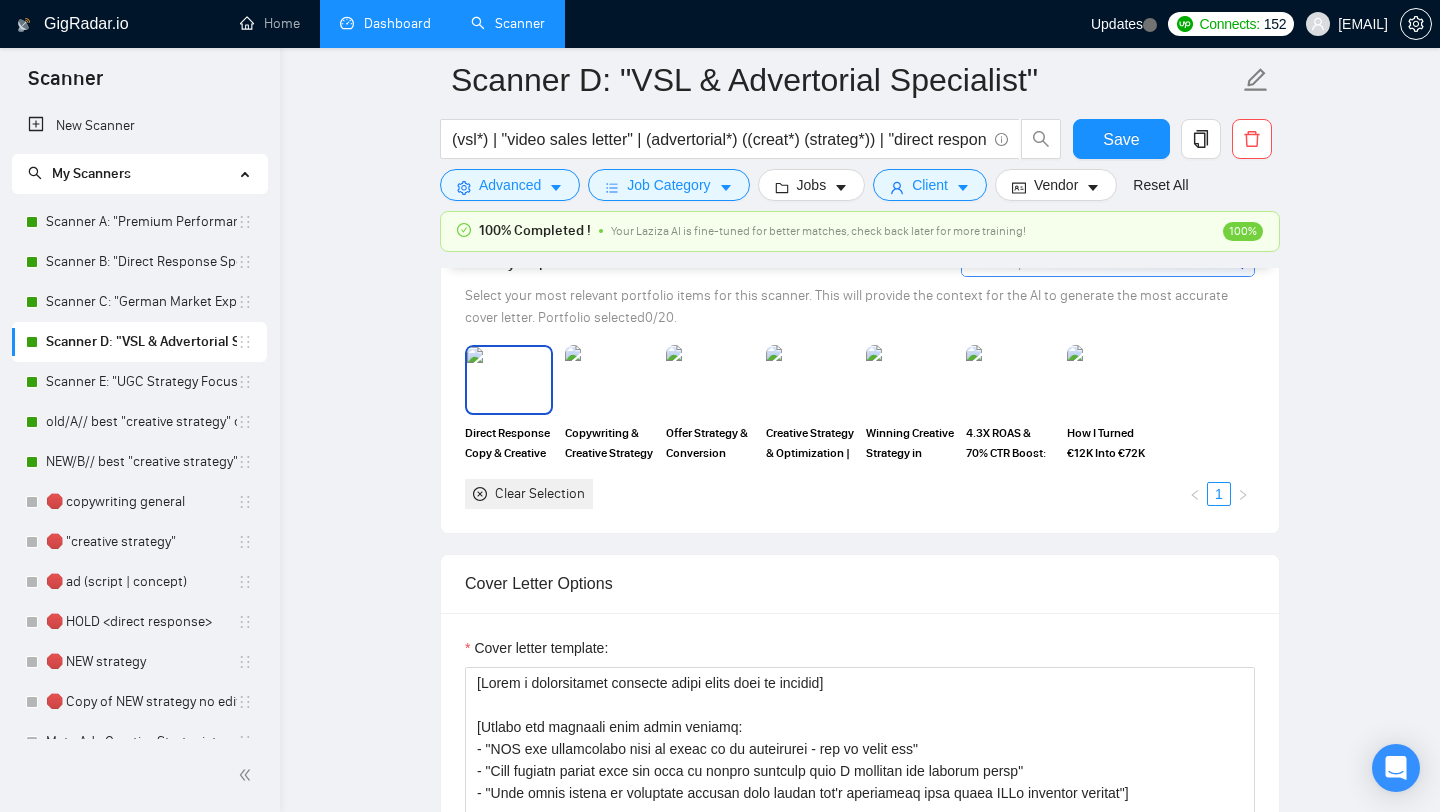 click at bounding box center [509, 380] 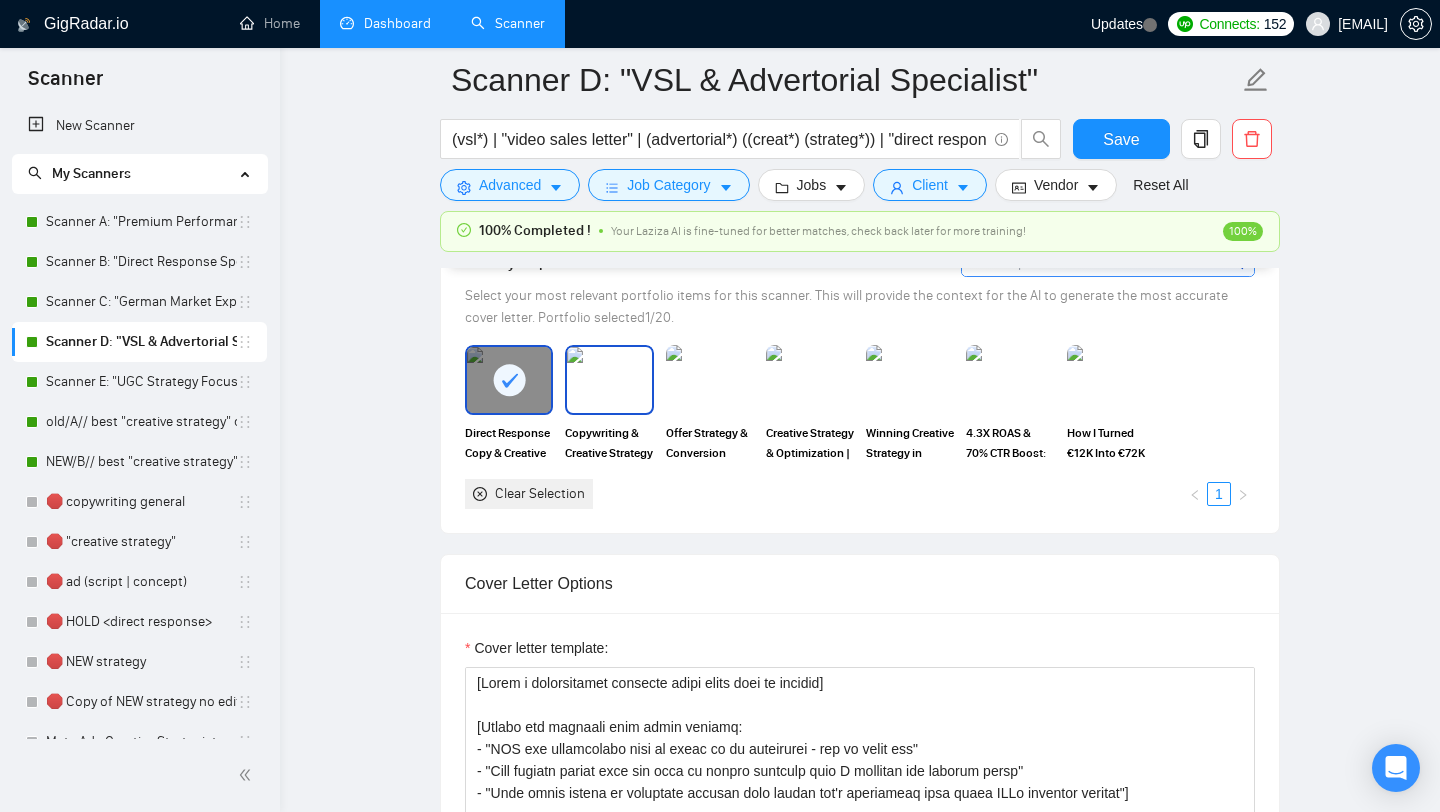 click at bounding box center [609, 380] 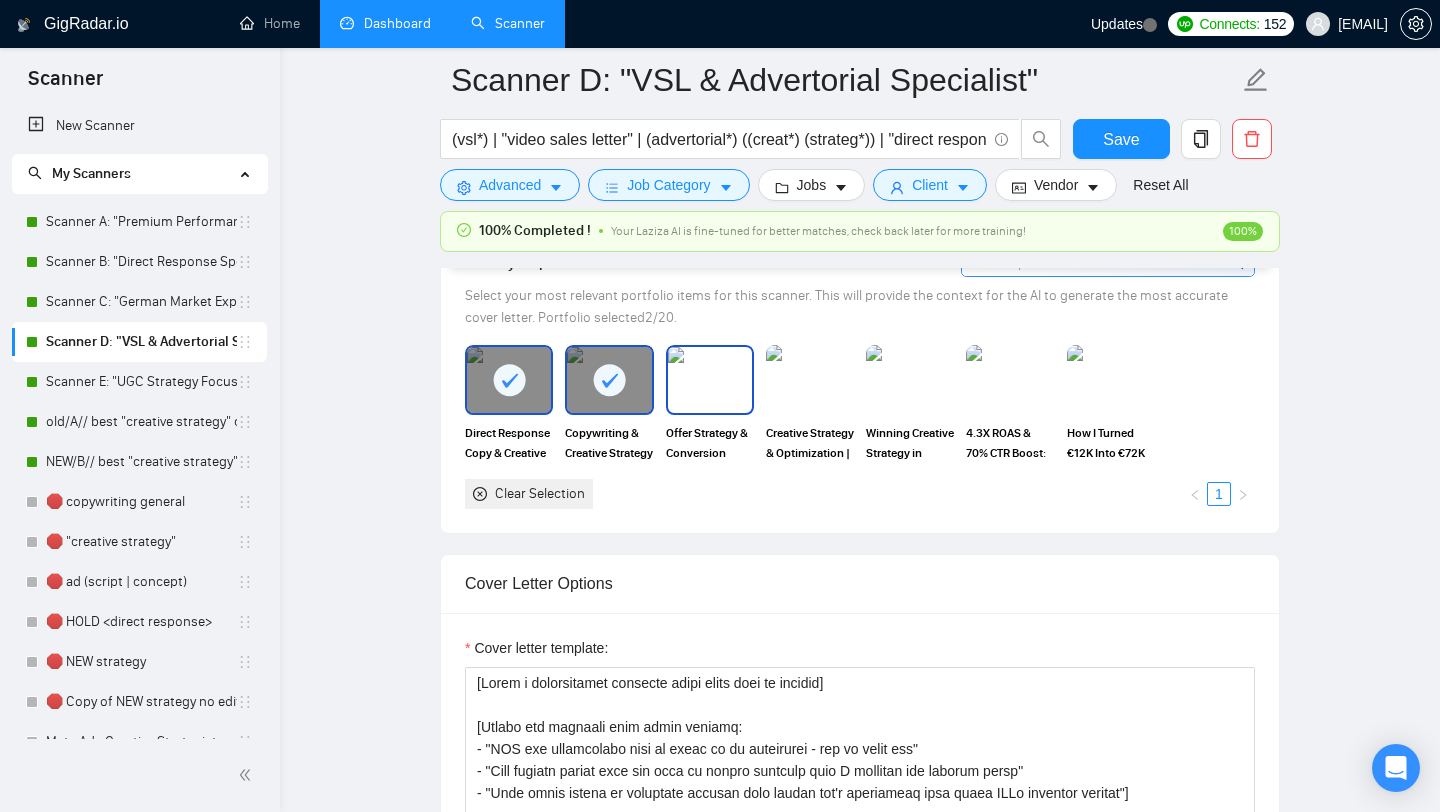 click at bounding box center [710, 380] 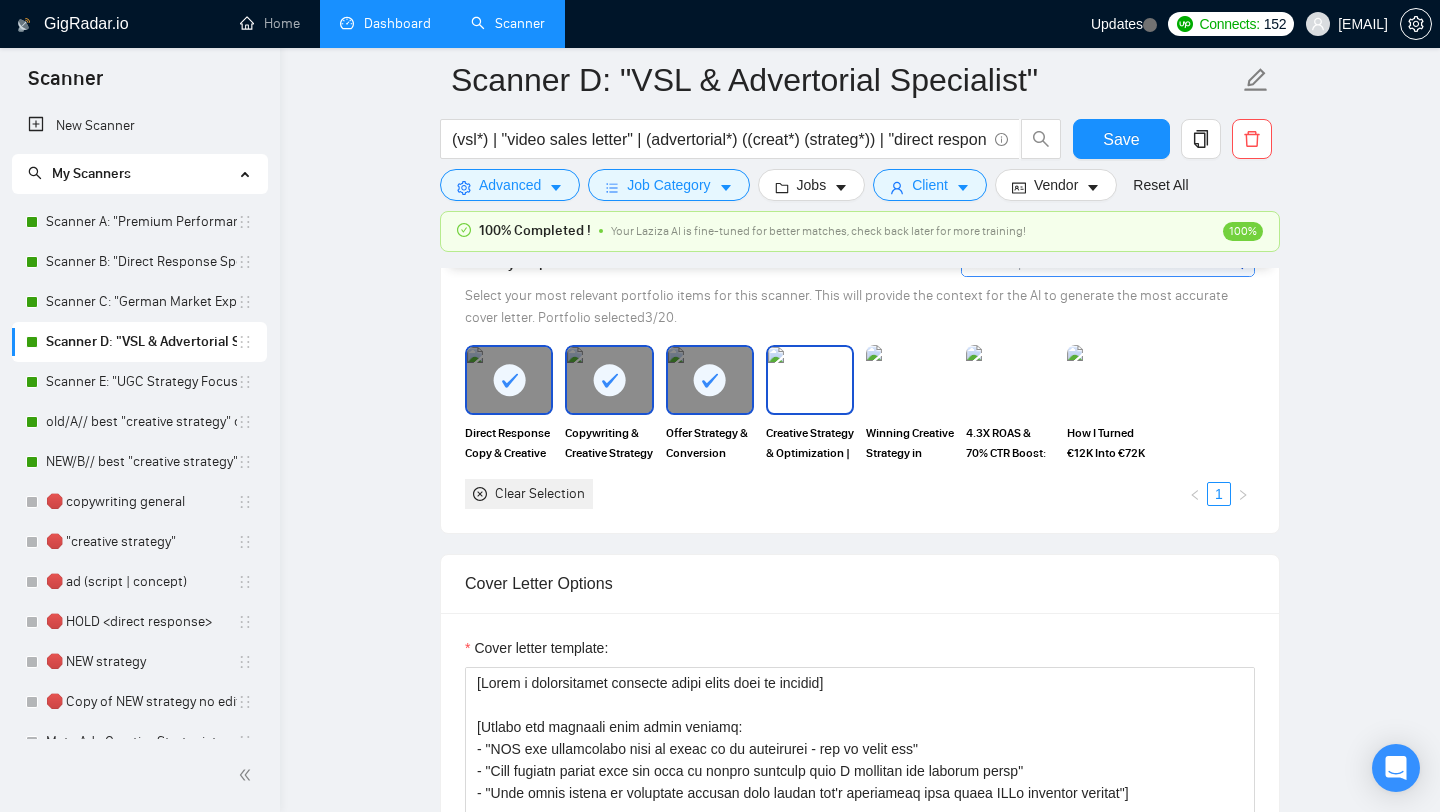 click at bounding box center (810, 380) 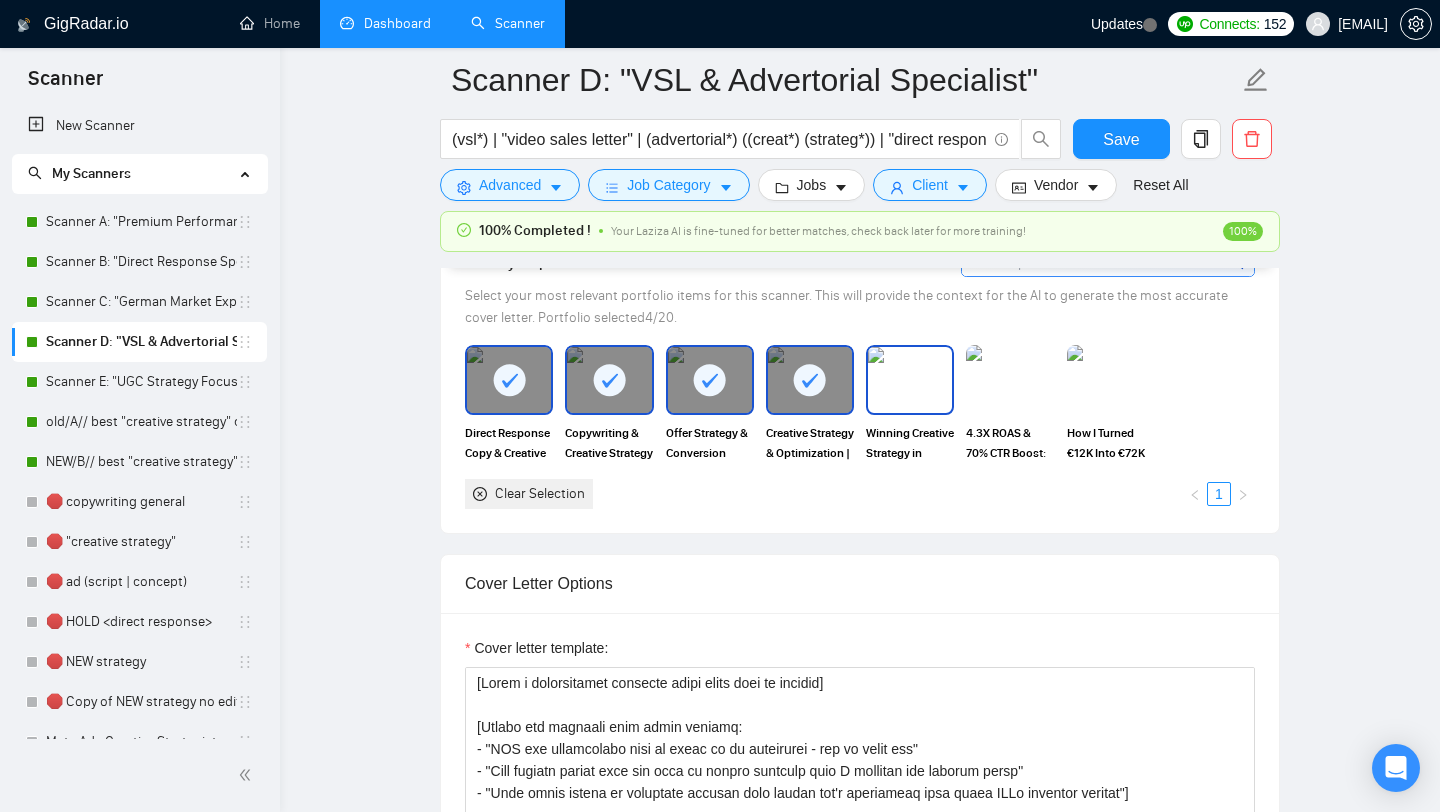 click at bounding box center [910, 380] 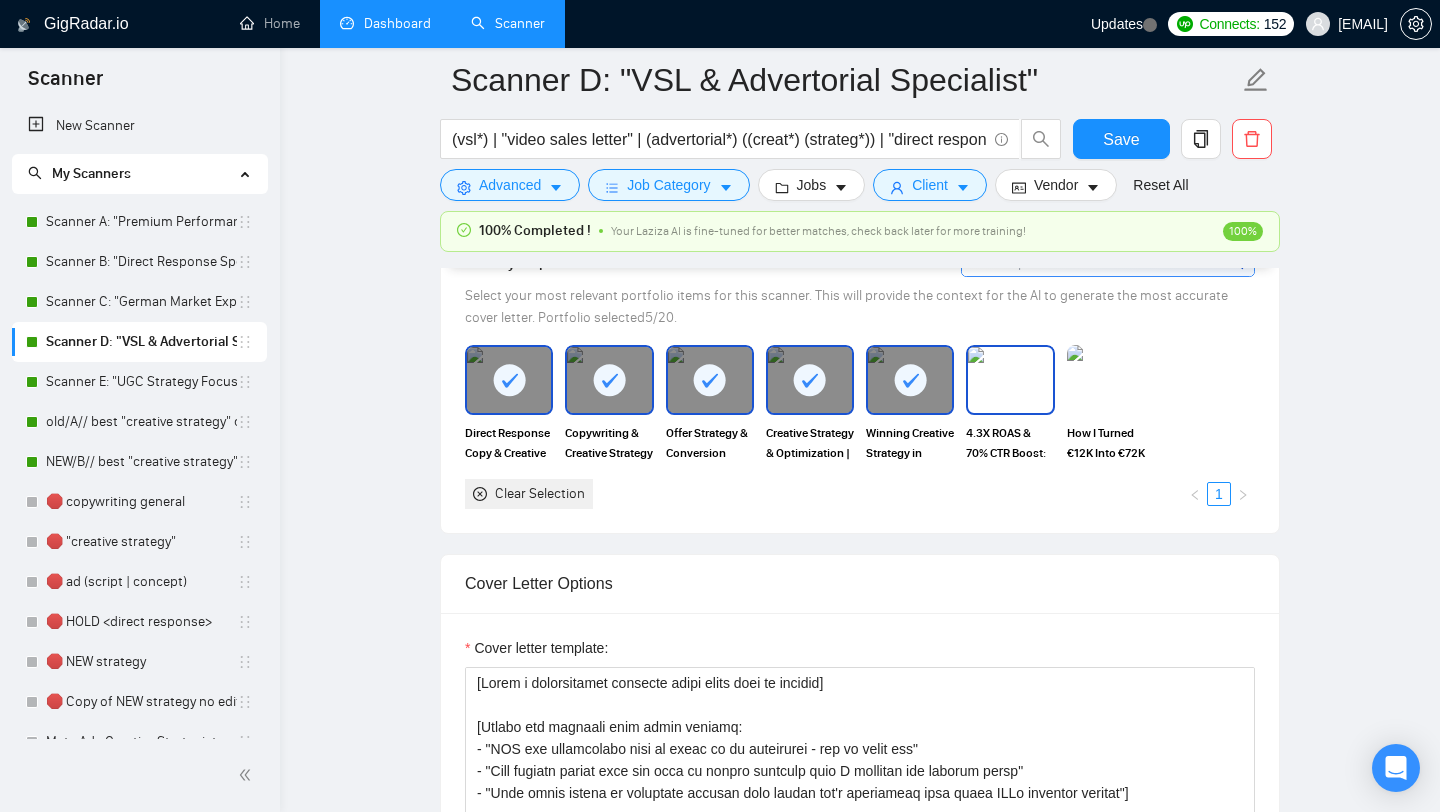click at bounding box center [1010, 380] 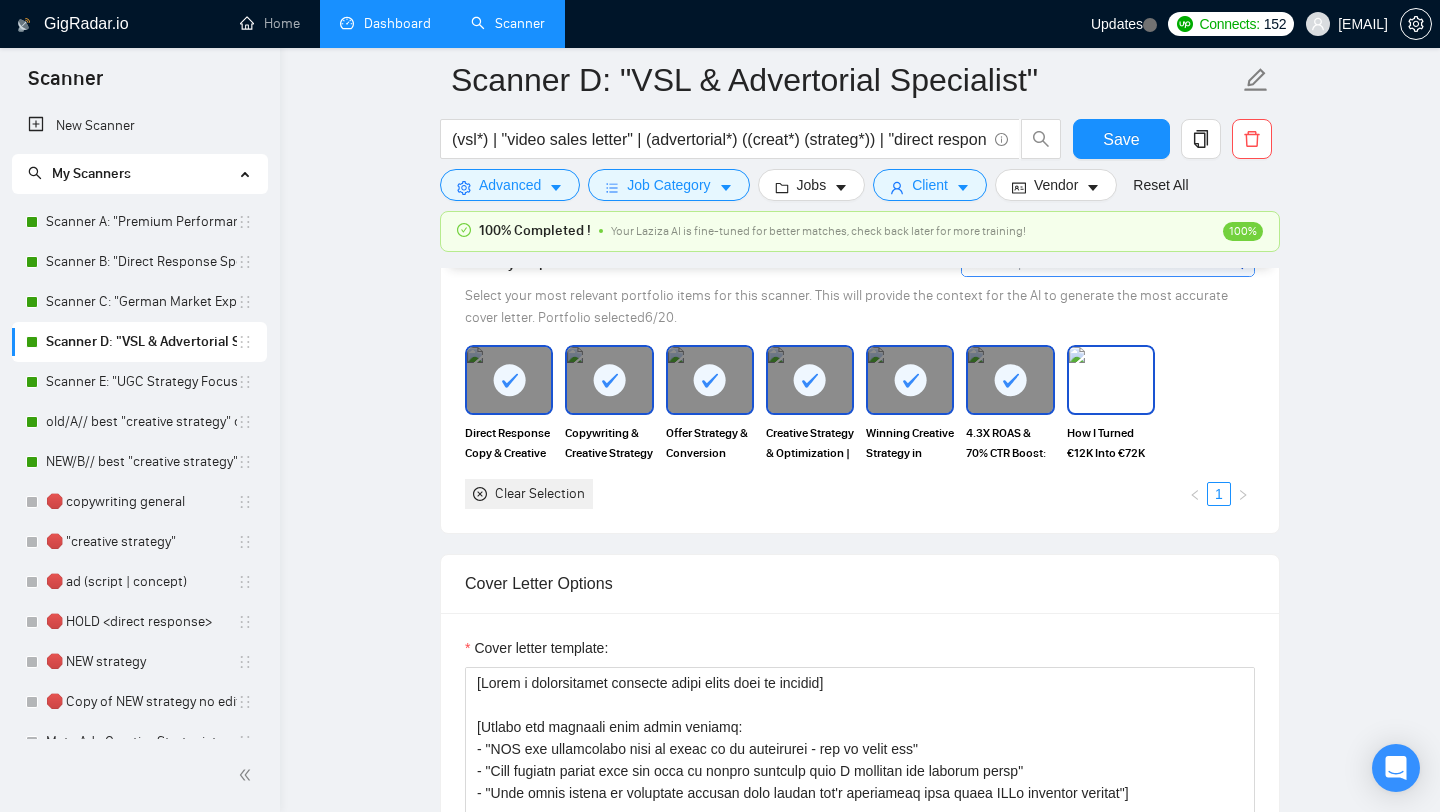 click at bounding box center [1111, 380] 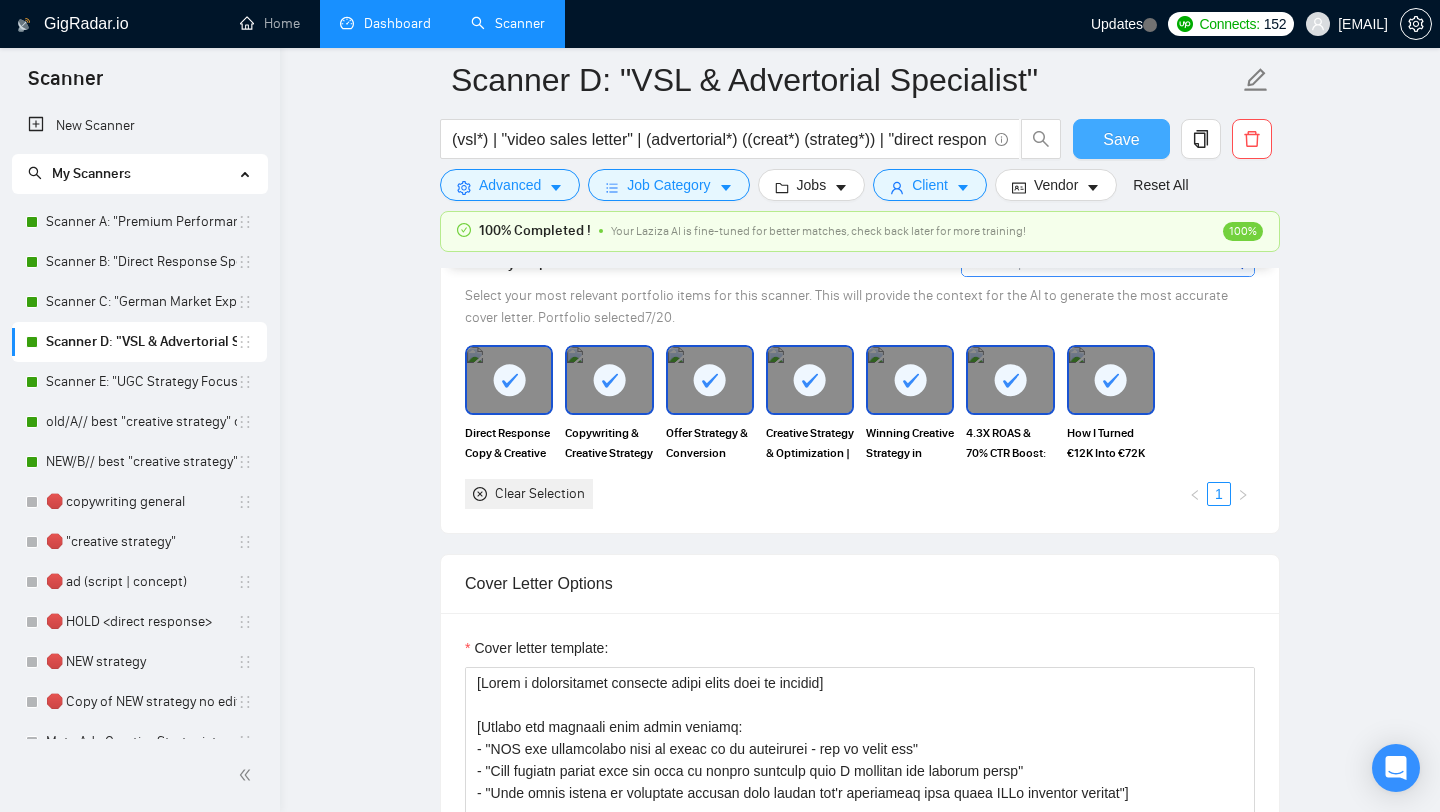 click on "Save" at bounding box center (1121, 139) 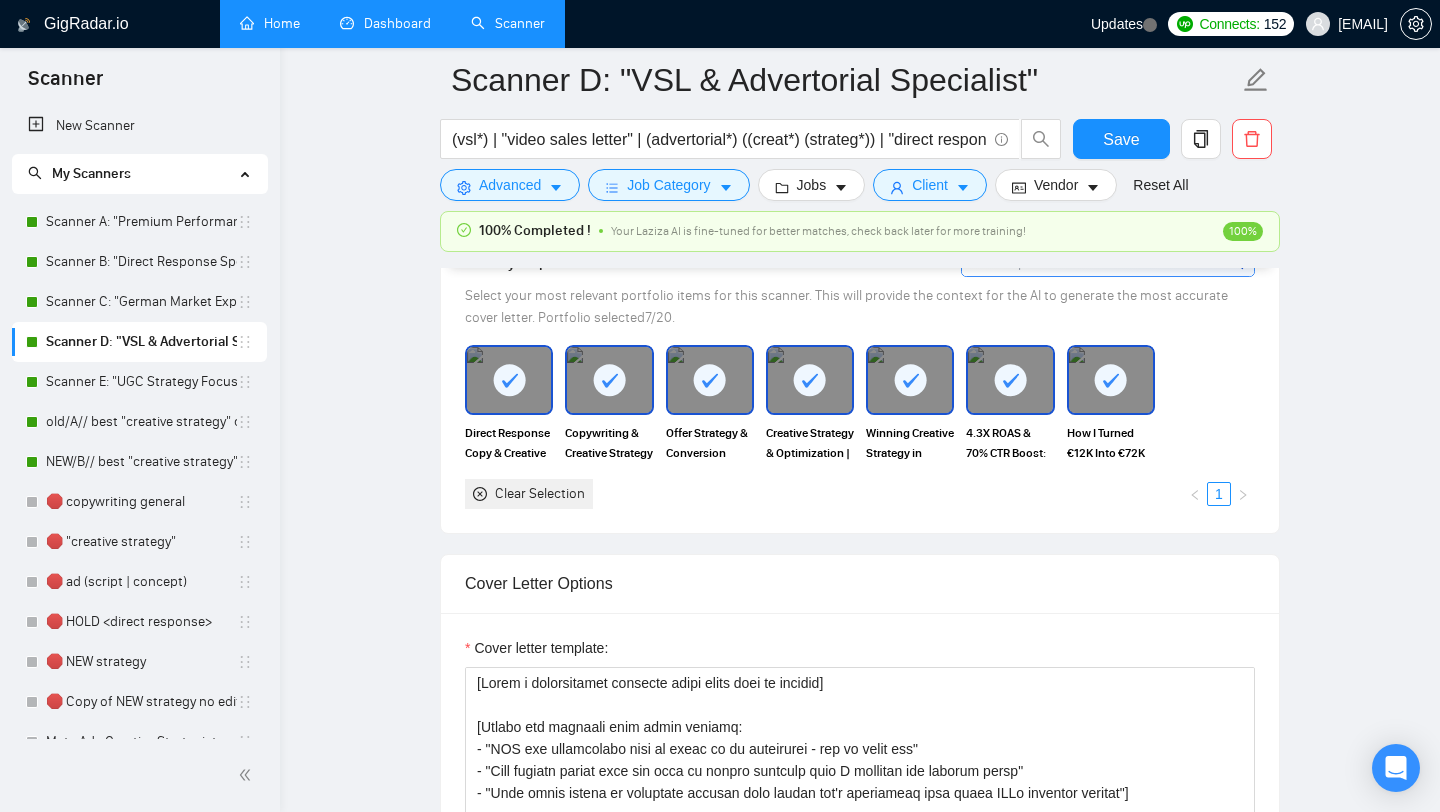 click on "Home" at bounding box center (270, 23) 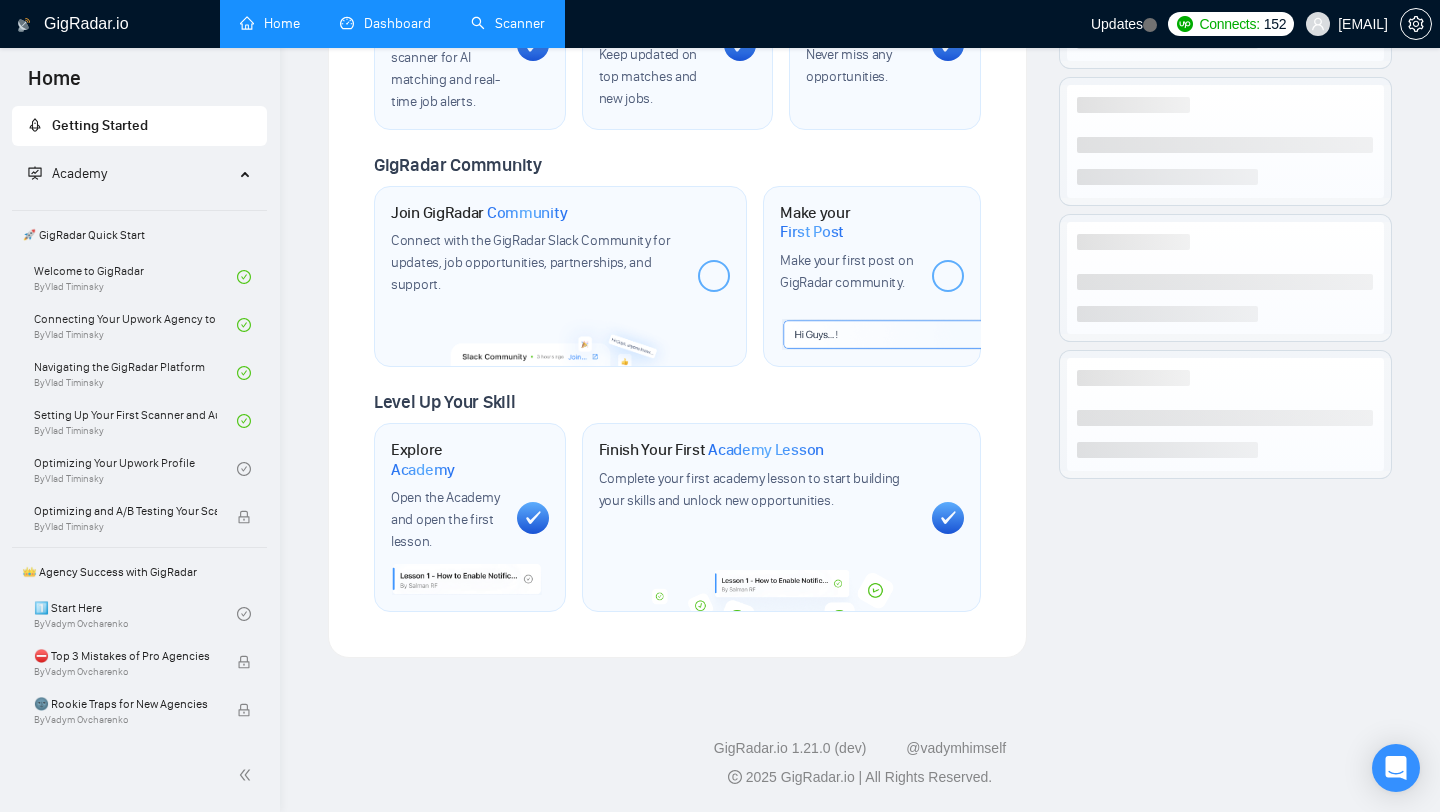 scroll, scrollTop: 0, scrollLeft: 0, axis: both 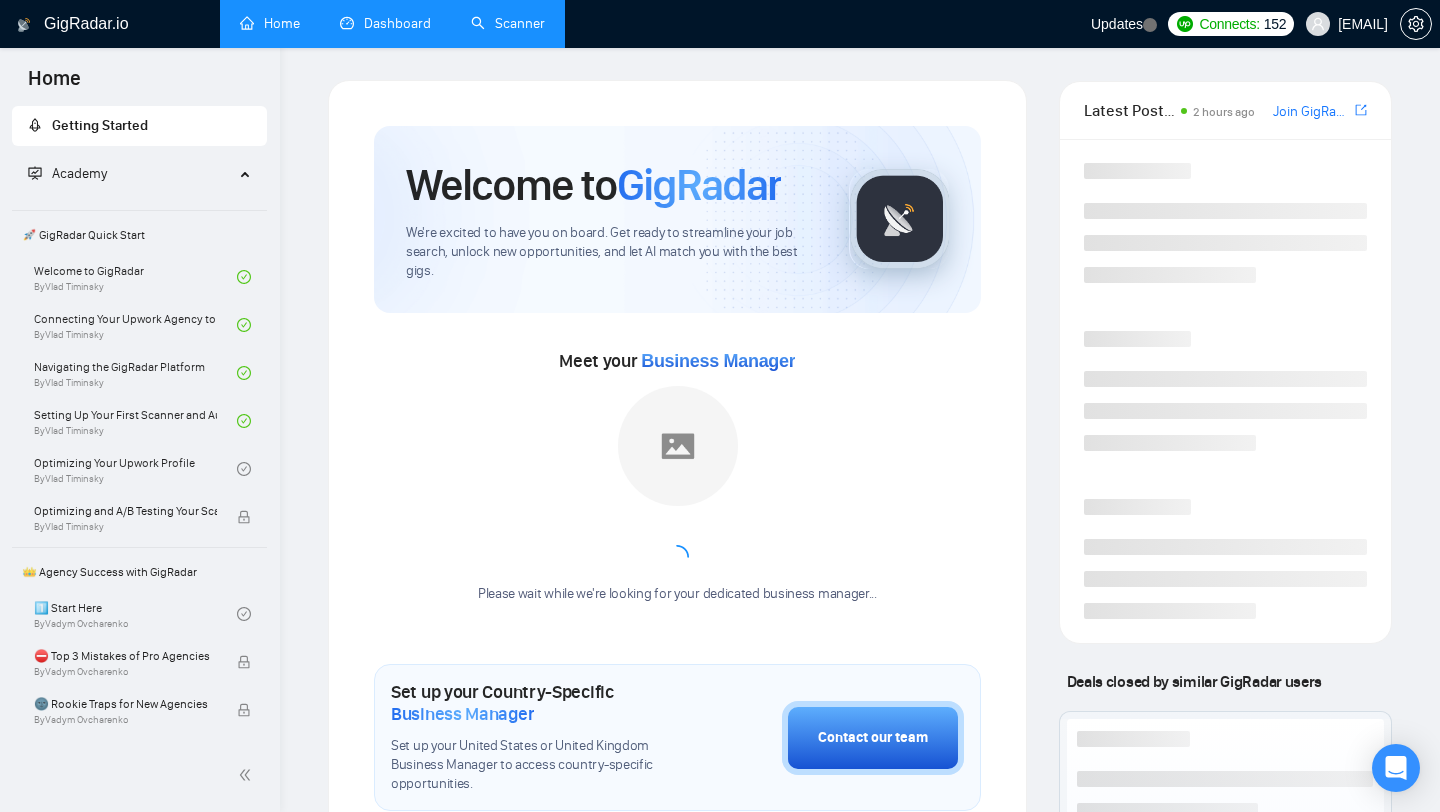 click on "Dashboard" at bounding box center (385, 23) 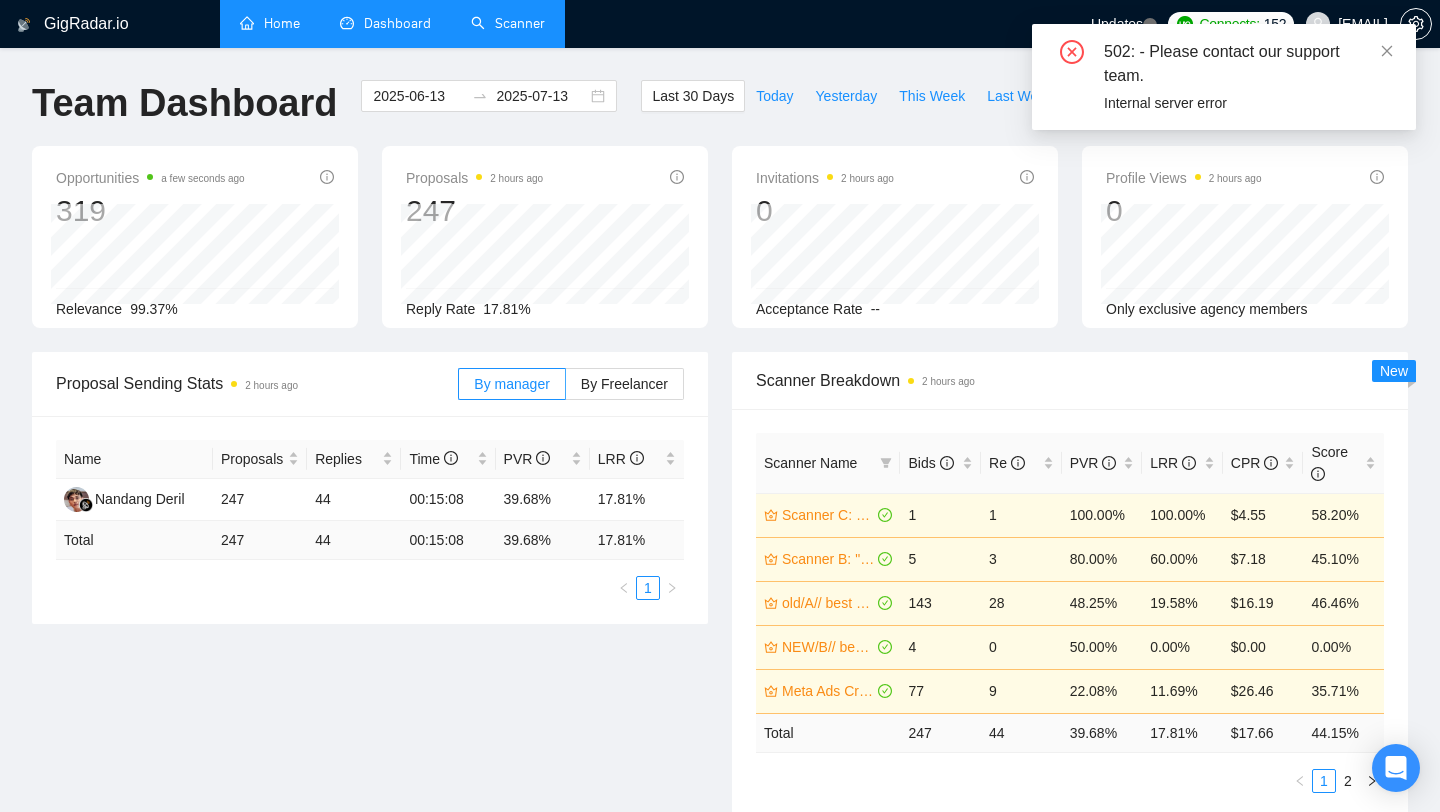 click on "Scanner" at bounding box center (508, 23) 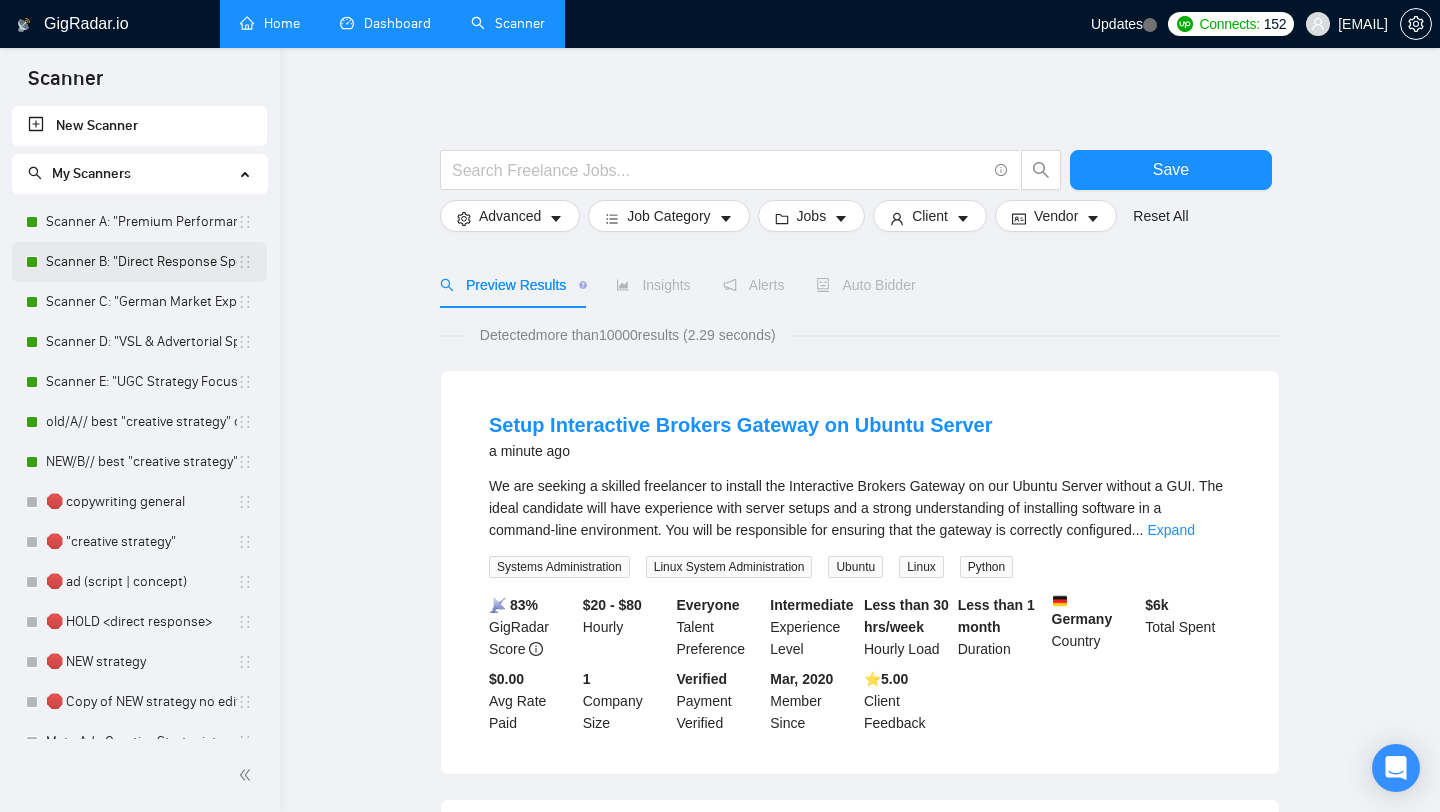 click on "Scanner B: "Direct Response Specialist"" at bounding box center (141, 262) 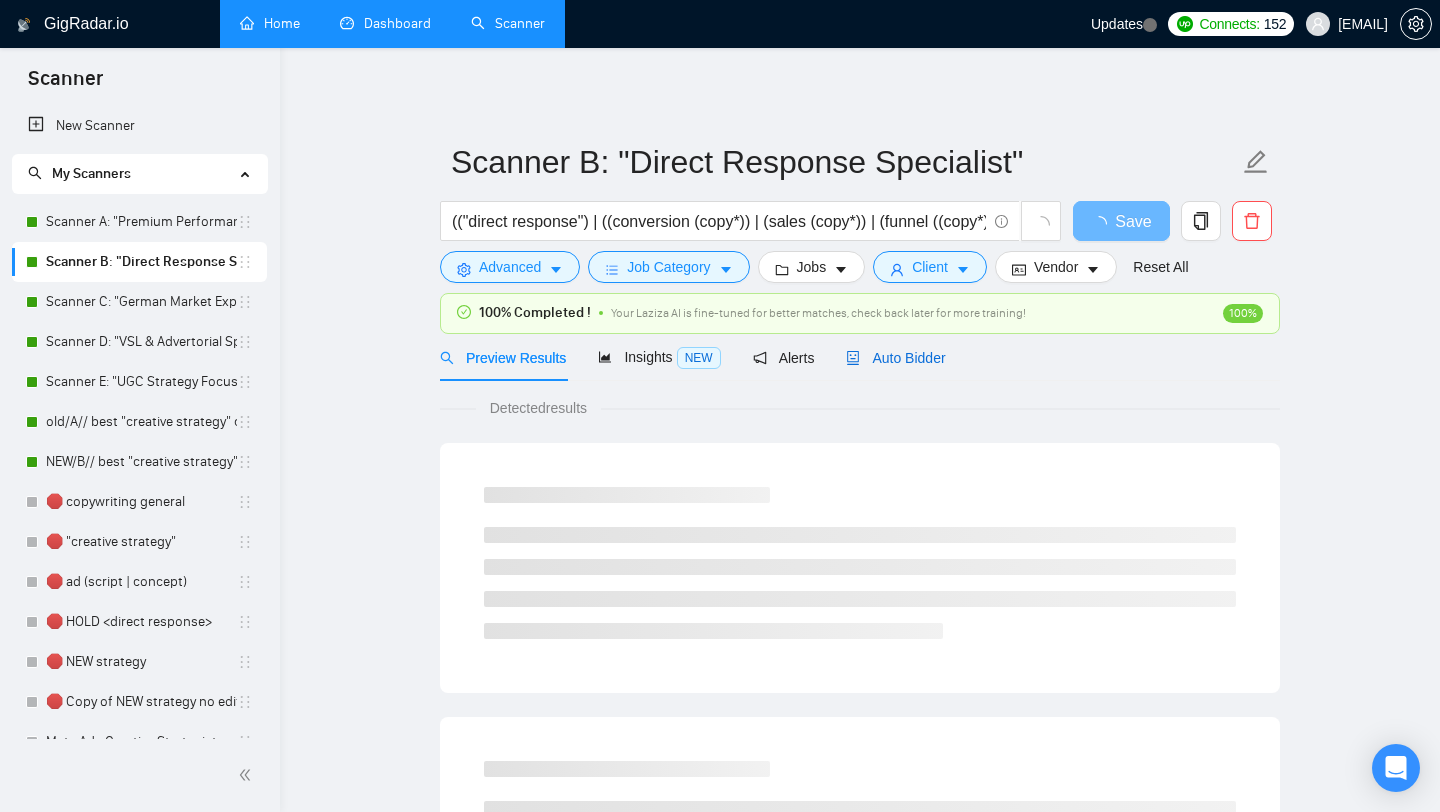 click on "Auto Bidder" at bounding box center [895, 358] 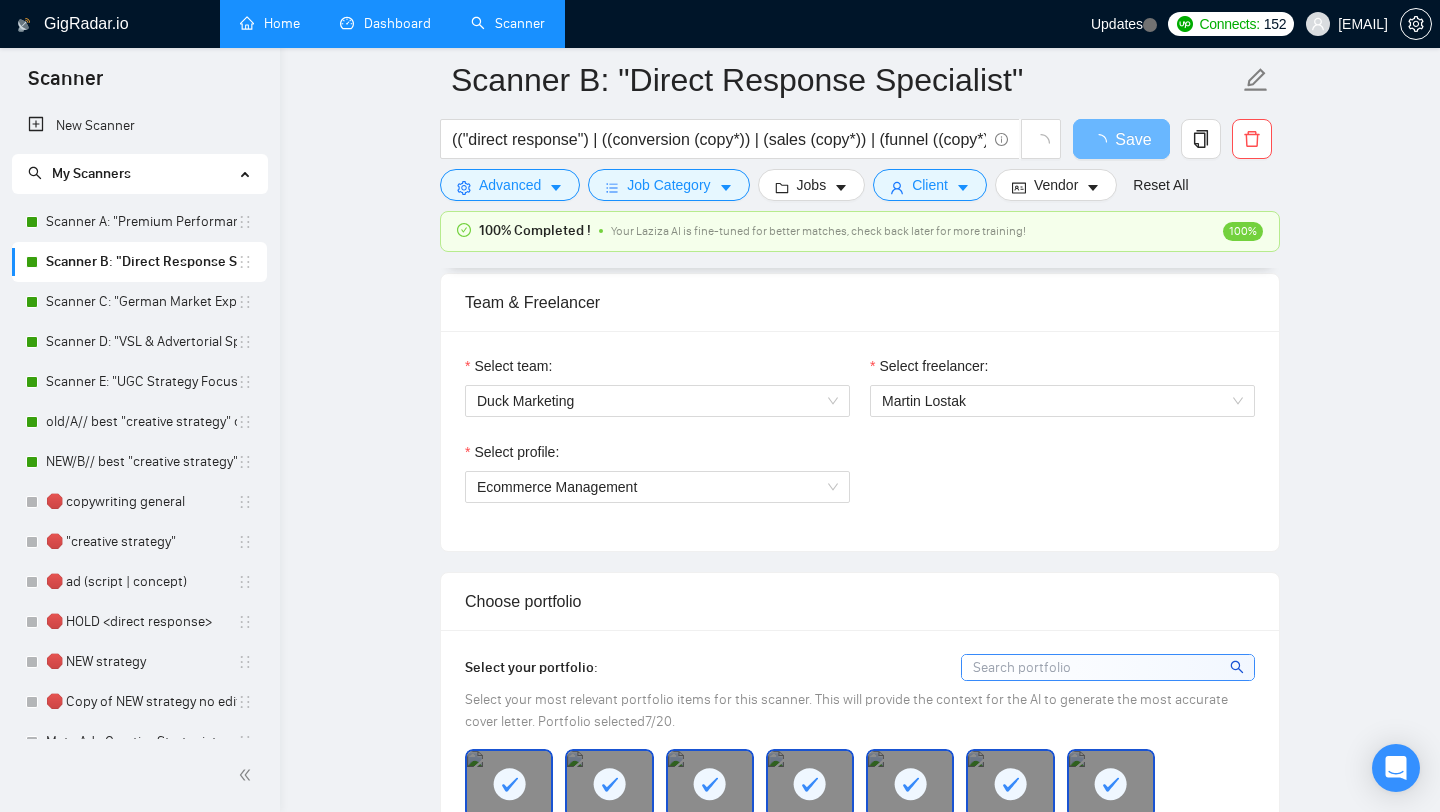 scroll, scrollTop: 1069, scrollLeft: 0, axis: vertical 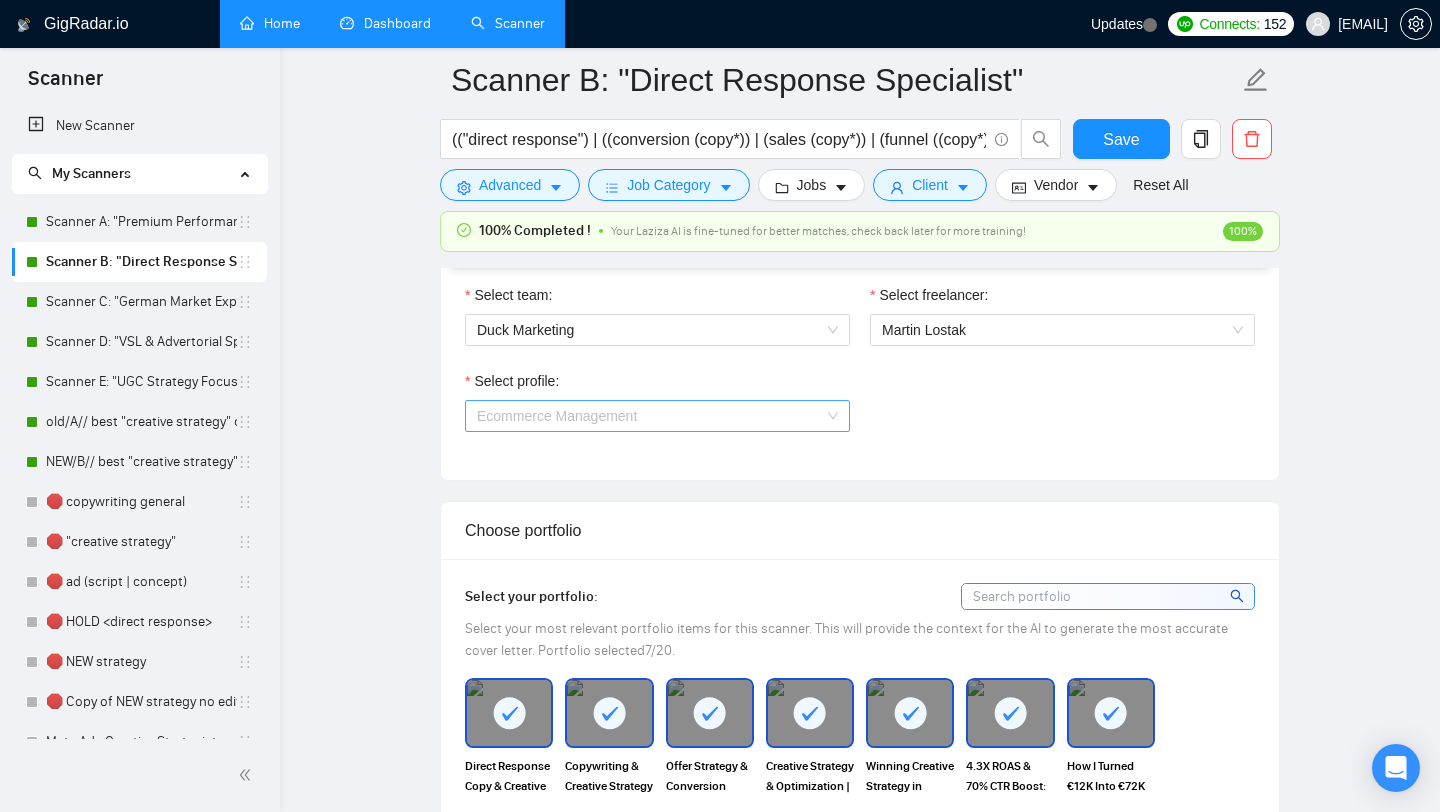 click on "Ecommerce Management" at bounding box center [657, 416] 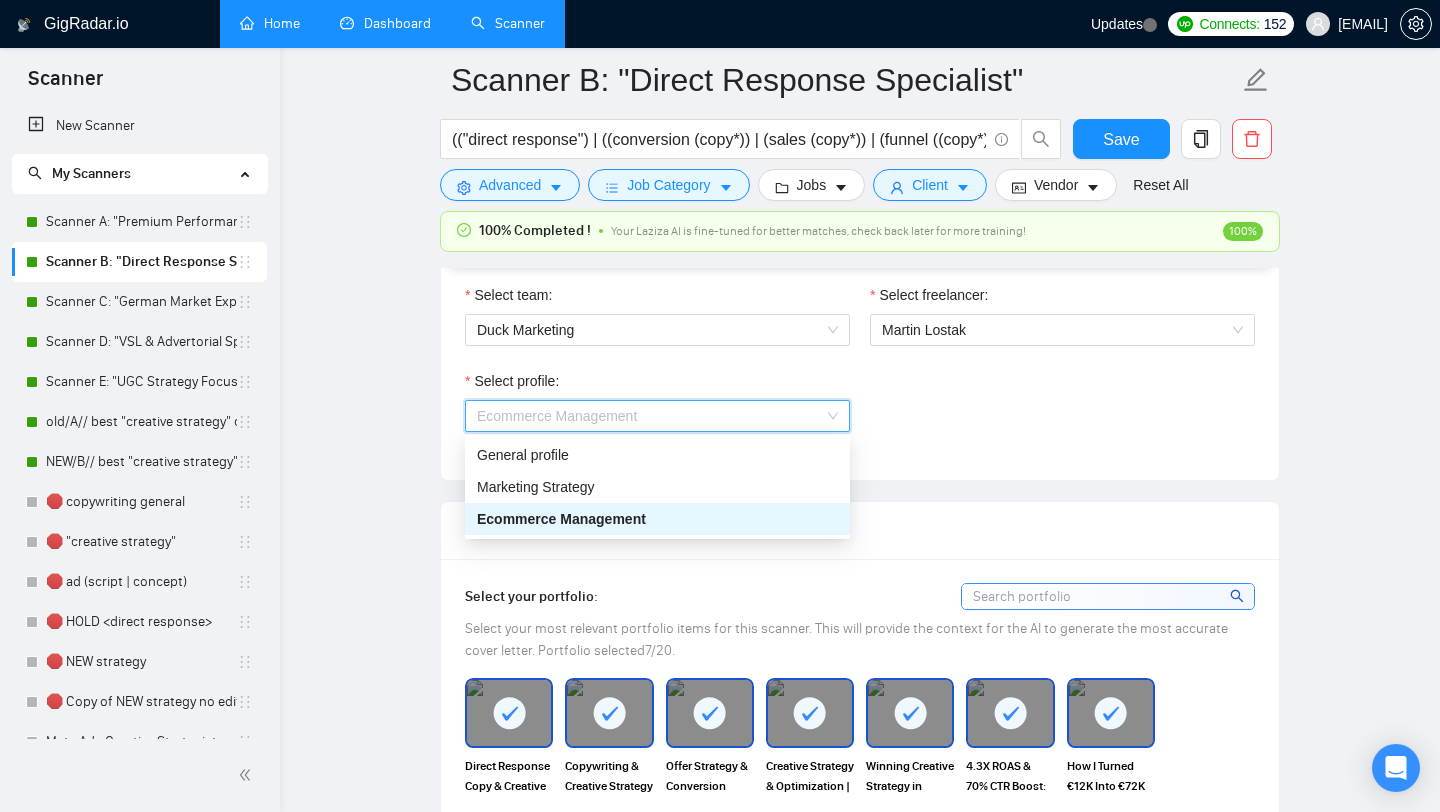 click on "Ecommerce Management" at bounding box center [657, 416] 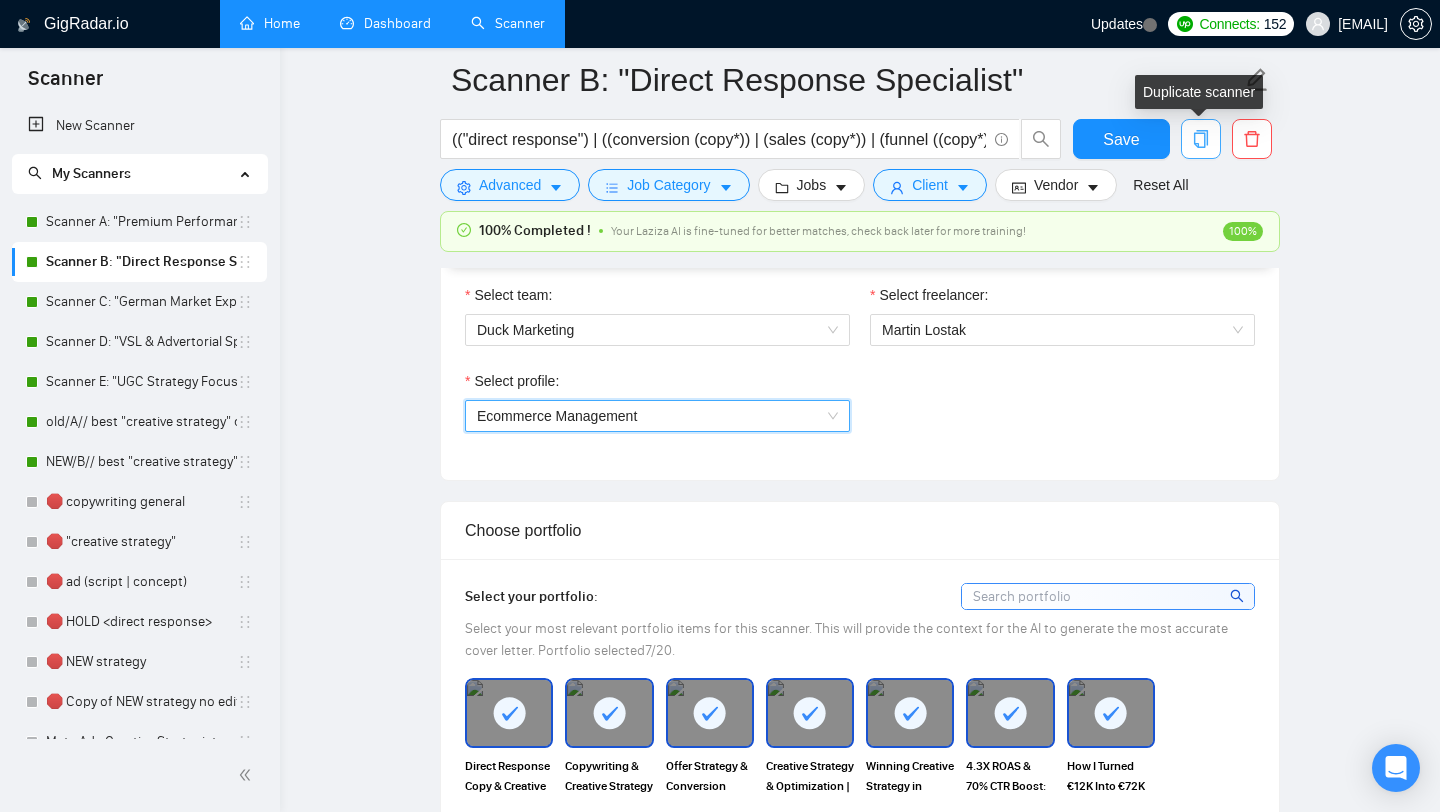 click 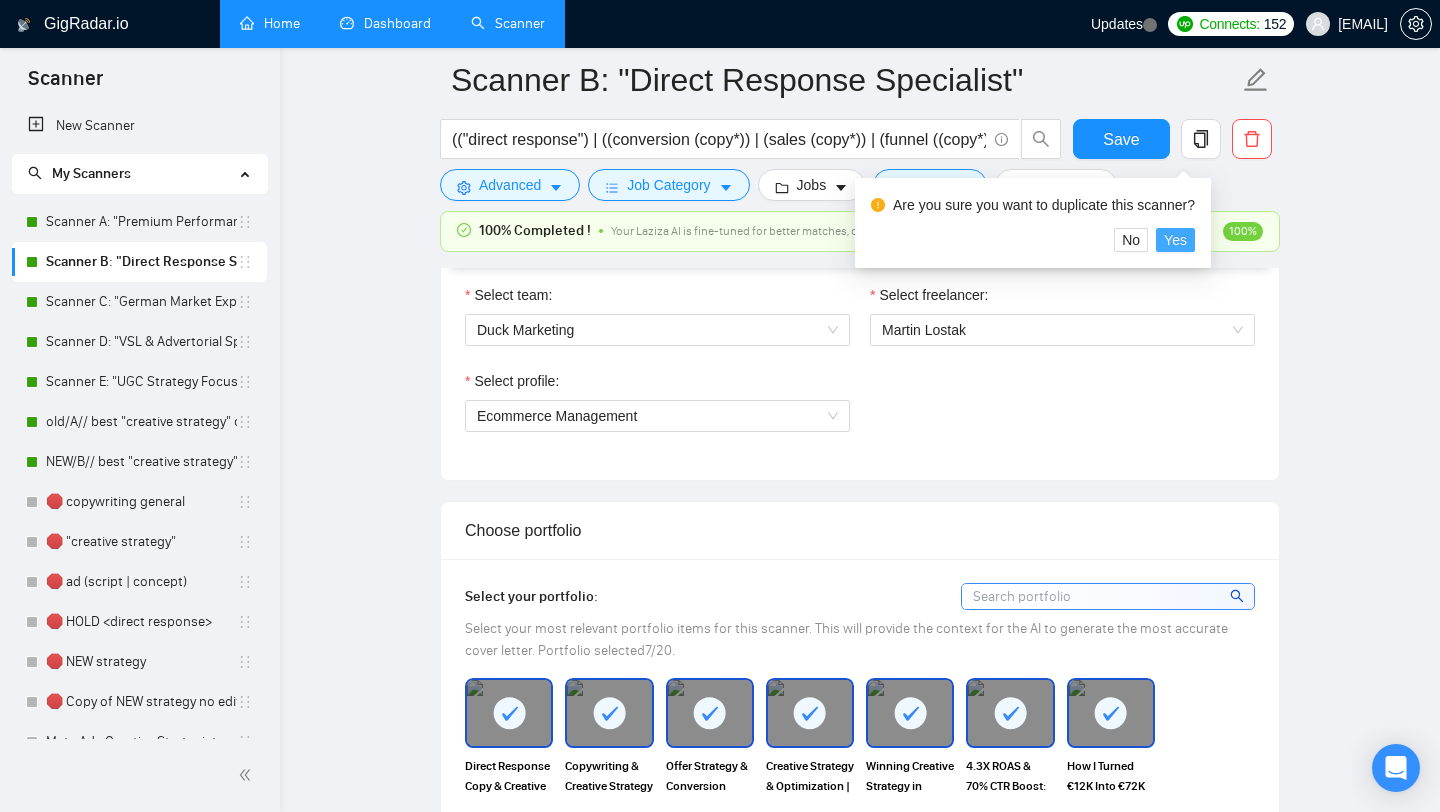 click on "Yes" at bounding box center (1175, 240) 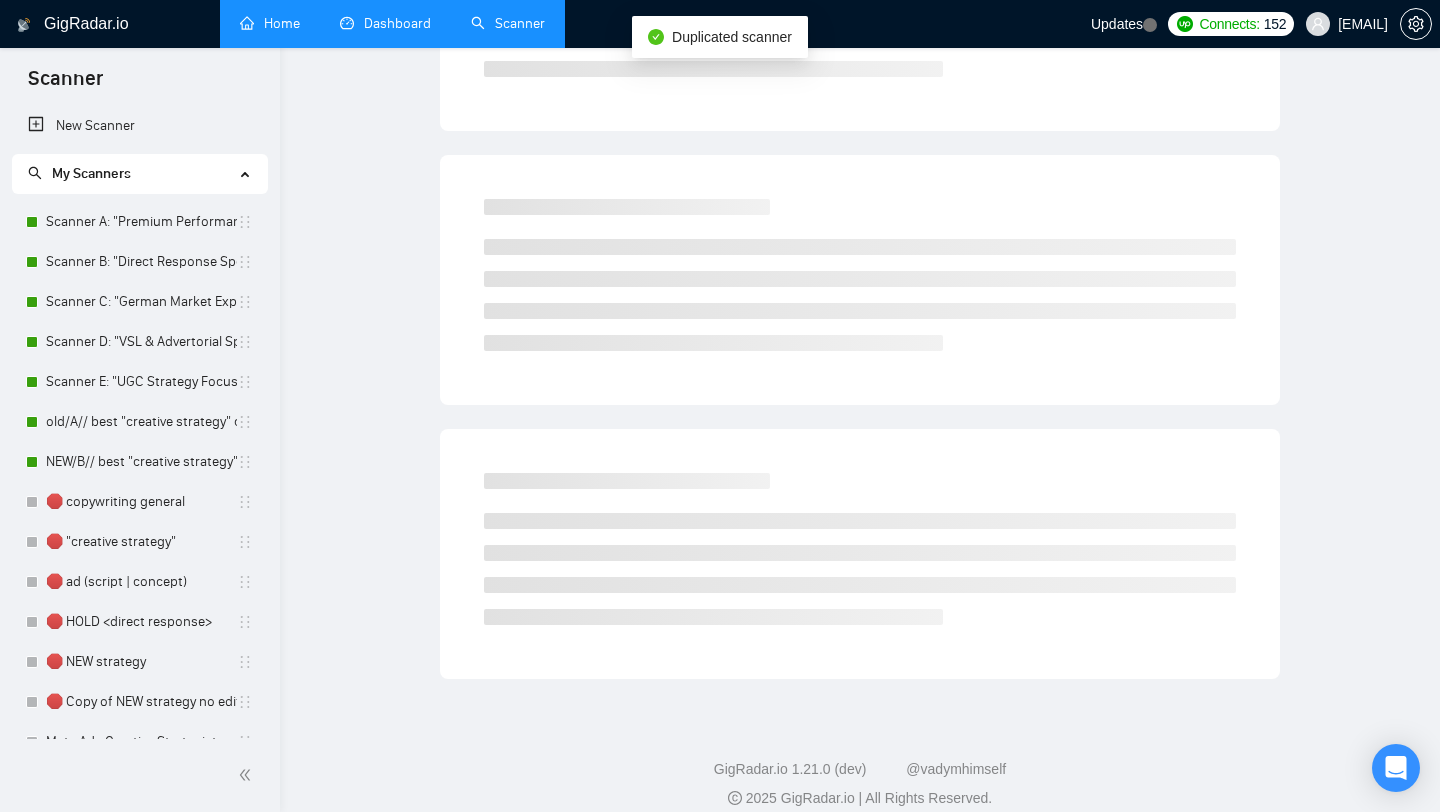 scroll, scrollTop: 0, scrollLeft: 0, axis: both 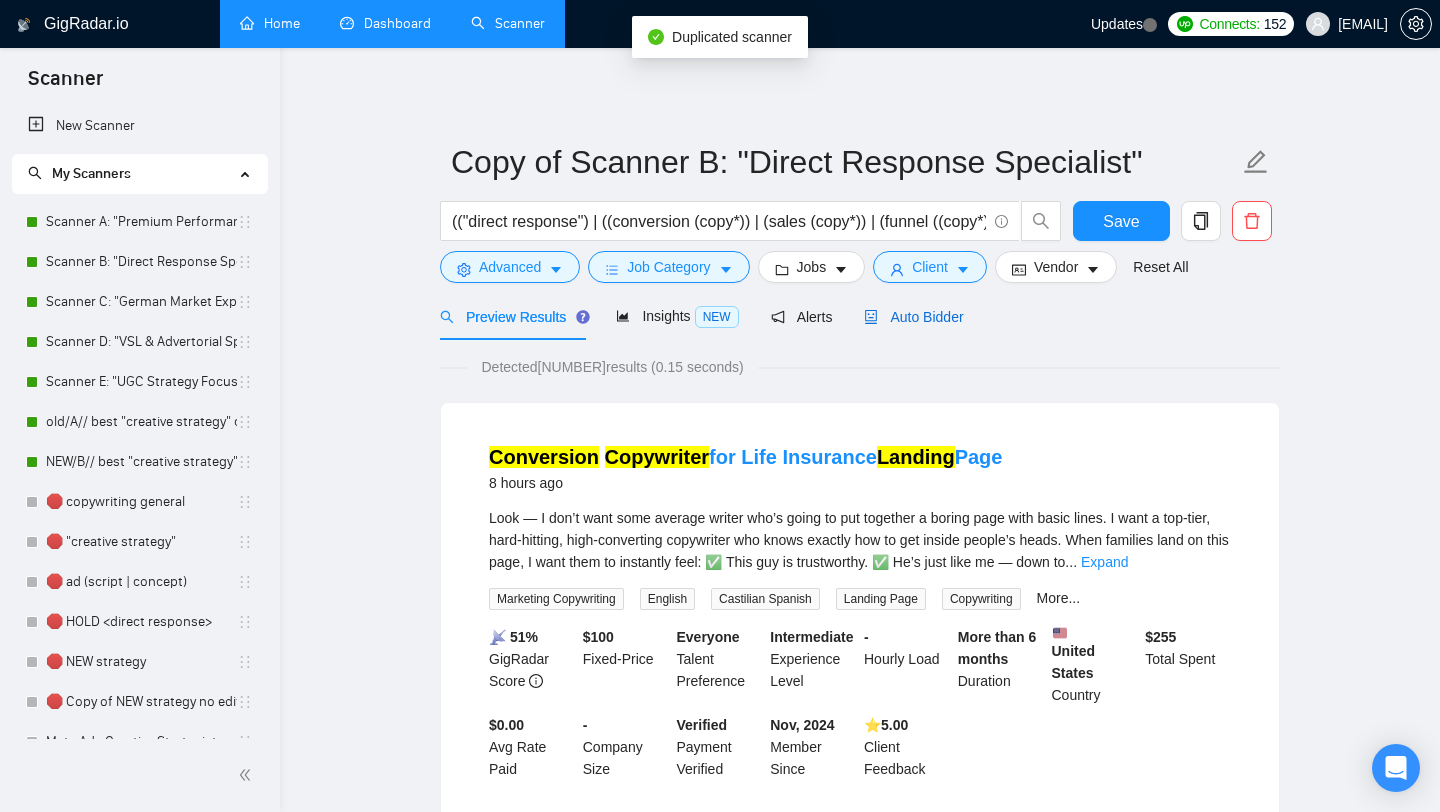 click on "Auto Bidder" at bounding box center [913, 317] 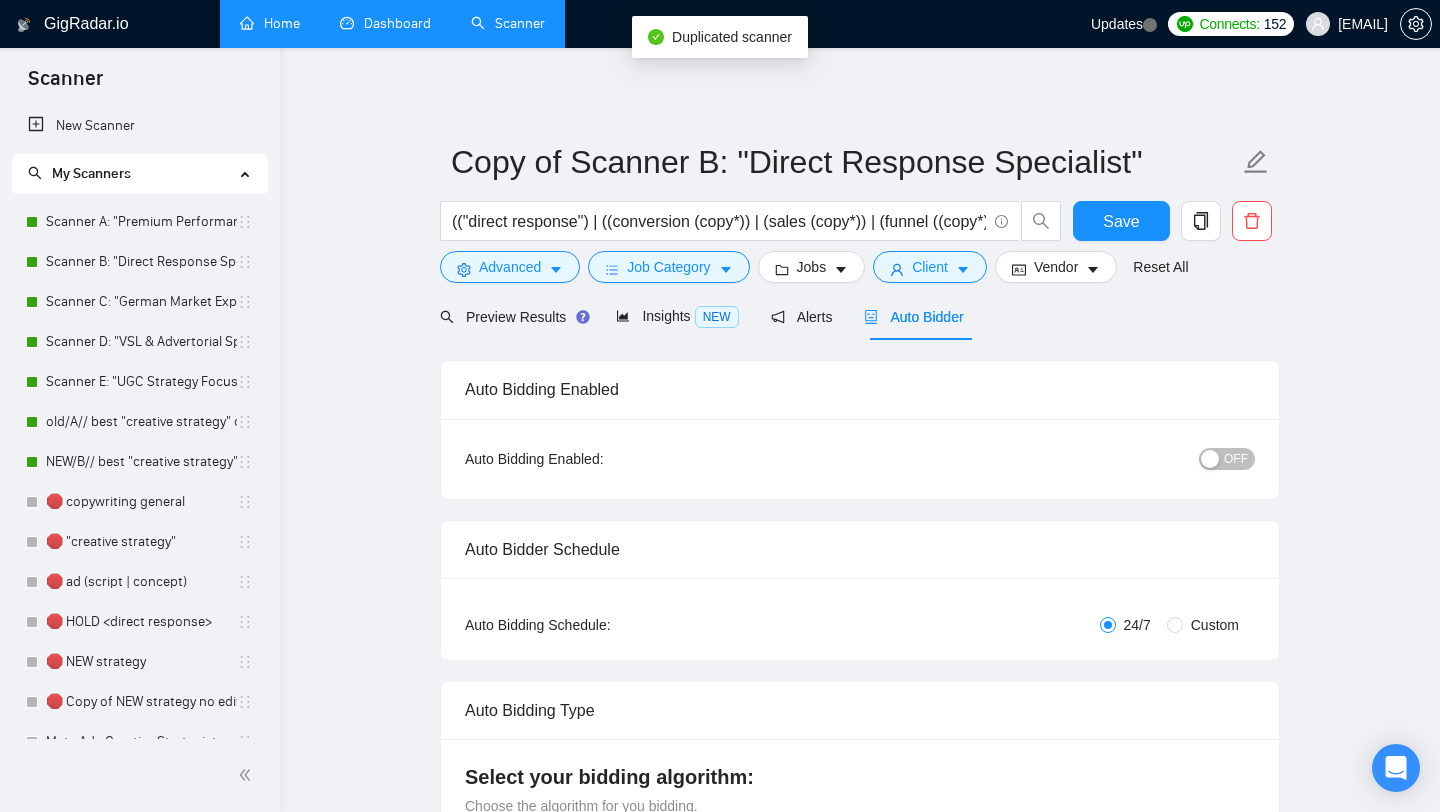 type 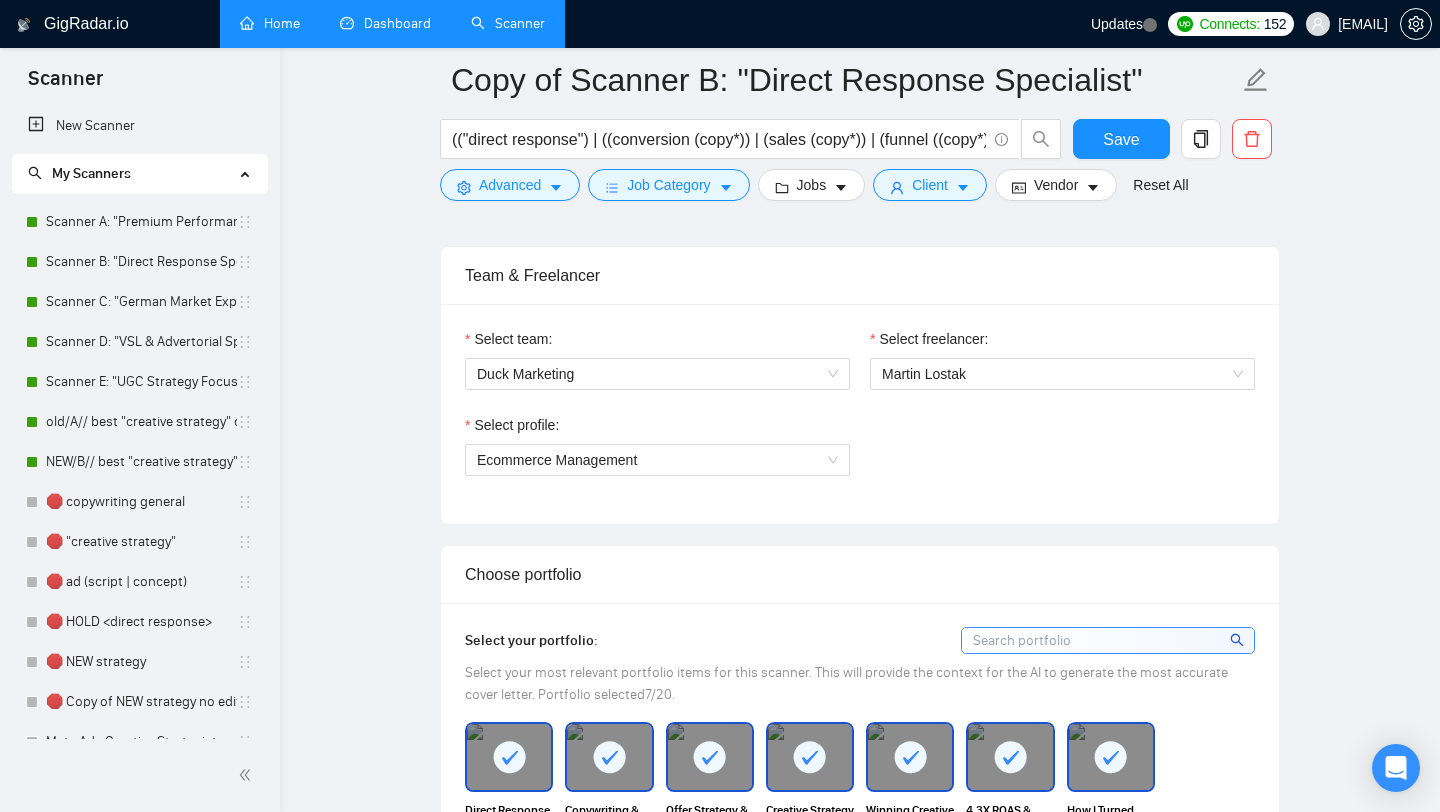 scroll, scrollTop: 1038, scrollLeft: 0, axis: vertical 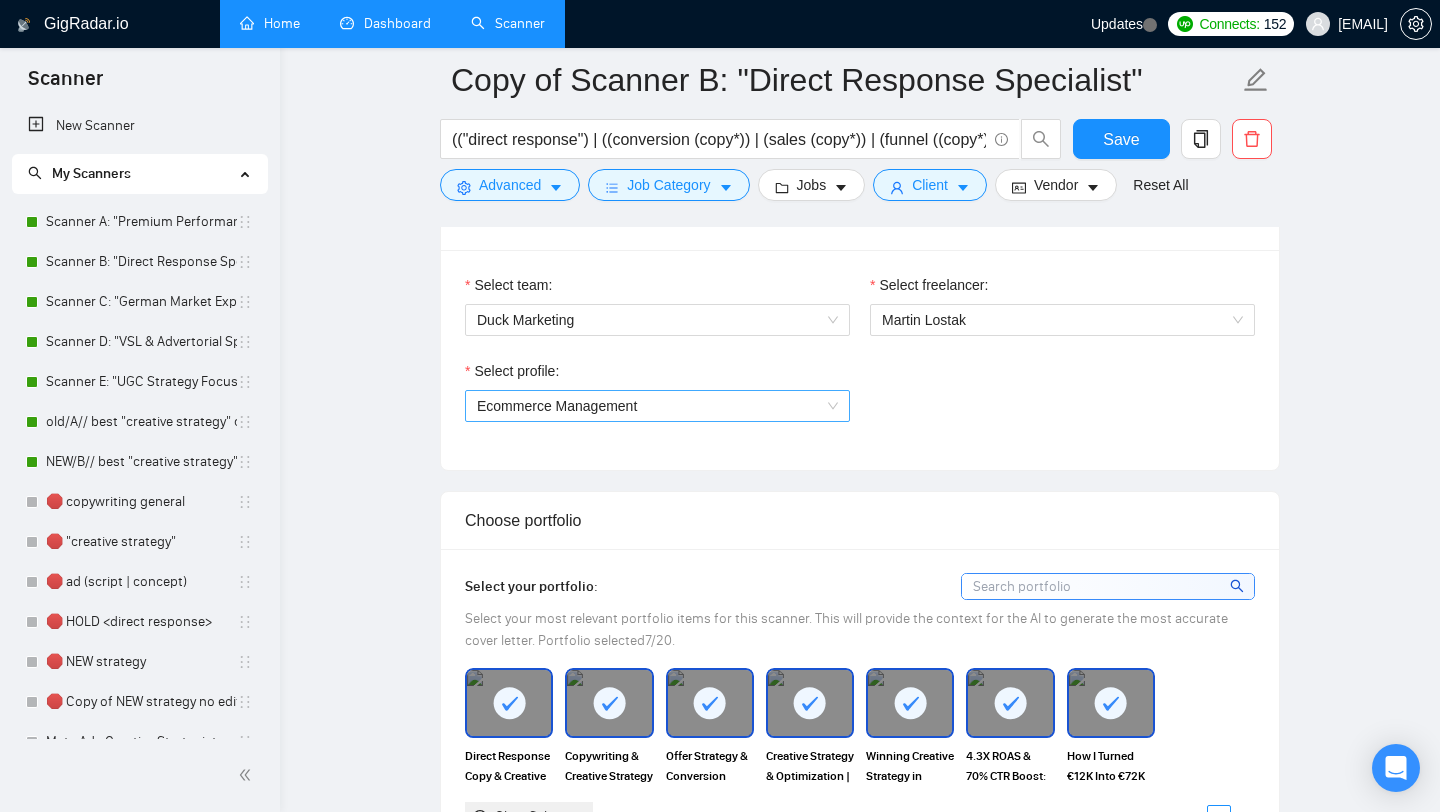 click on "Ecommerce Management" at bounding box center [657, 406] 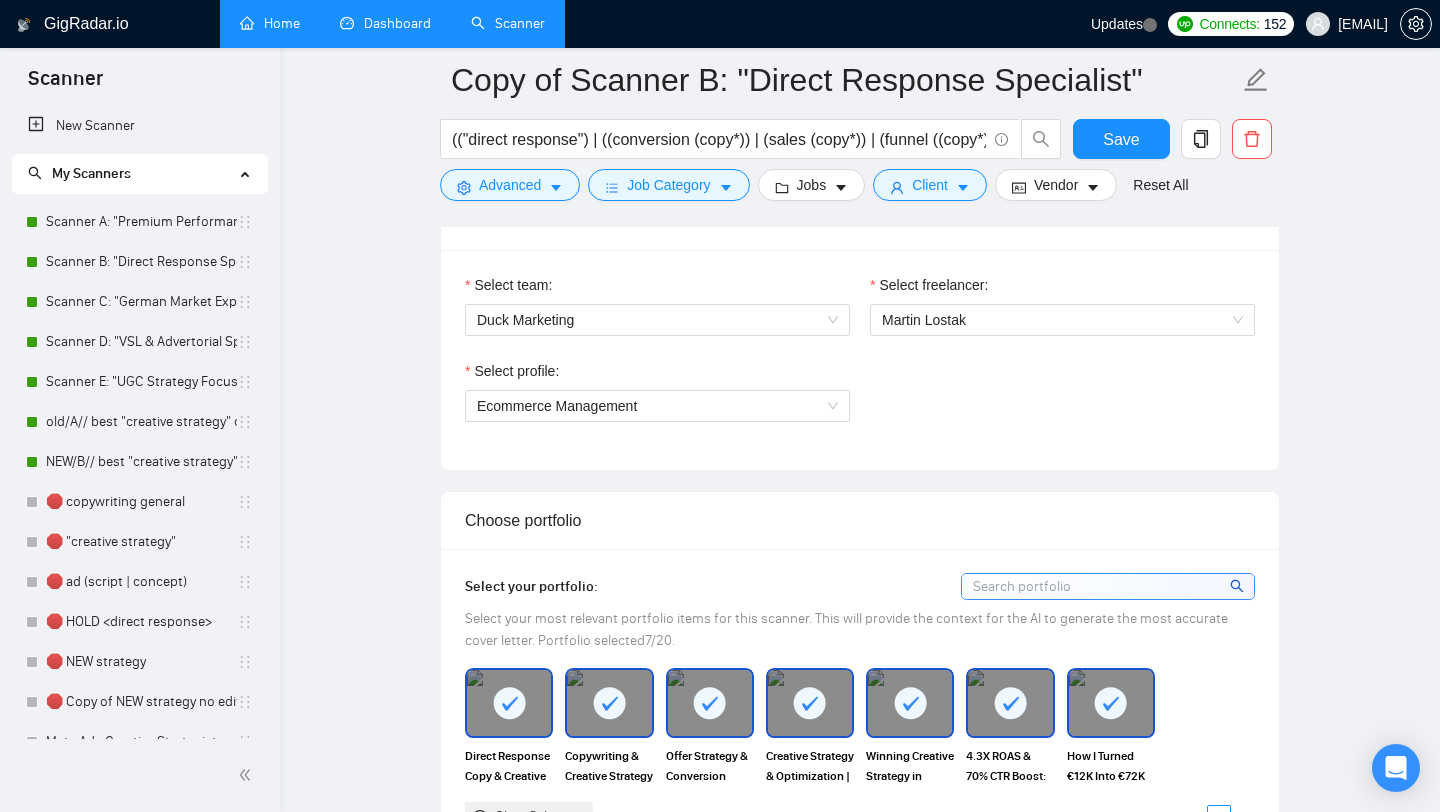 click on "Select profile: Ecommerce Management" at bounding box center [860, 403] 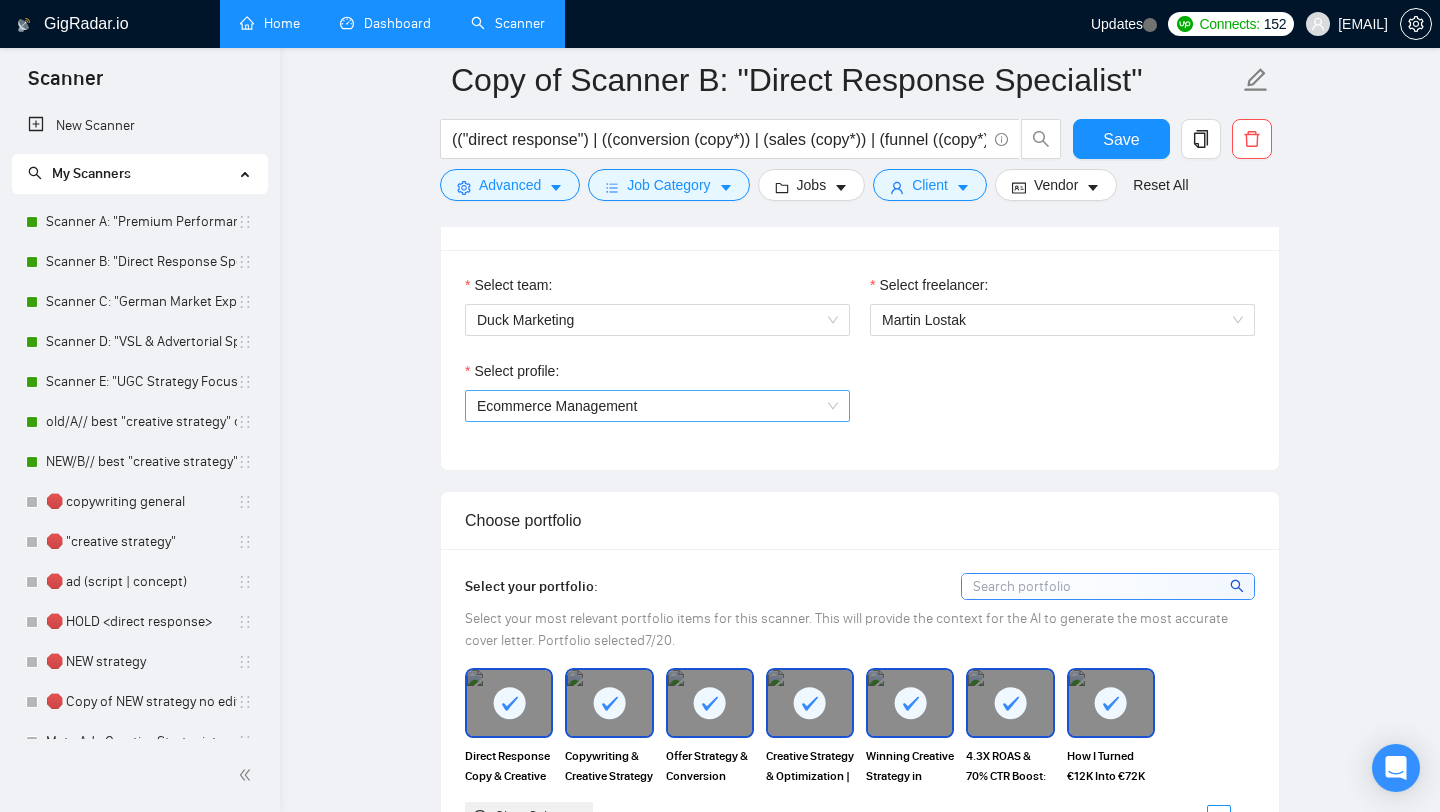 click on "Ecommerce Management" at bounding box center [657, 406] 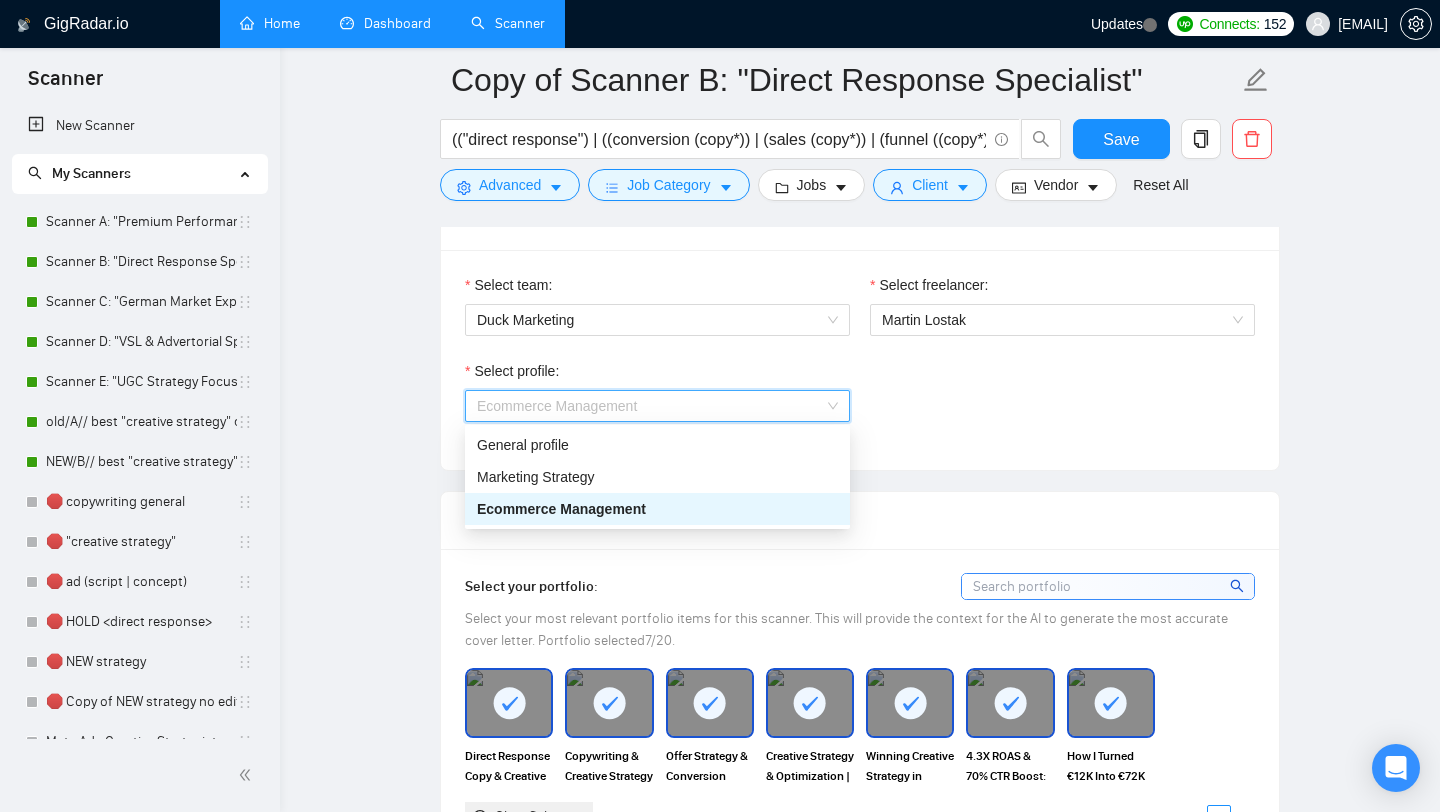 click on "Select profile: Ecommerce Management" at bounding box center [860, 403] 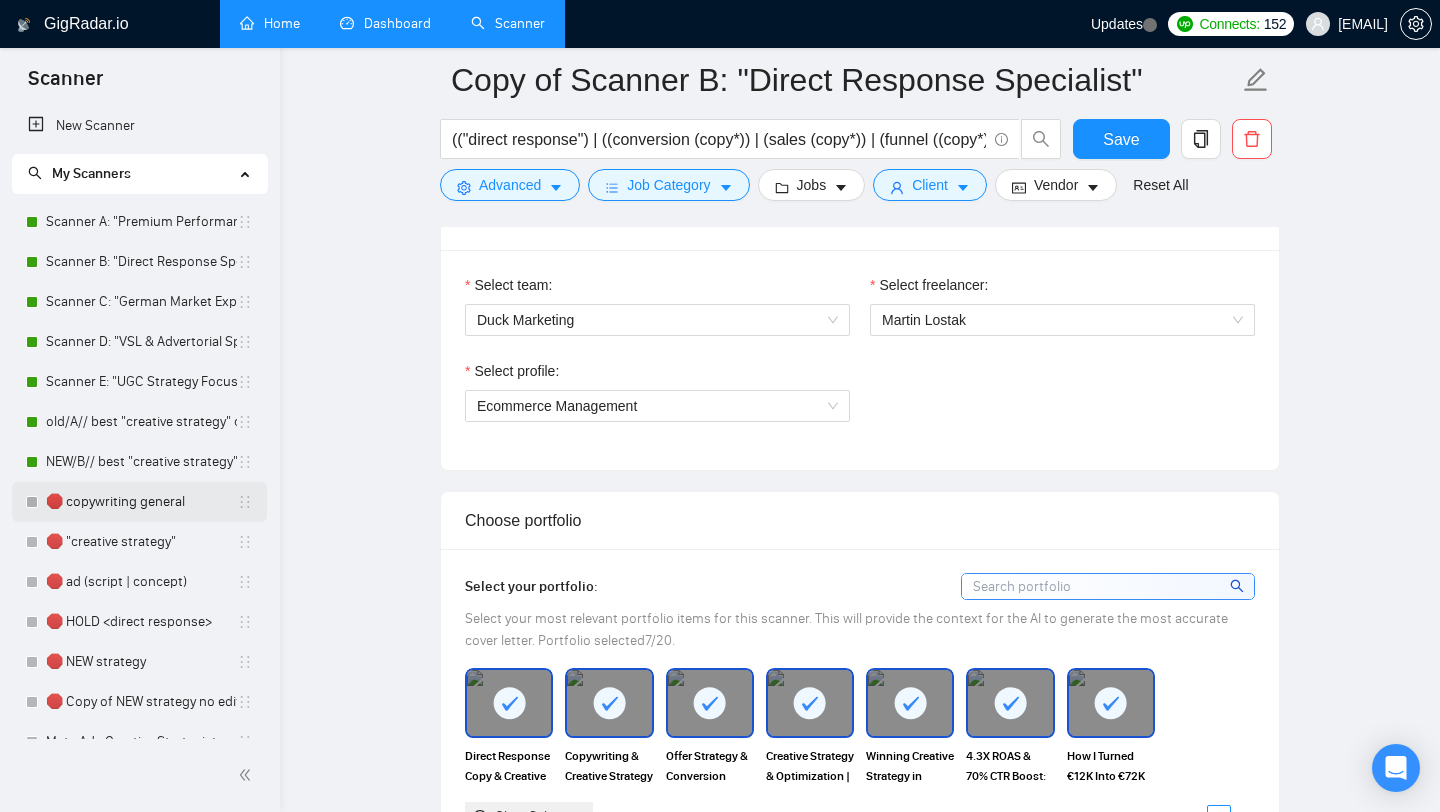 scroll, scrollTop: 183, scrollLeft: 0, axis: vertical 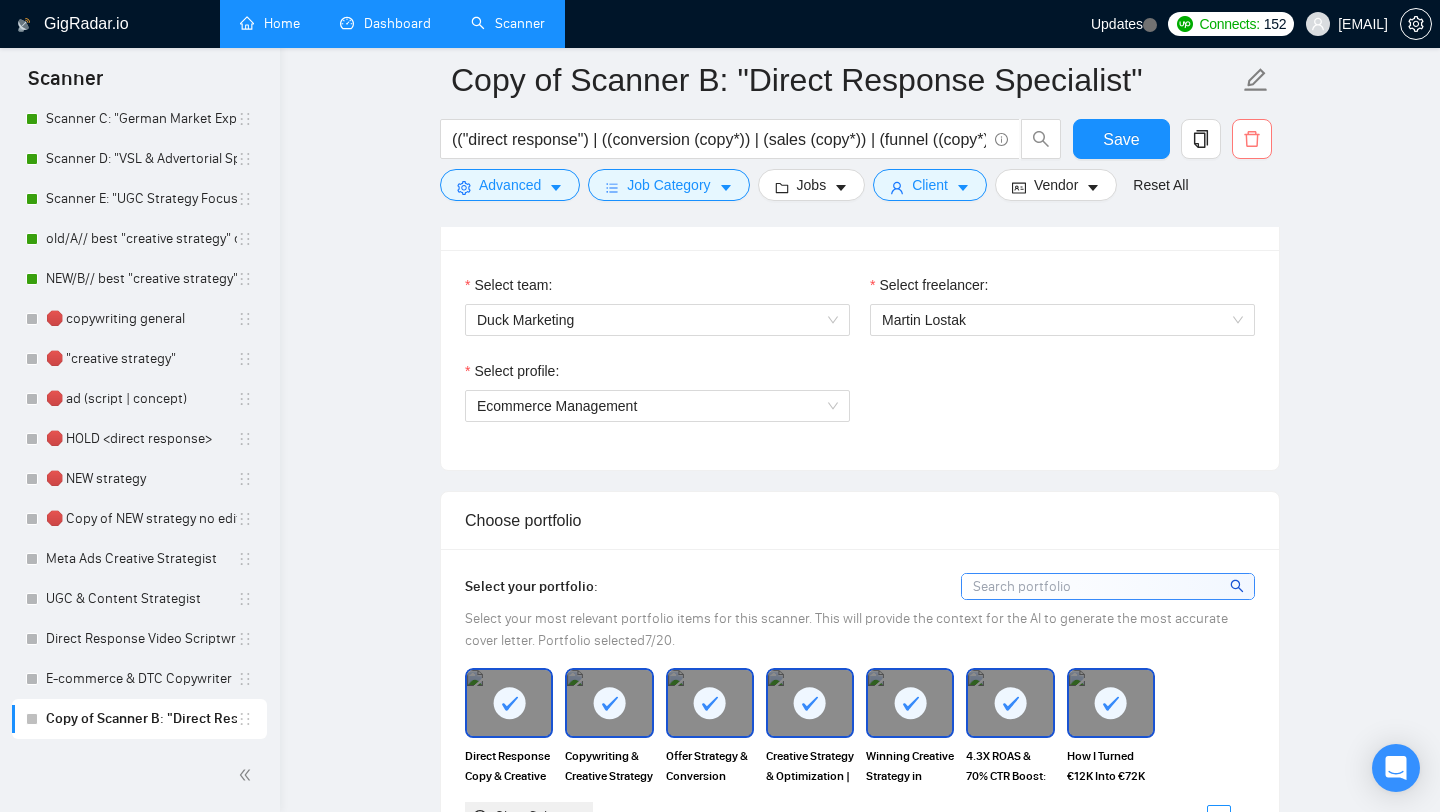 click at bounding box center (1252, 139) 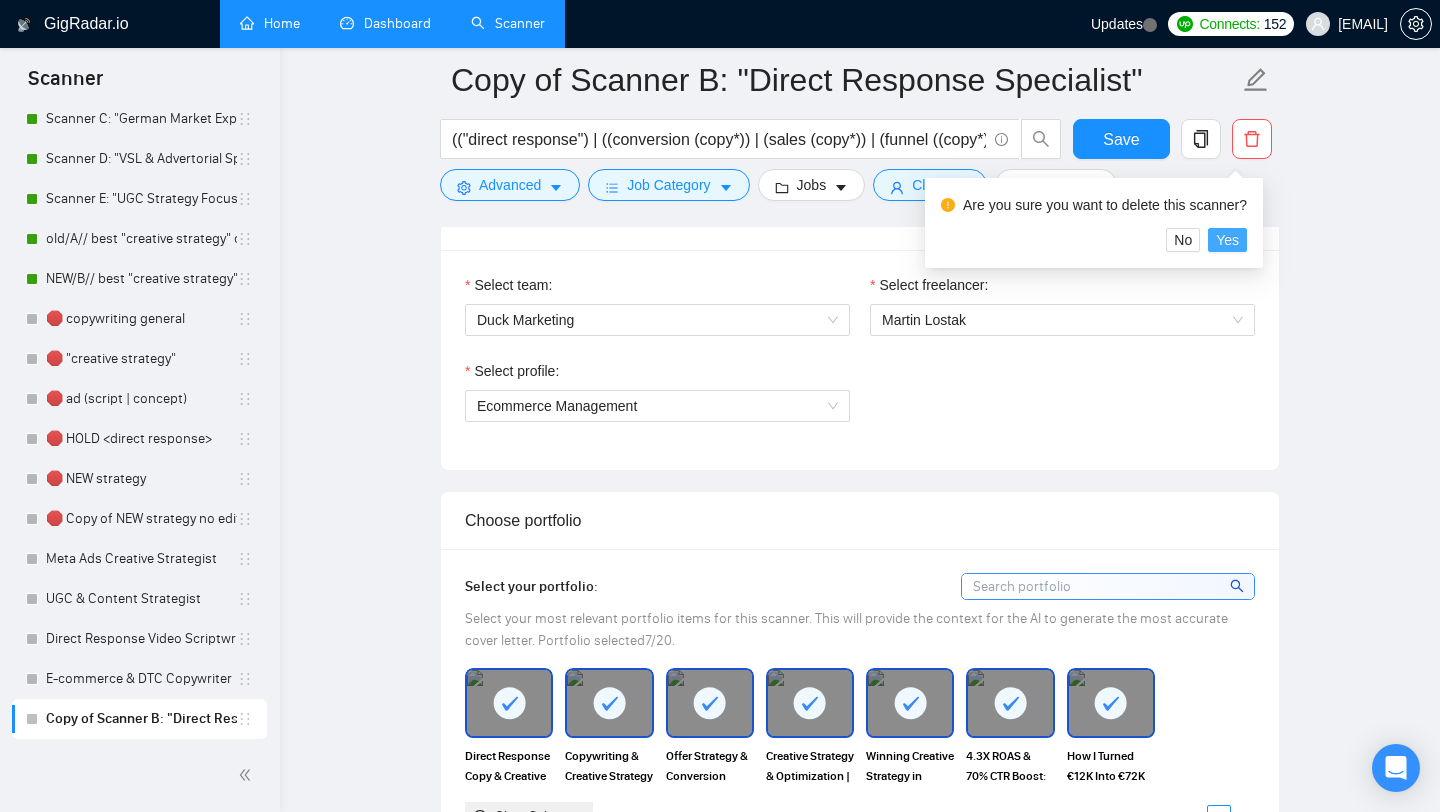 click on "Yes" at bounding box center (1227, 240) 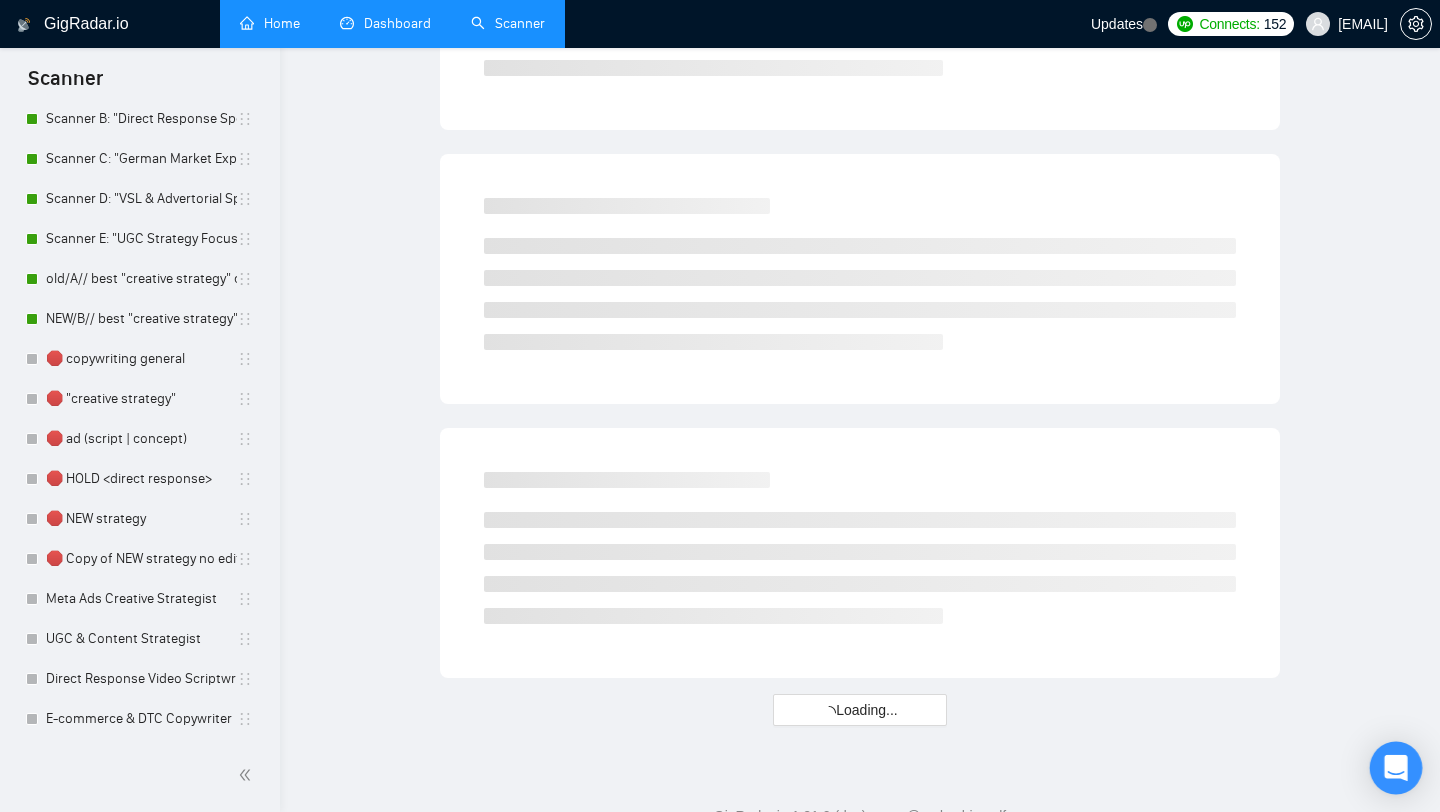 scroll, scrollTop: 143, scrollLeft: 0, axis: vertical 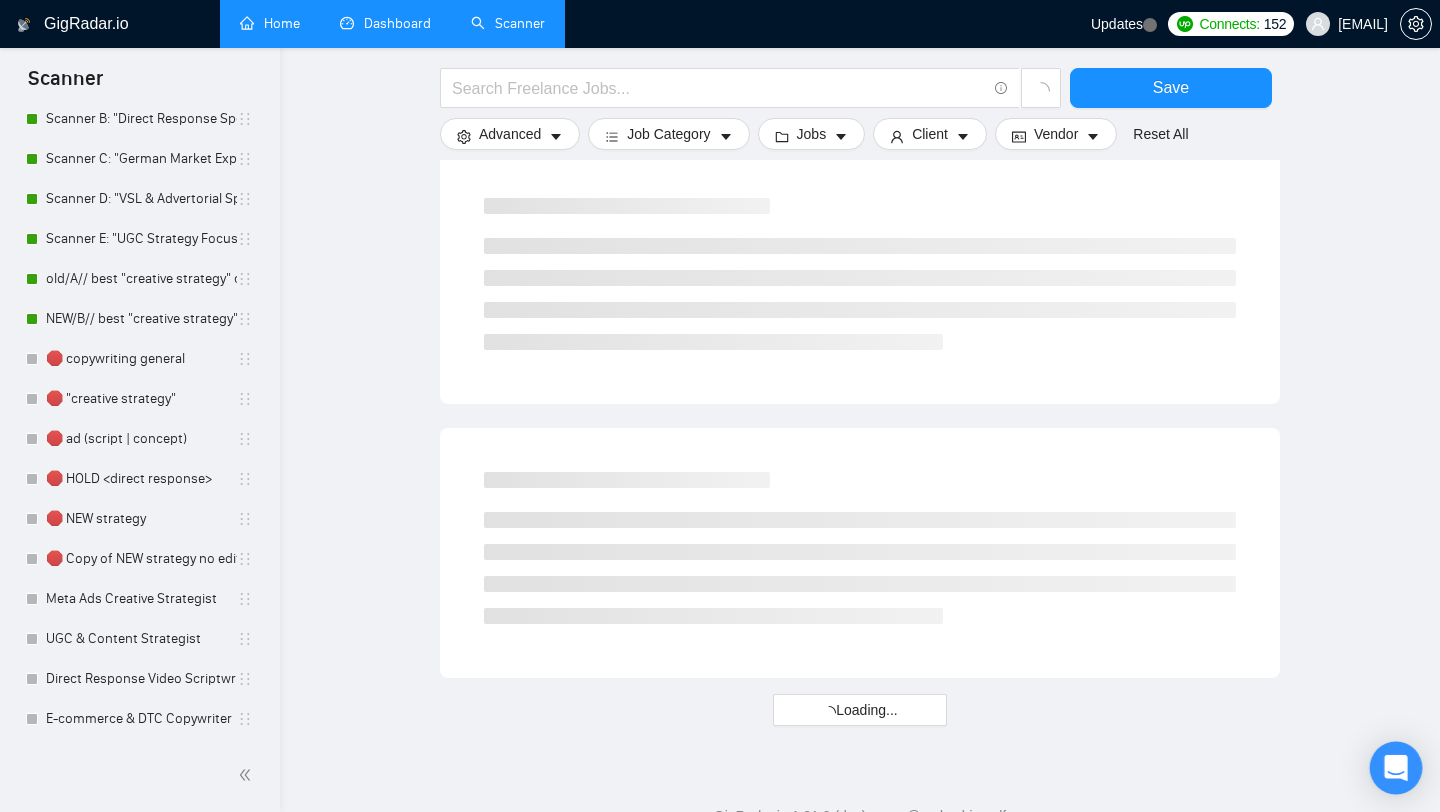 click 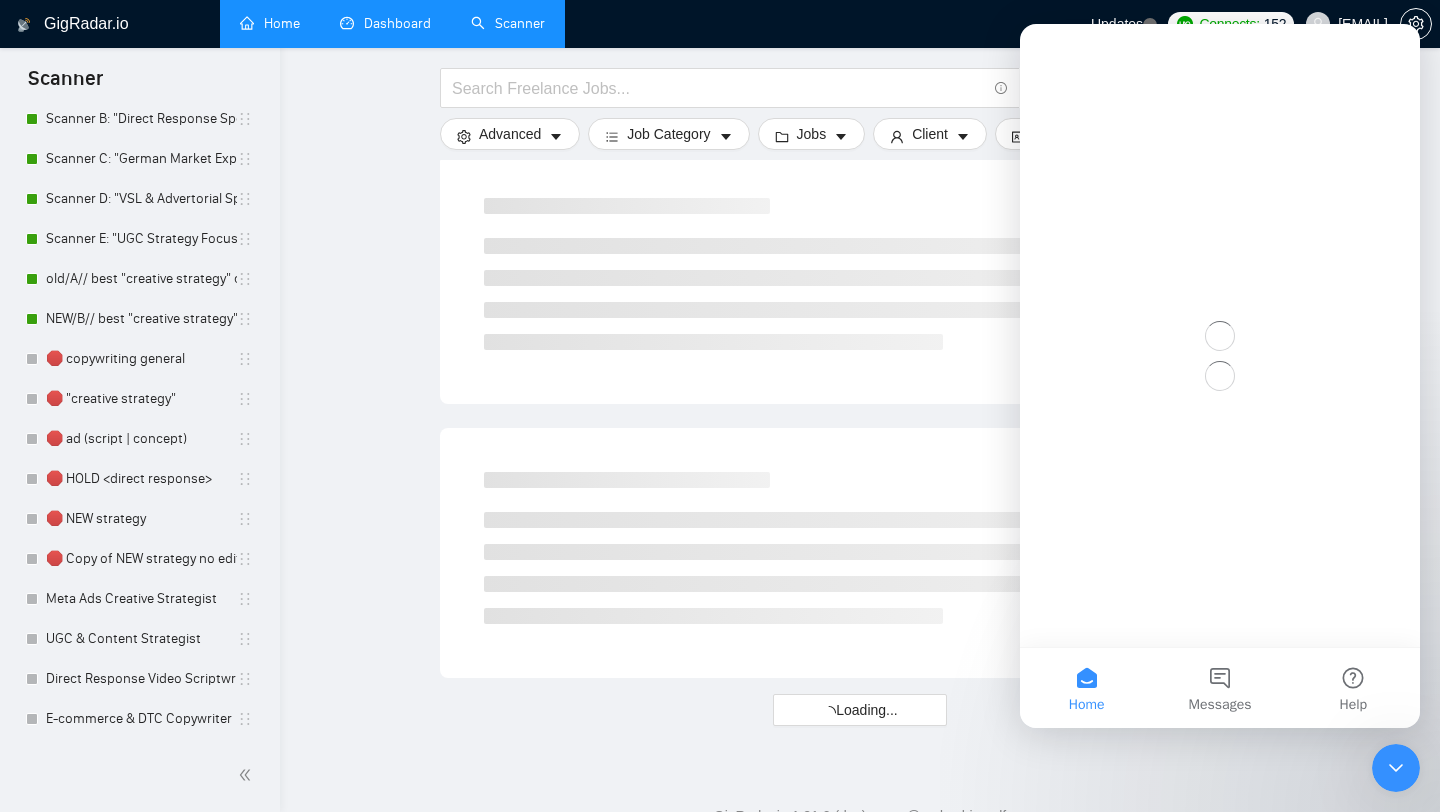 scroll, scrollTop: 0, scrollLeft: 0, axis: both 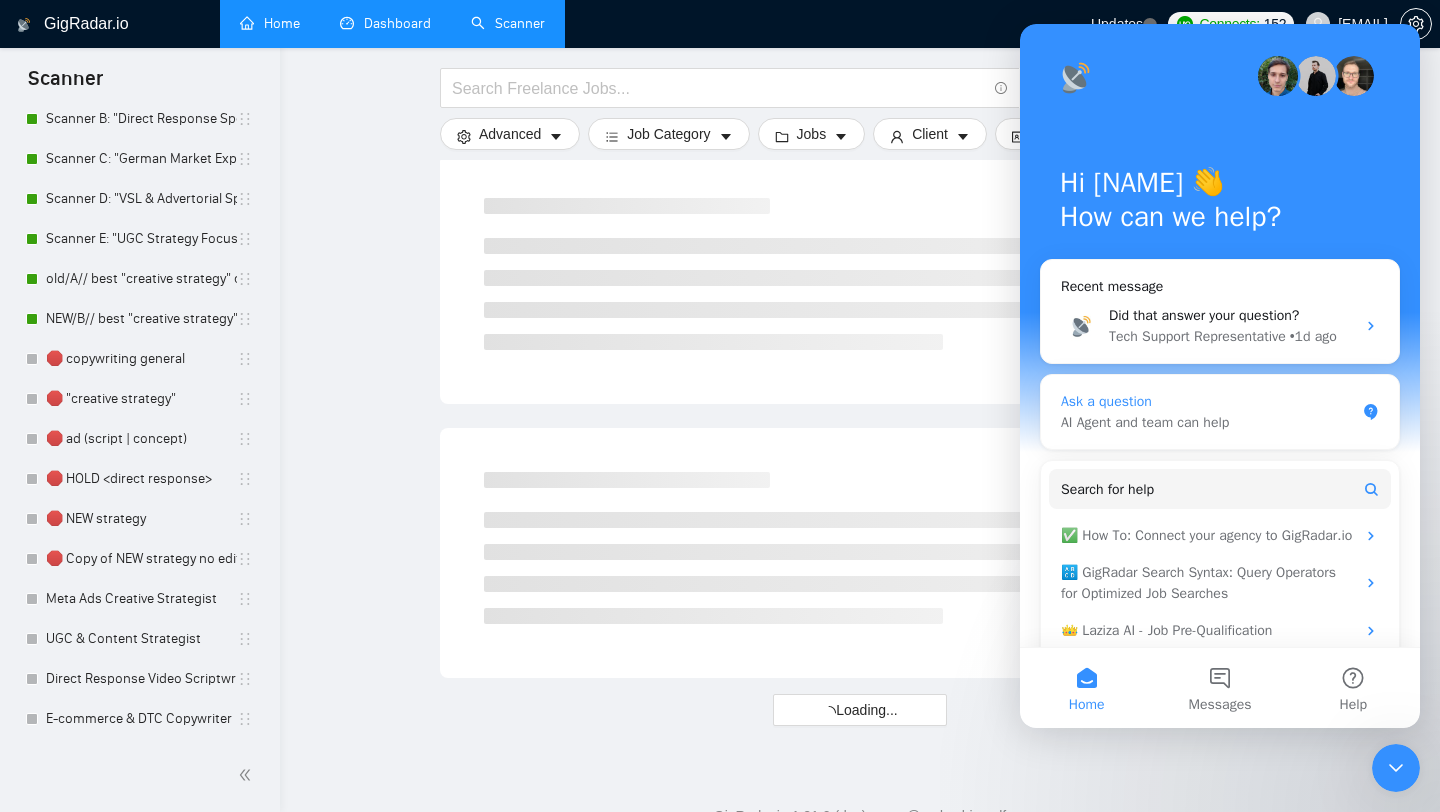 click on "Ask a question" at bounding box center [1208, 401] 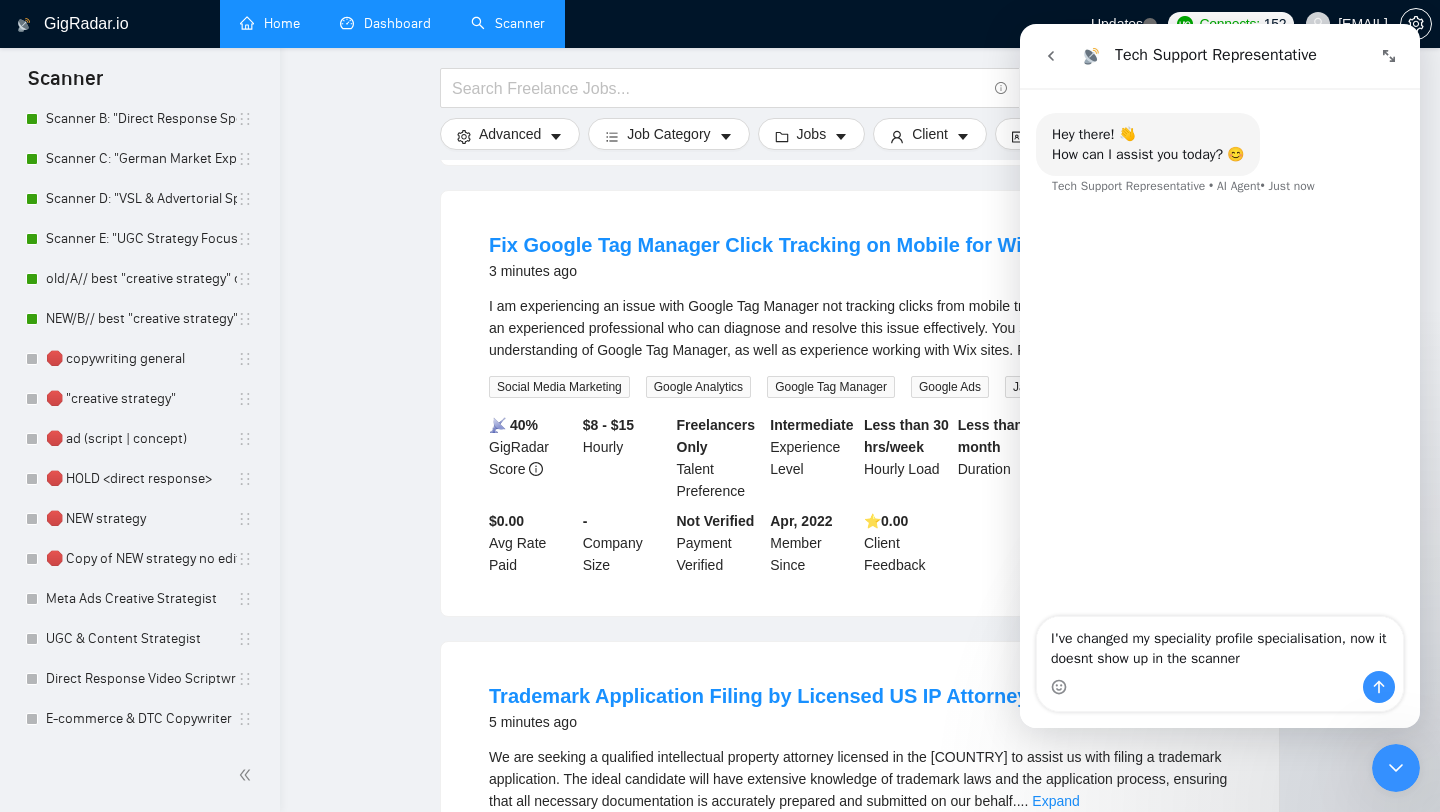 type on "I've changed my speciality profile specialisation, now it doesnt show up in the scanner" 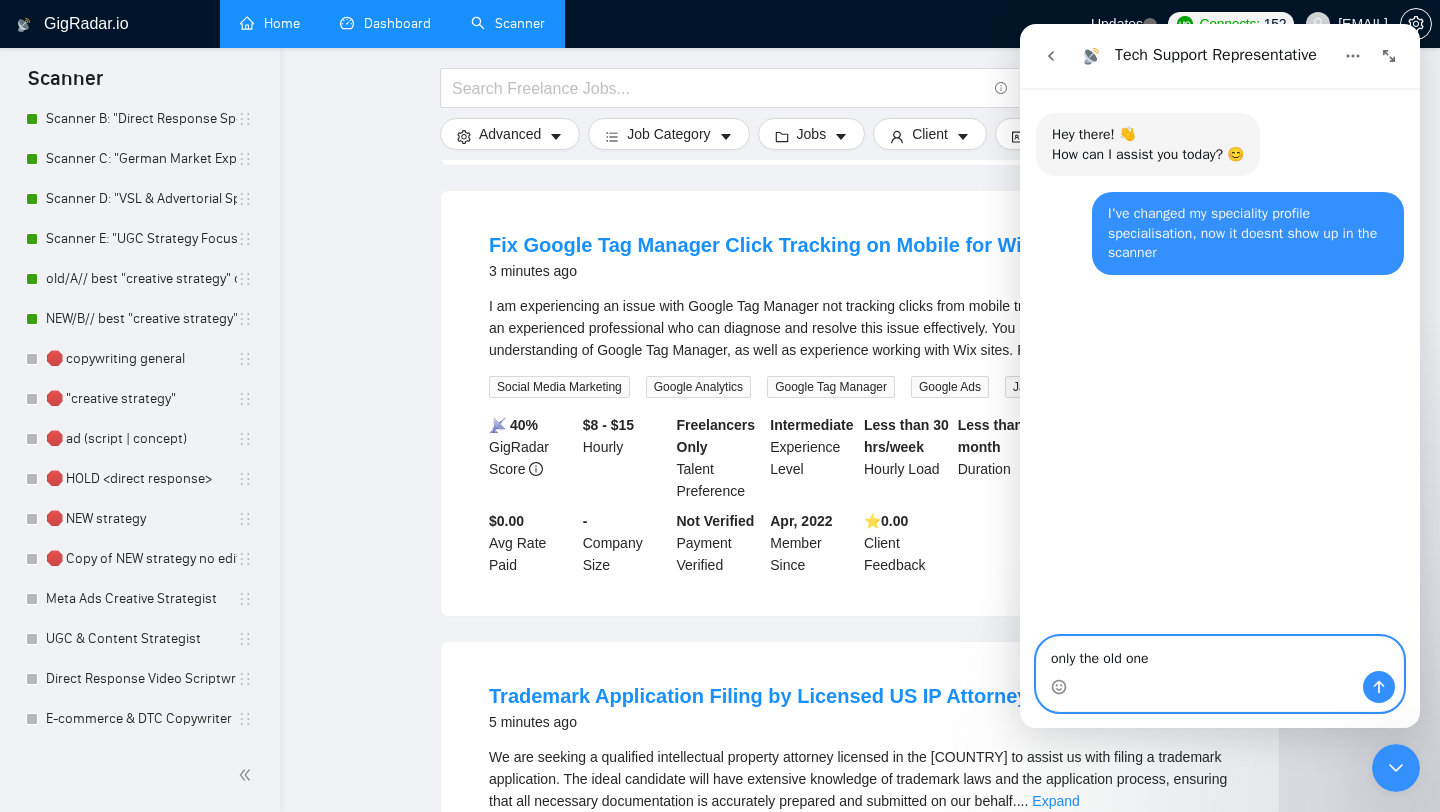 scroll, scrollTop: 3, scrollLeft: 0, axis: vertical 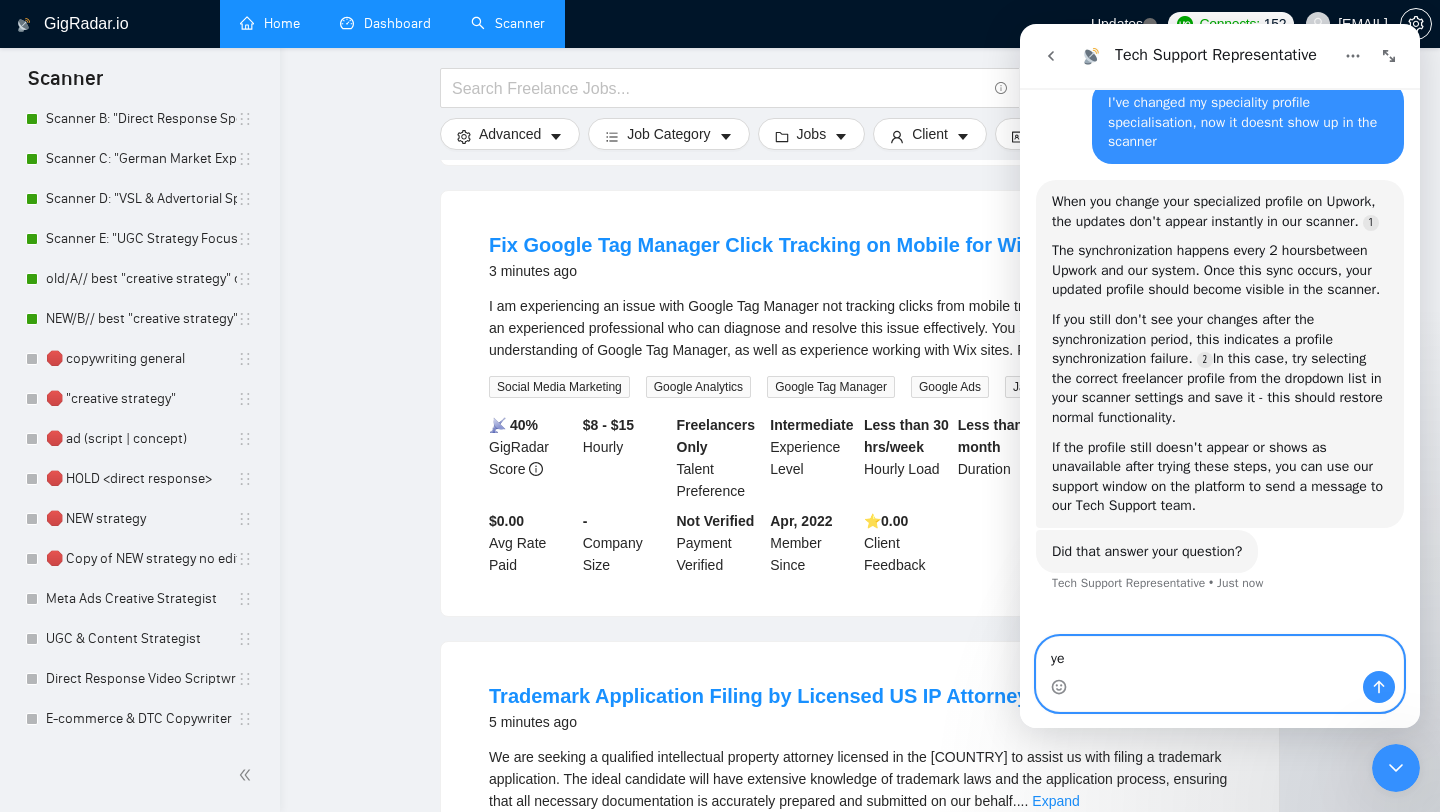 type on "yes" 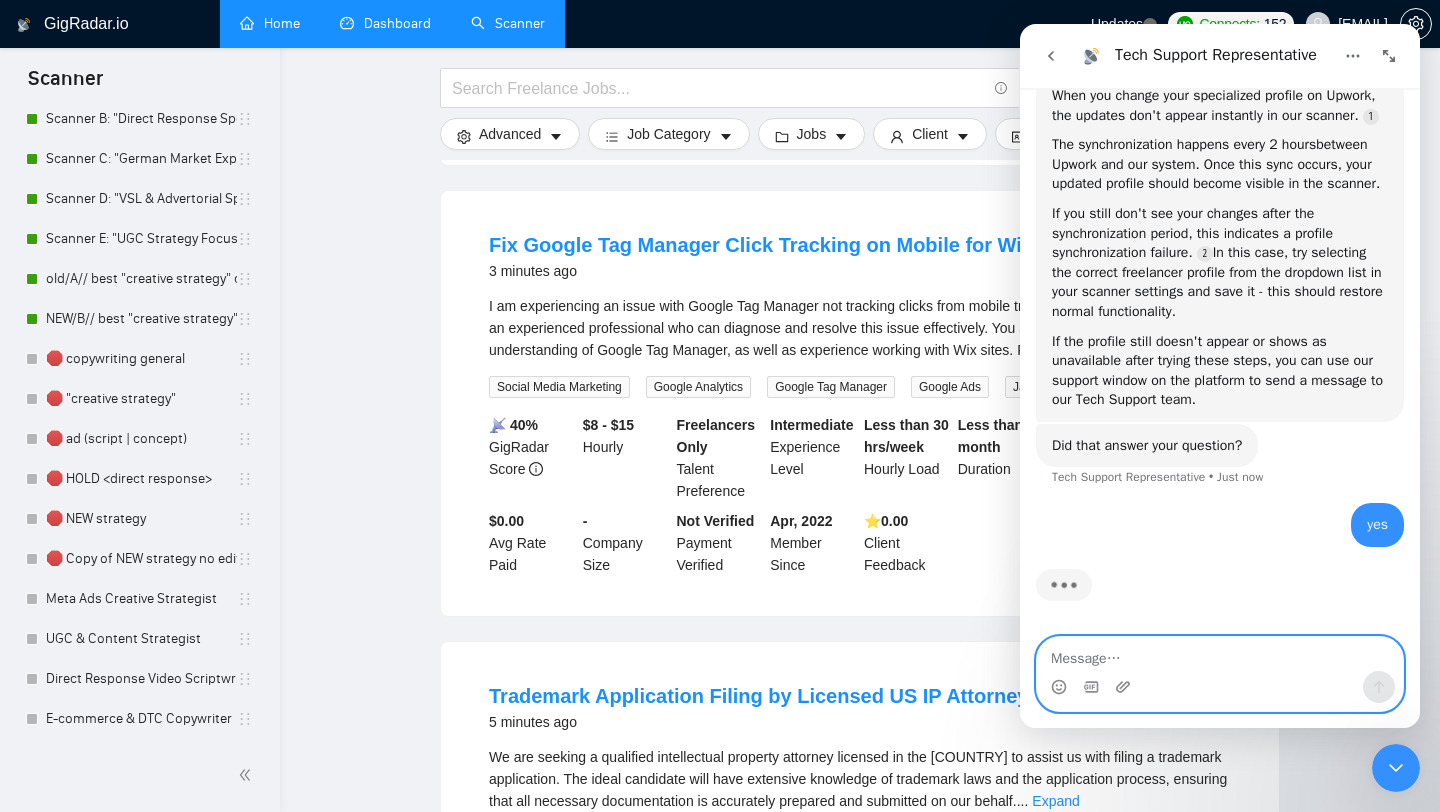scroll, scrollTop: 253, scrollLeft: 0, axis: vertical 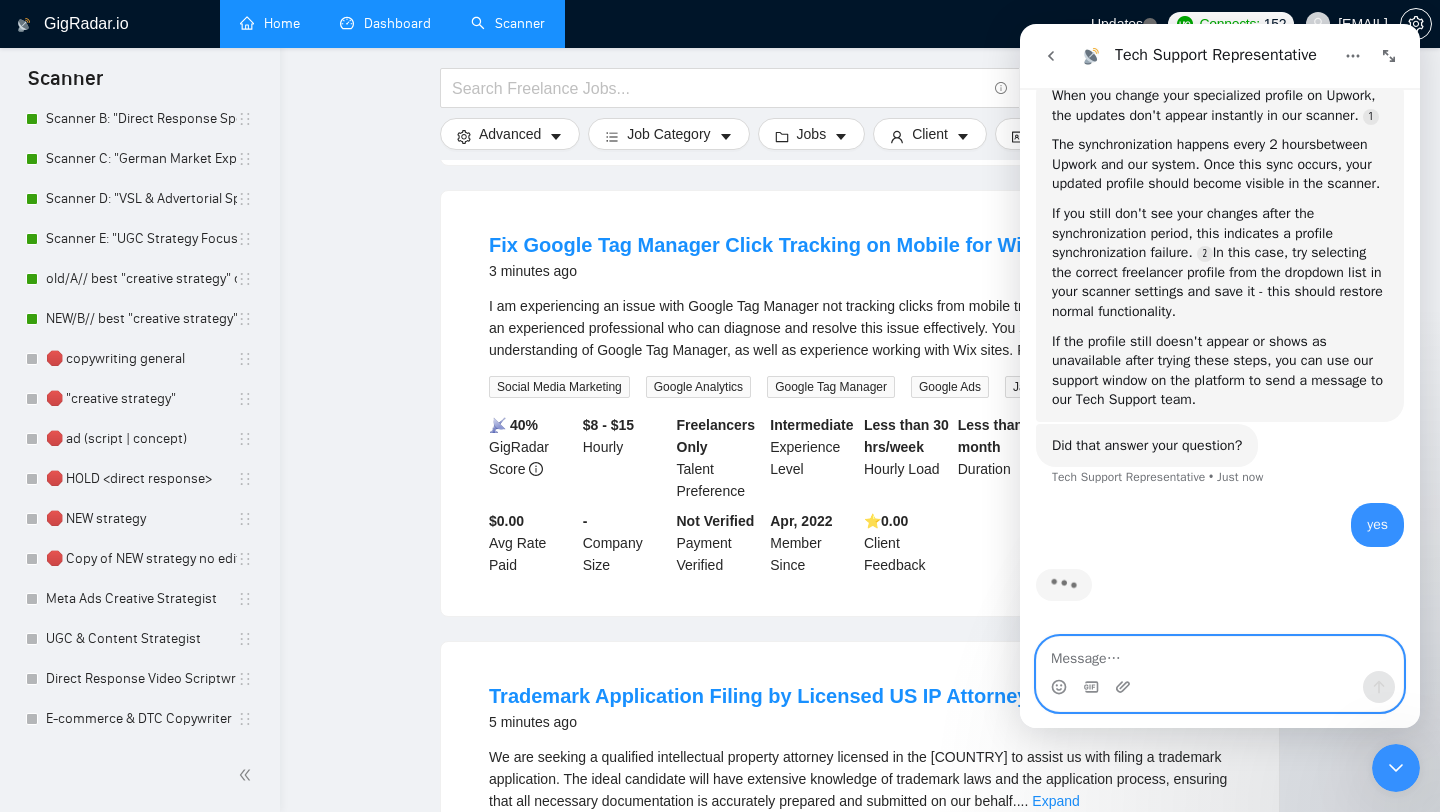 type 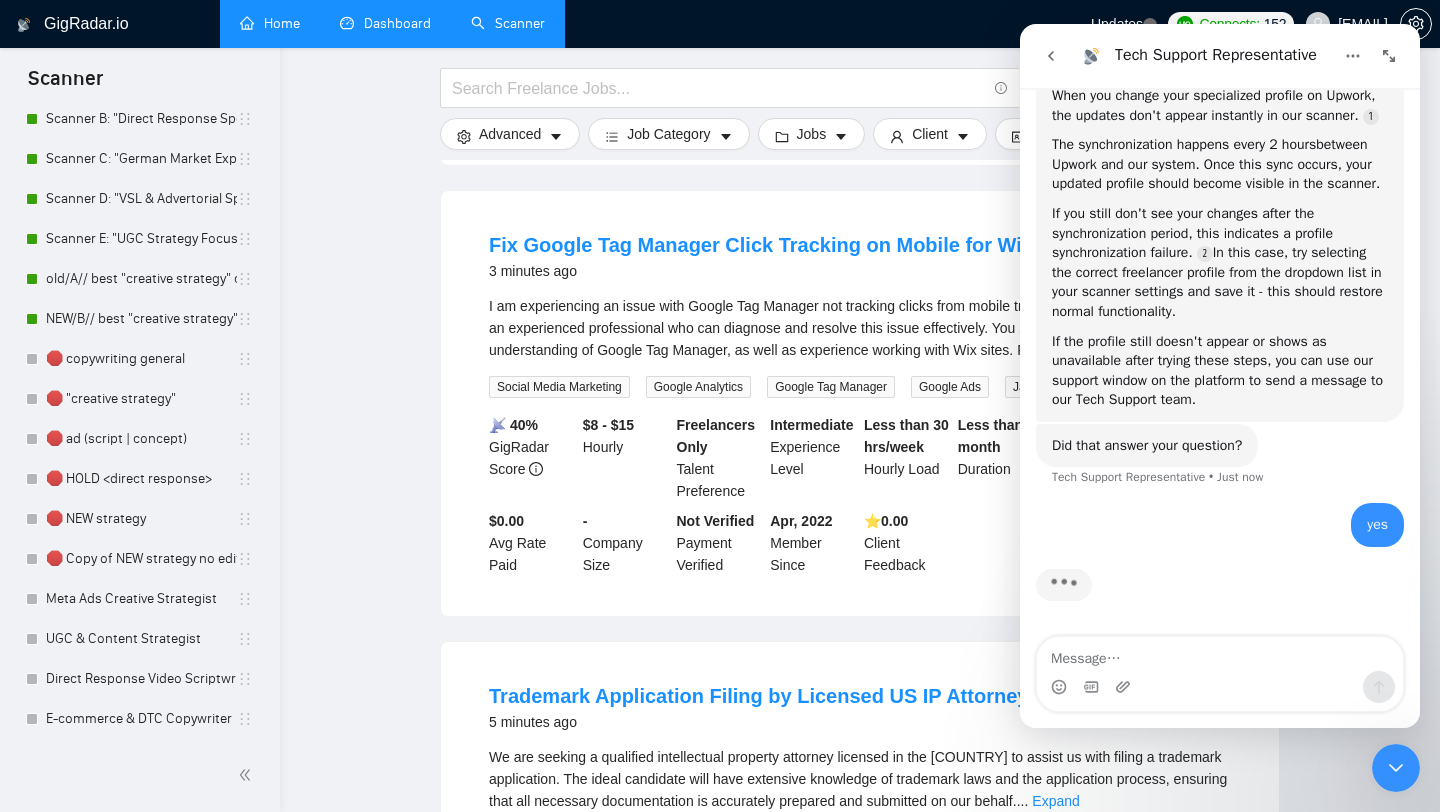 click at bounding box center (1396, 768) 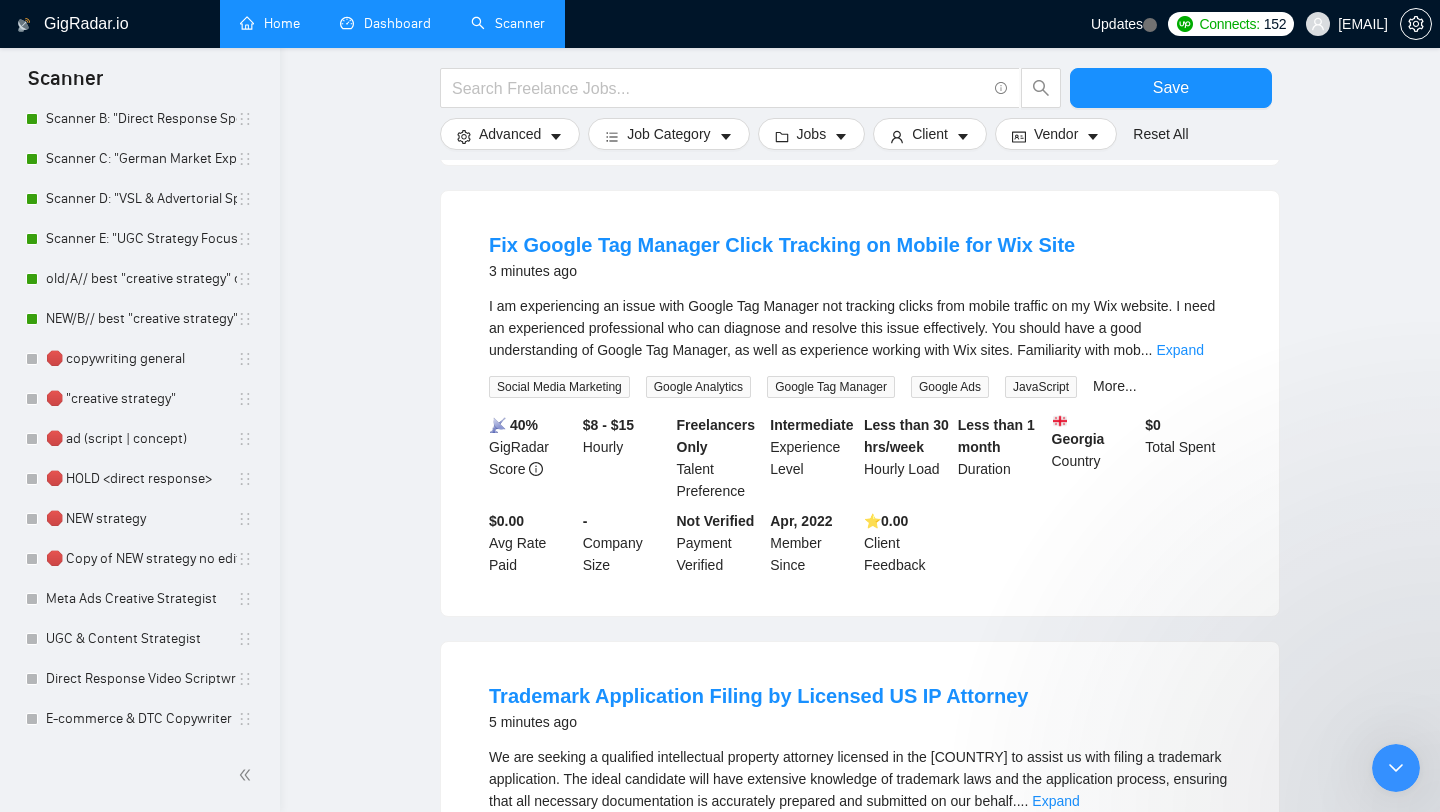 scroll, scrollTop: 0, scrollLeft: 0, axis: both 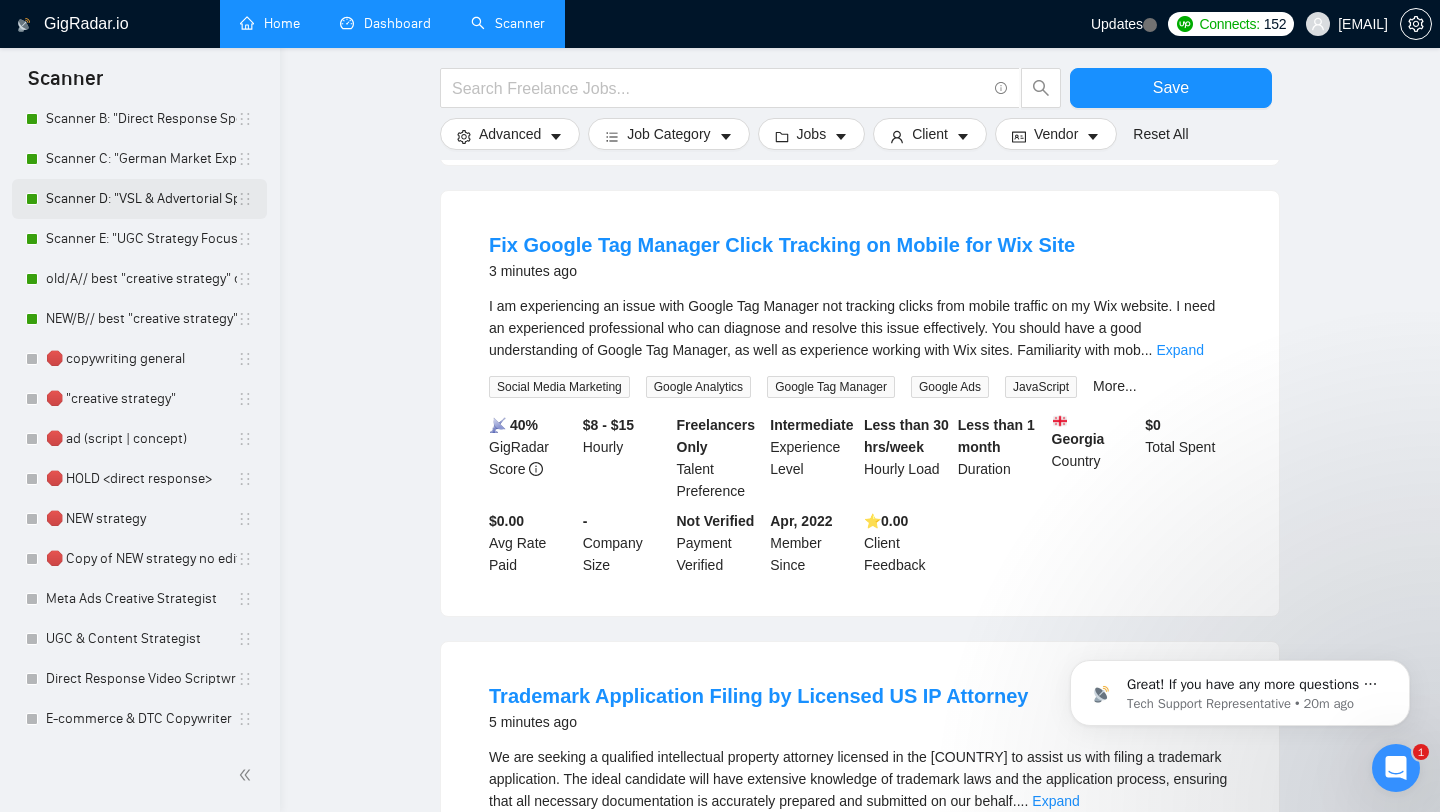 click on "Scanner D: "VSL & Advertorial Specialist"" at bounding box center (141, 199) 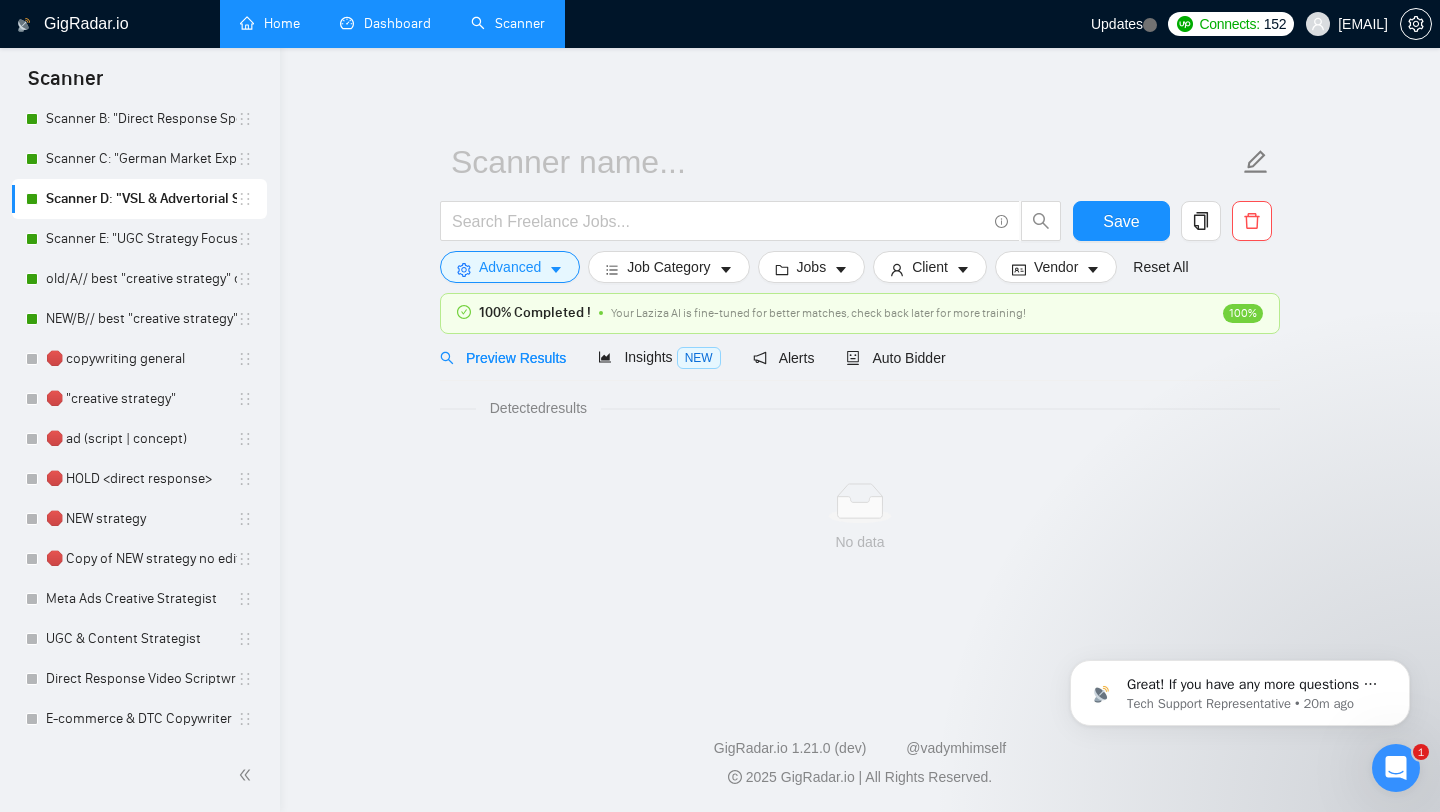 scroll, scrollTop: 0, scrollLeft: 0, axis: both 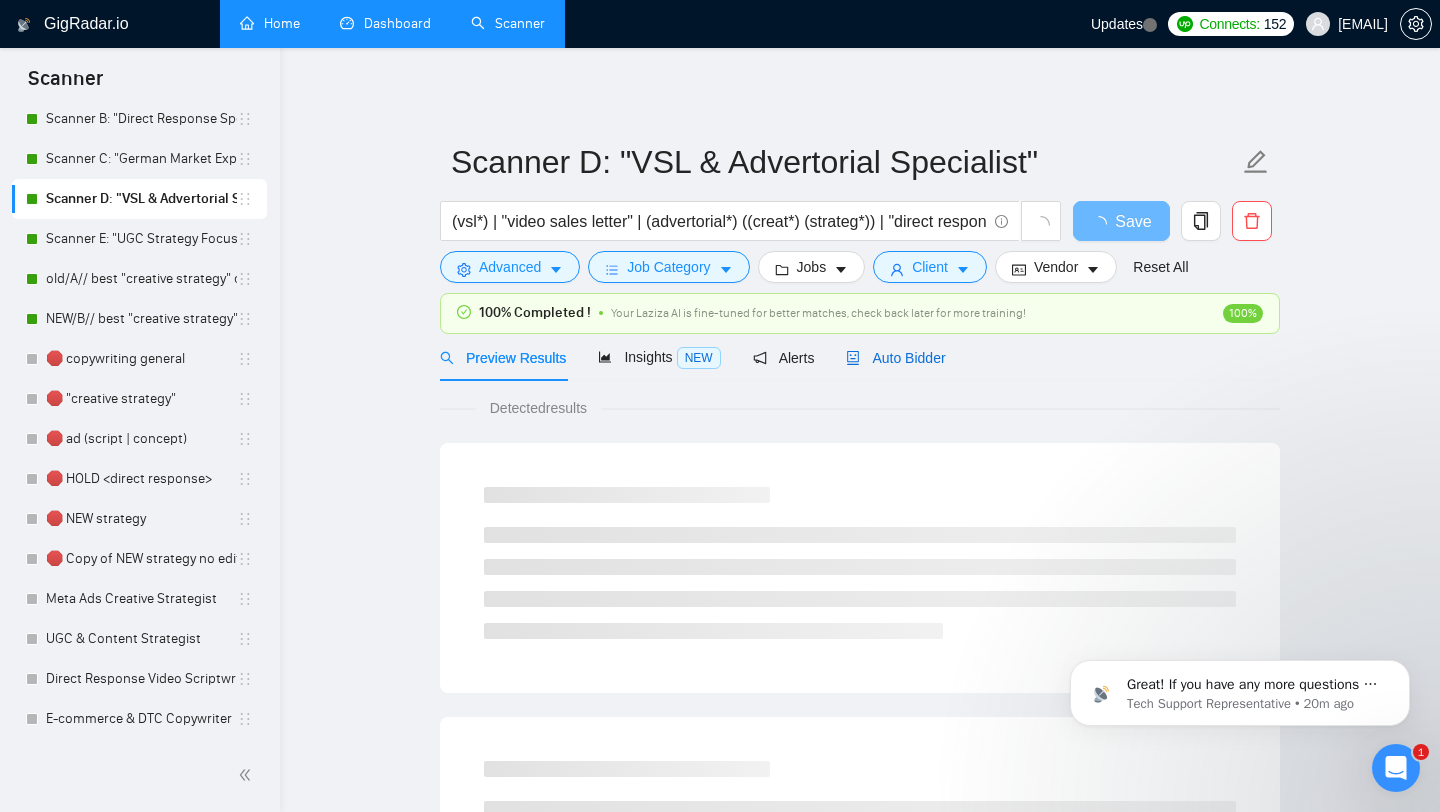 click on "Auto Bidder" at bounding box center (895, 358) 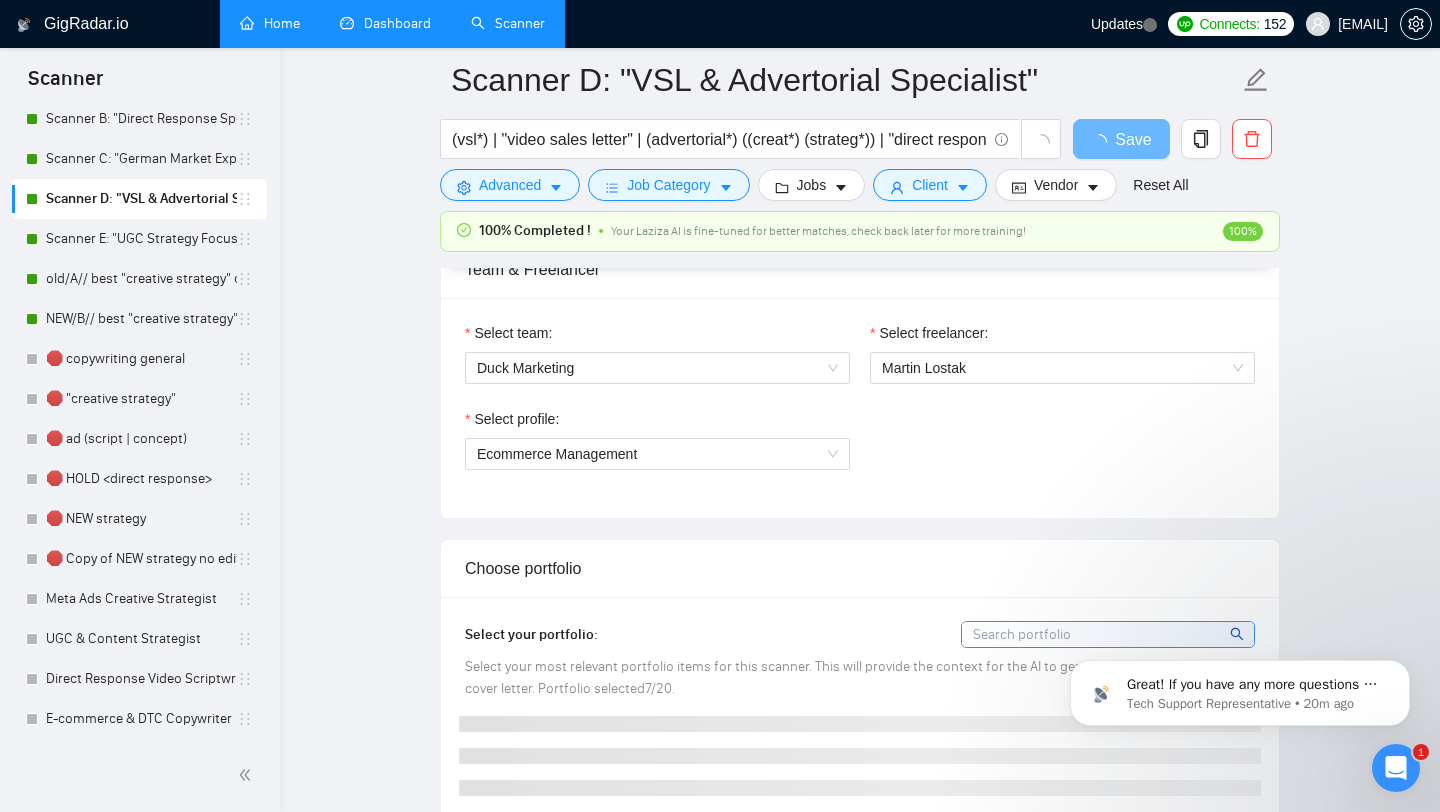 scroll, scrollTop: 1044, scrollLeft: 0, axis: vertical 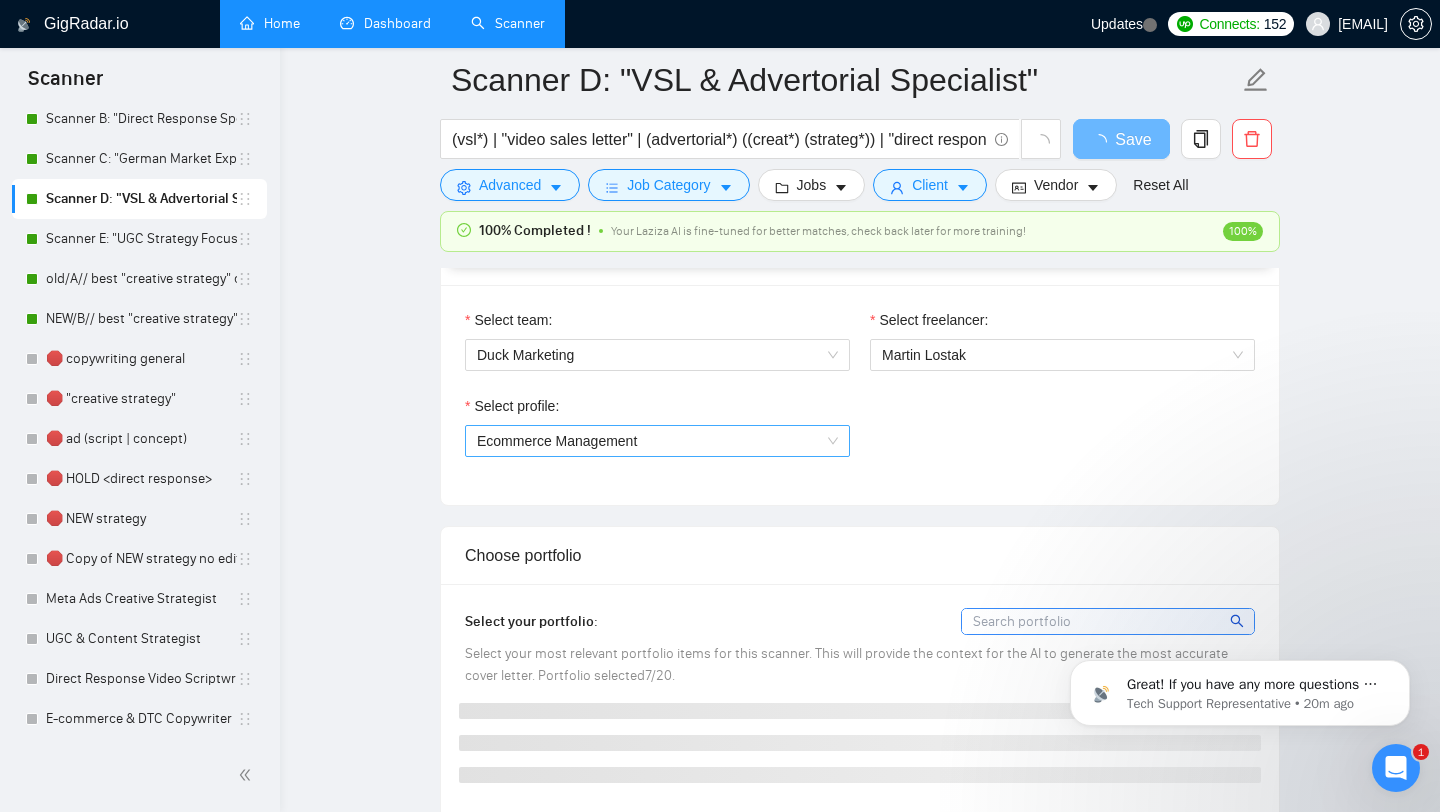 click on "Ecommerce Management" at bounding box center (657, 441) 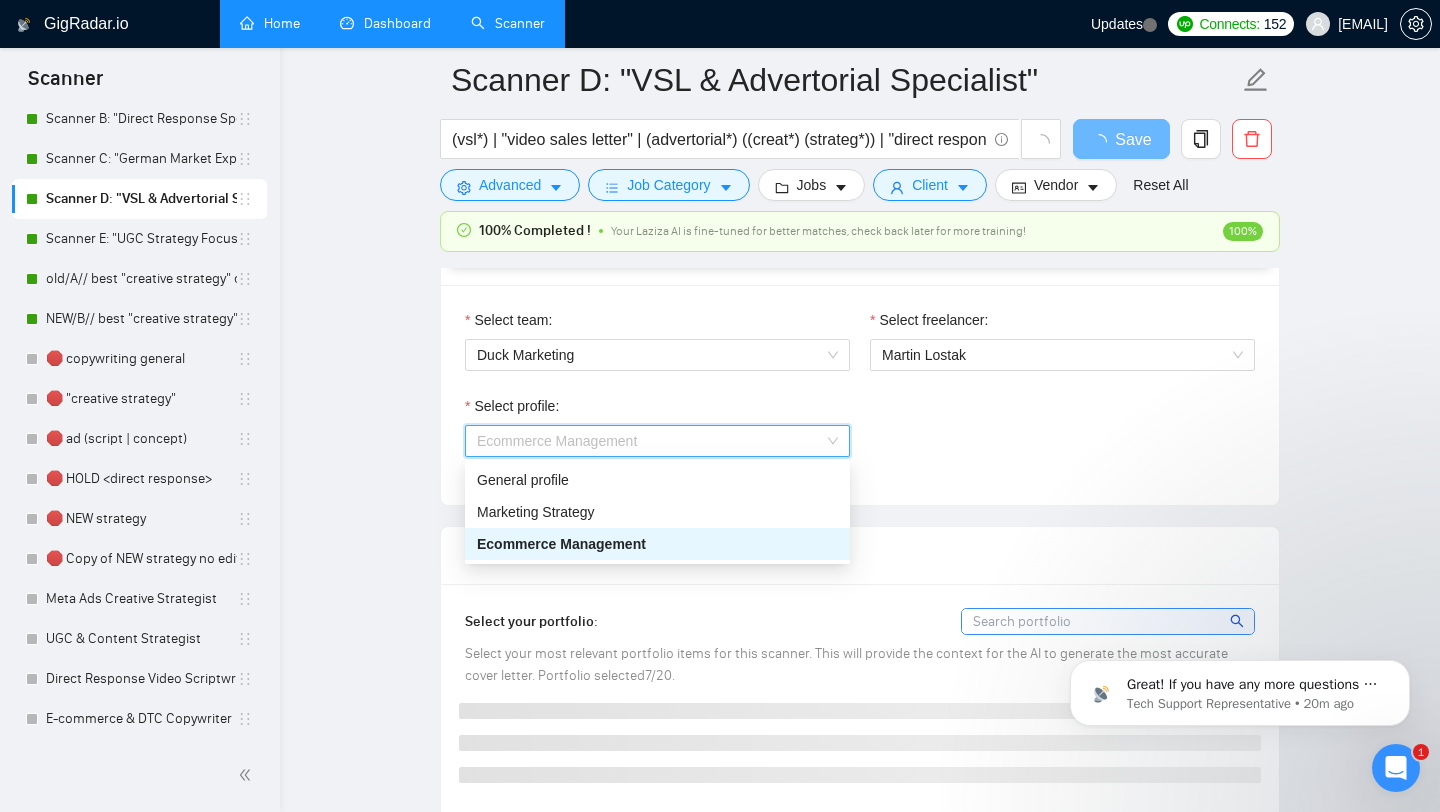 click on "Select profile: Ecommerce Management" at bounding box center (860, 438) 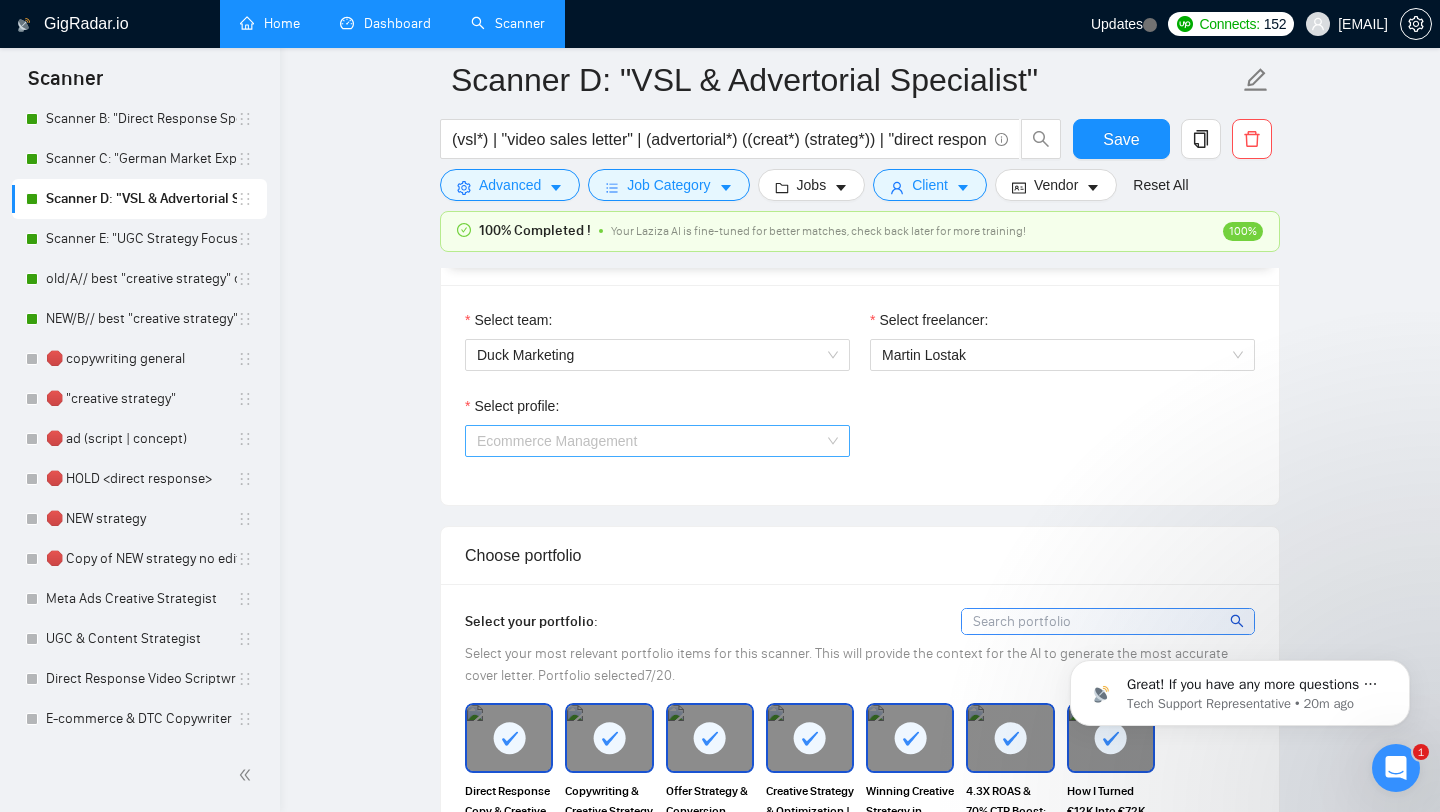 click on "Ecommerce Management" at bounding box center [657, 441] 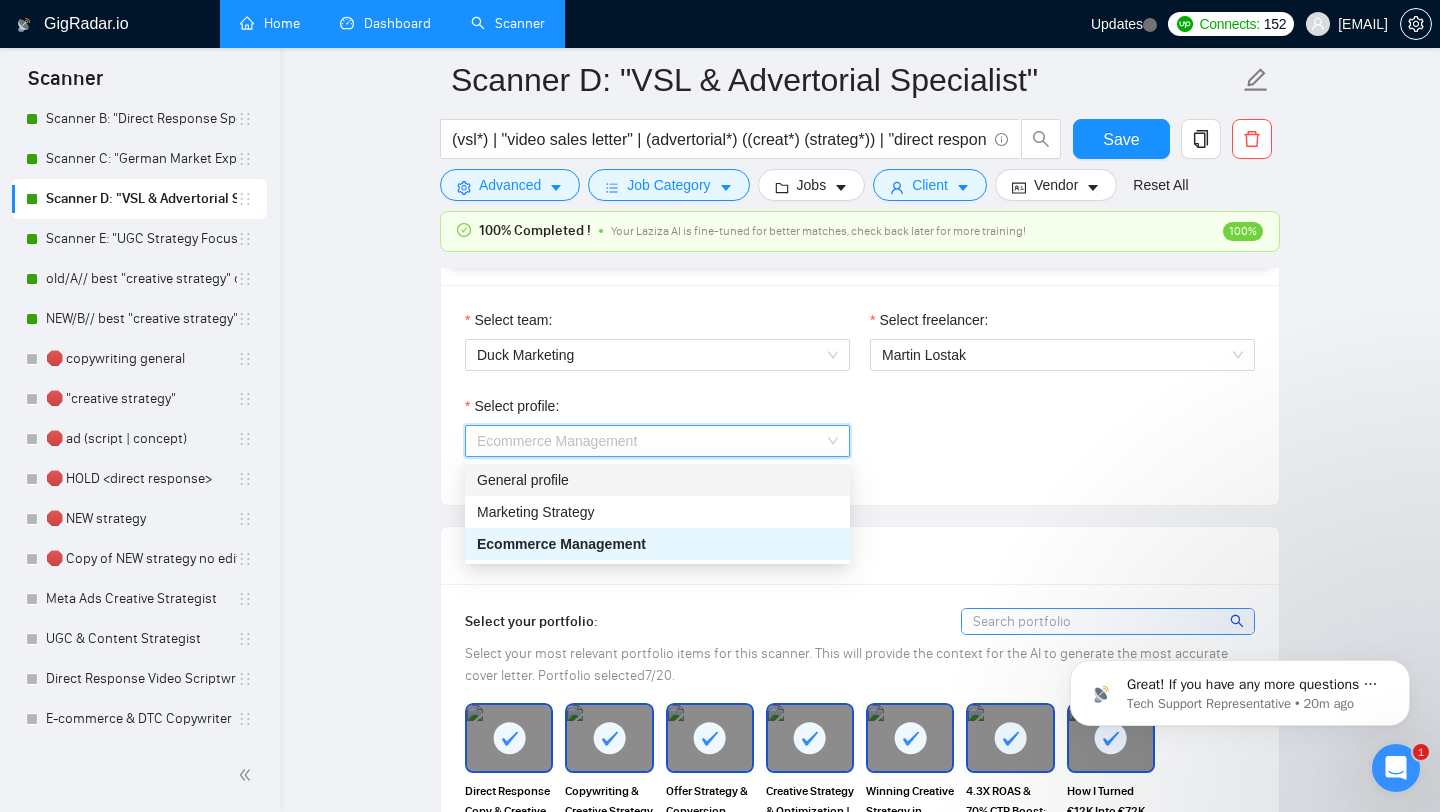 click on "General profile" at bounding box center [657, 480] 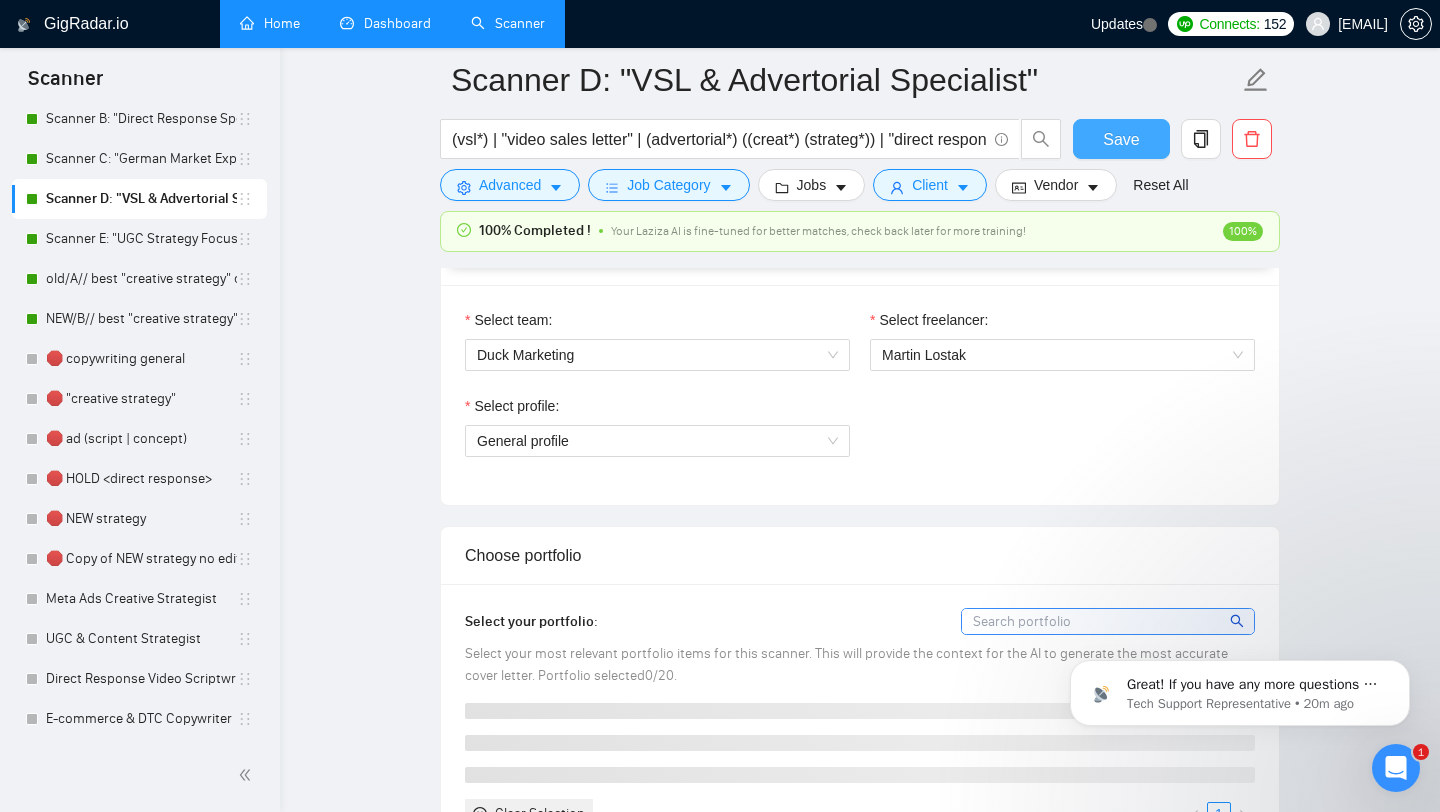 click on "Save" at bounding box center (1121, 139) 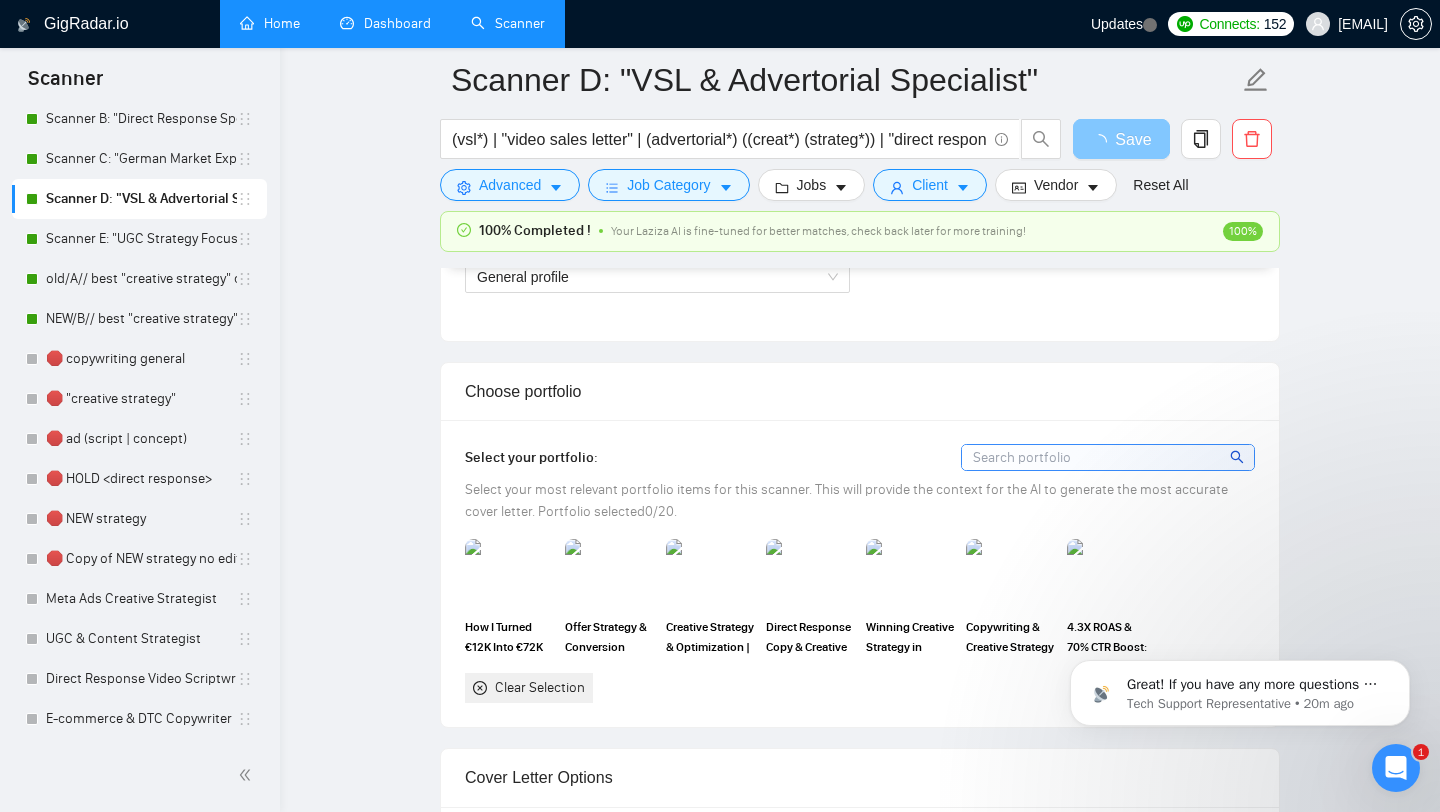 scroll, scrollTop: 1207, scrollLeft: 0, axis: vertical 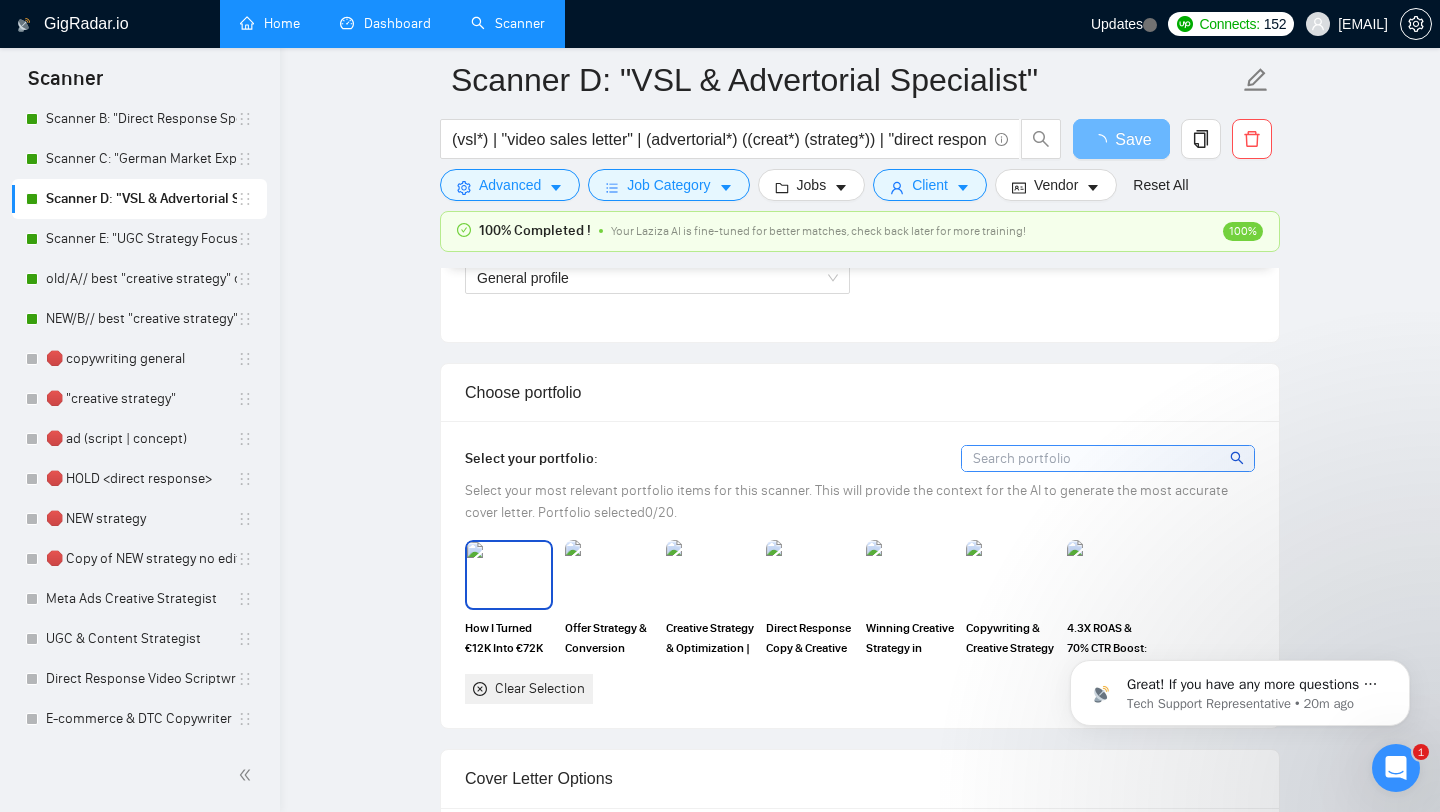 click at bounding box center (509, 575) 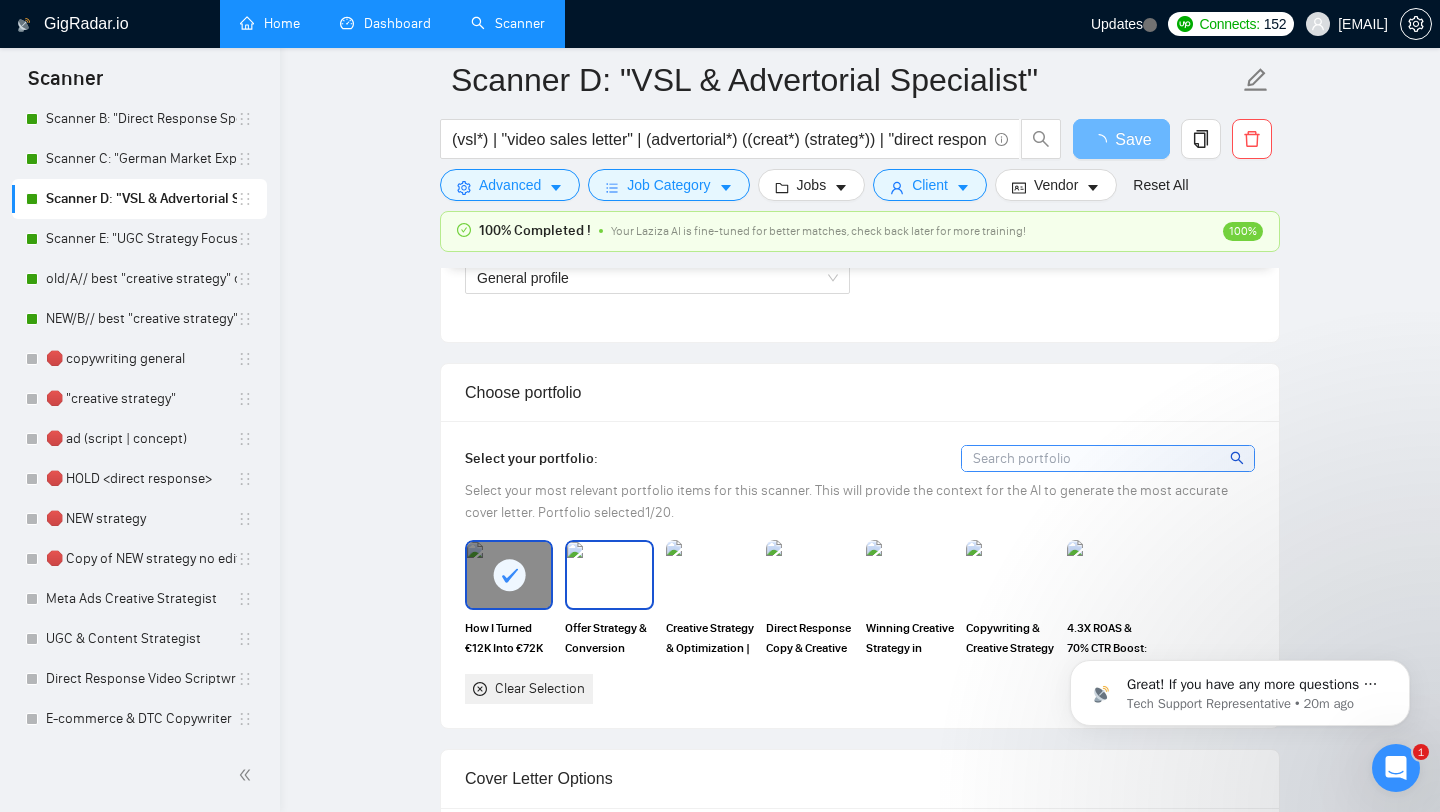 click at bounding box center [609, 575] 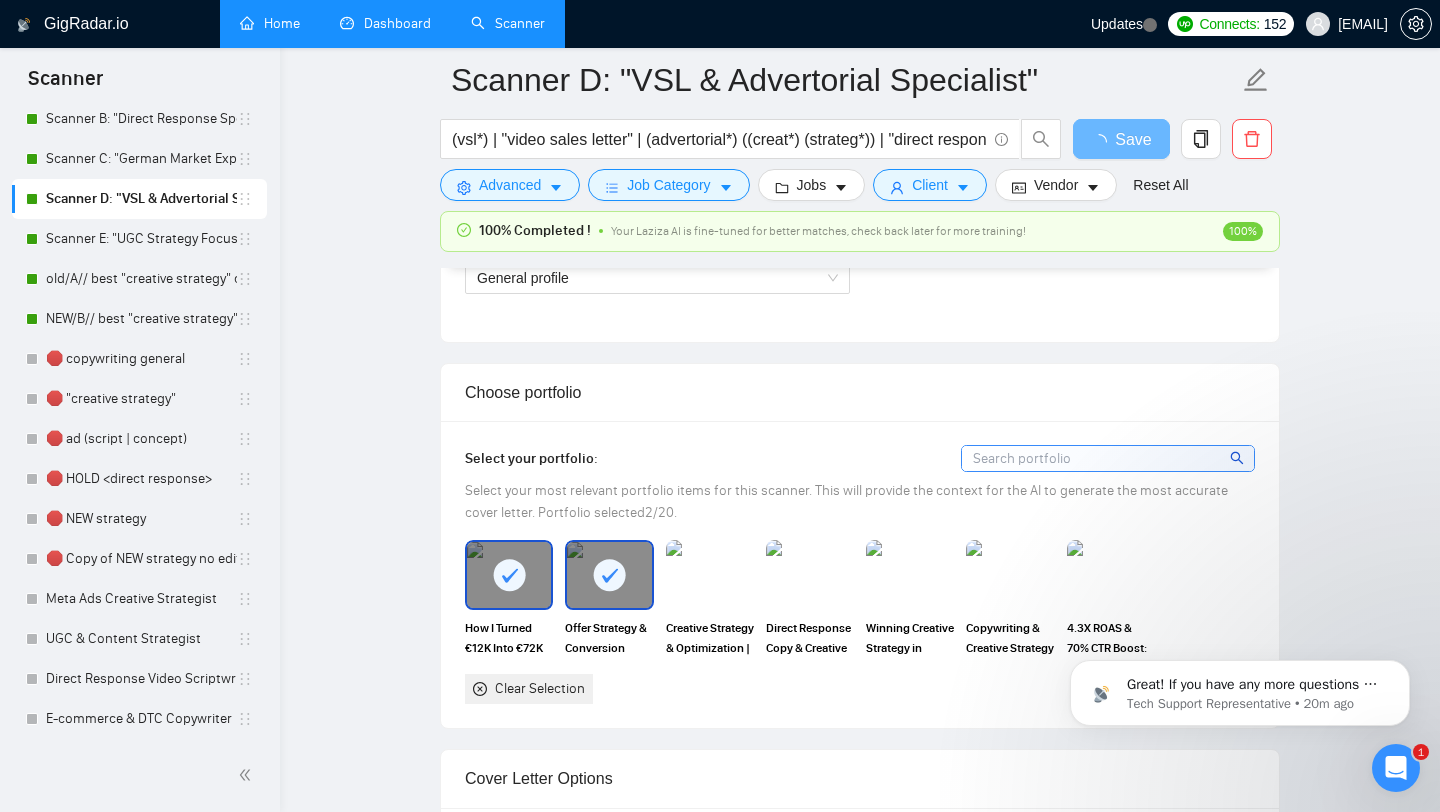 click on "Direct Response Copy & Creative Strategy | 41% Revenue Boost" at bounding box center [810, 599] 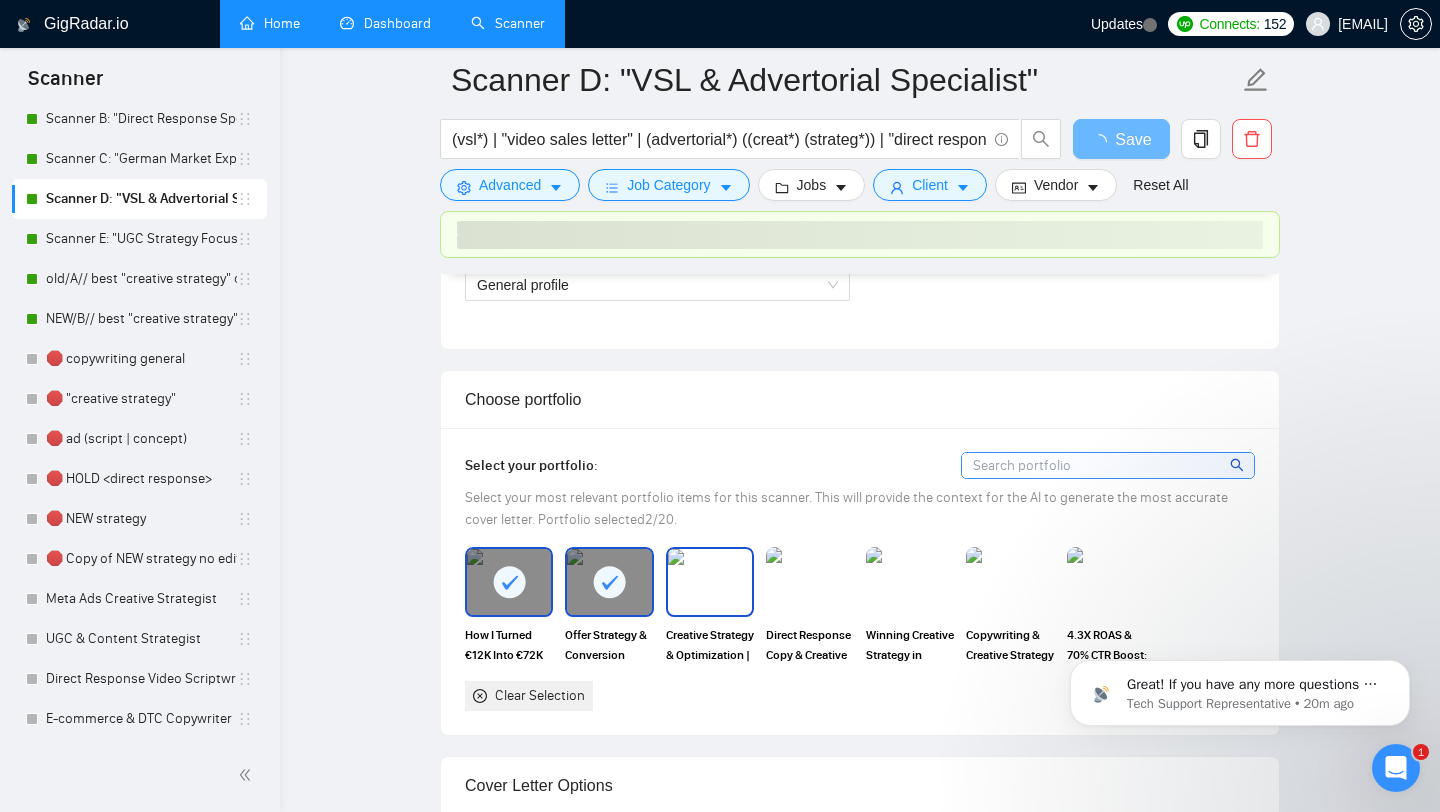 click at bounding box center (710, 582) 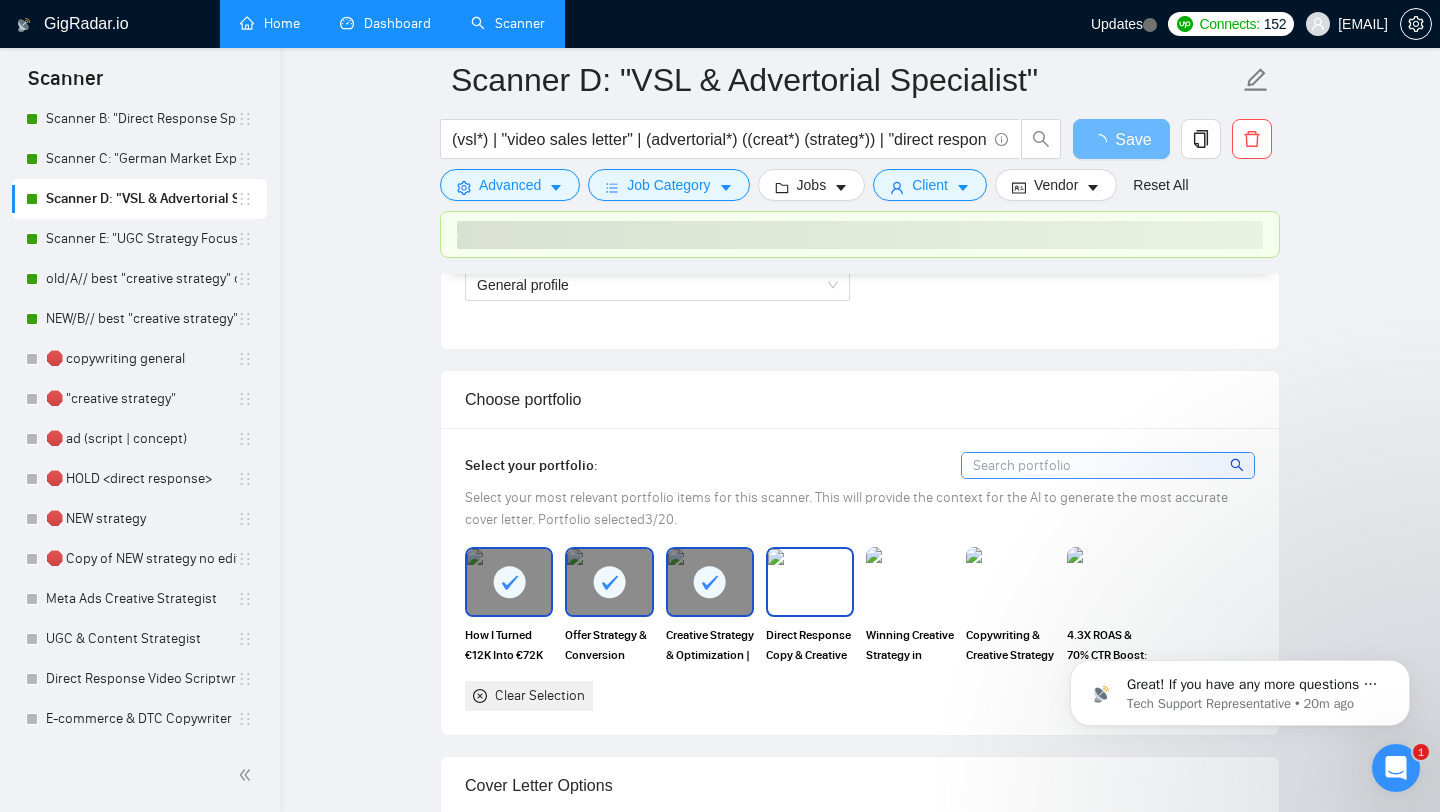 click at bounding box center (810, 582) 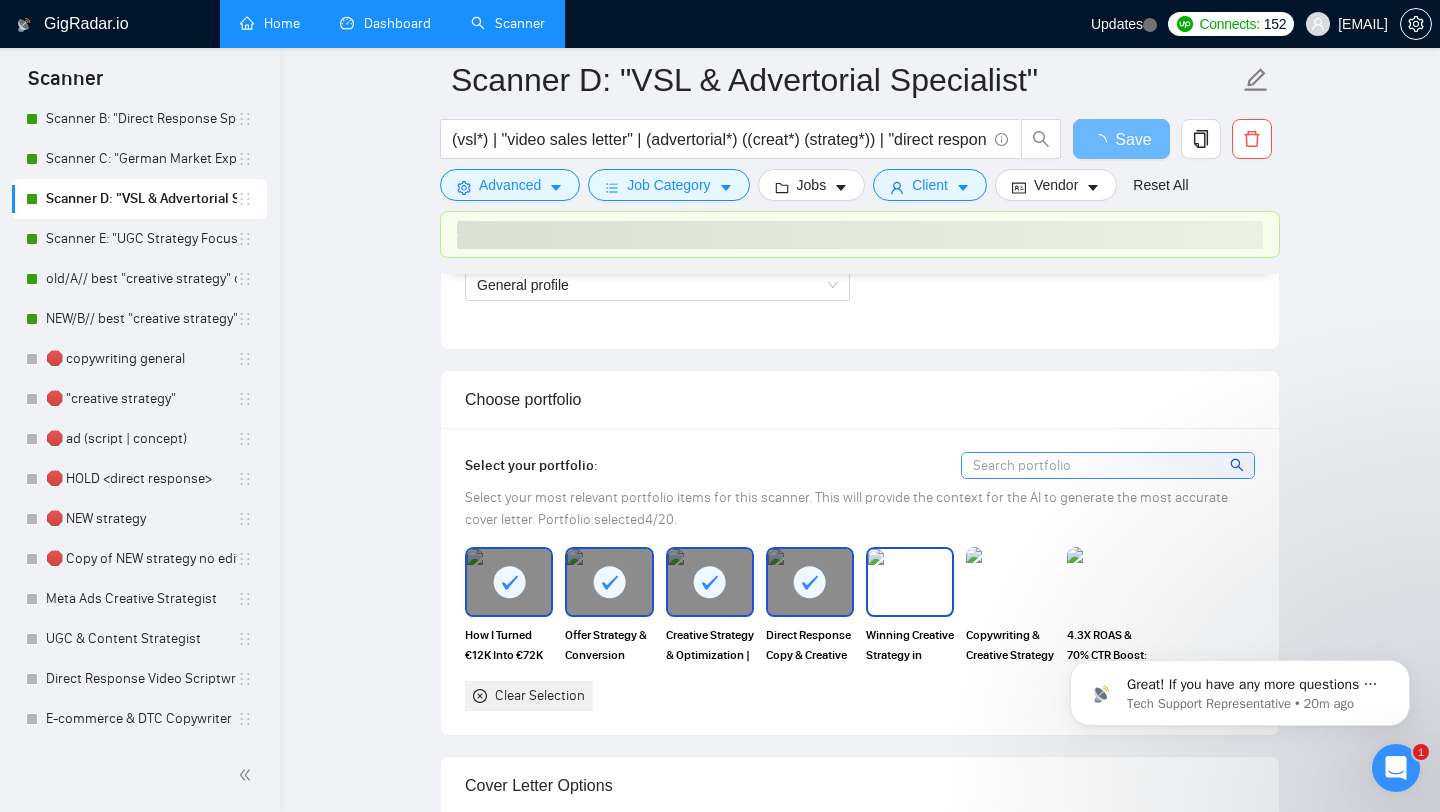 click at bounding box center (910, 582) 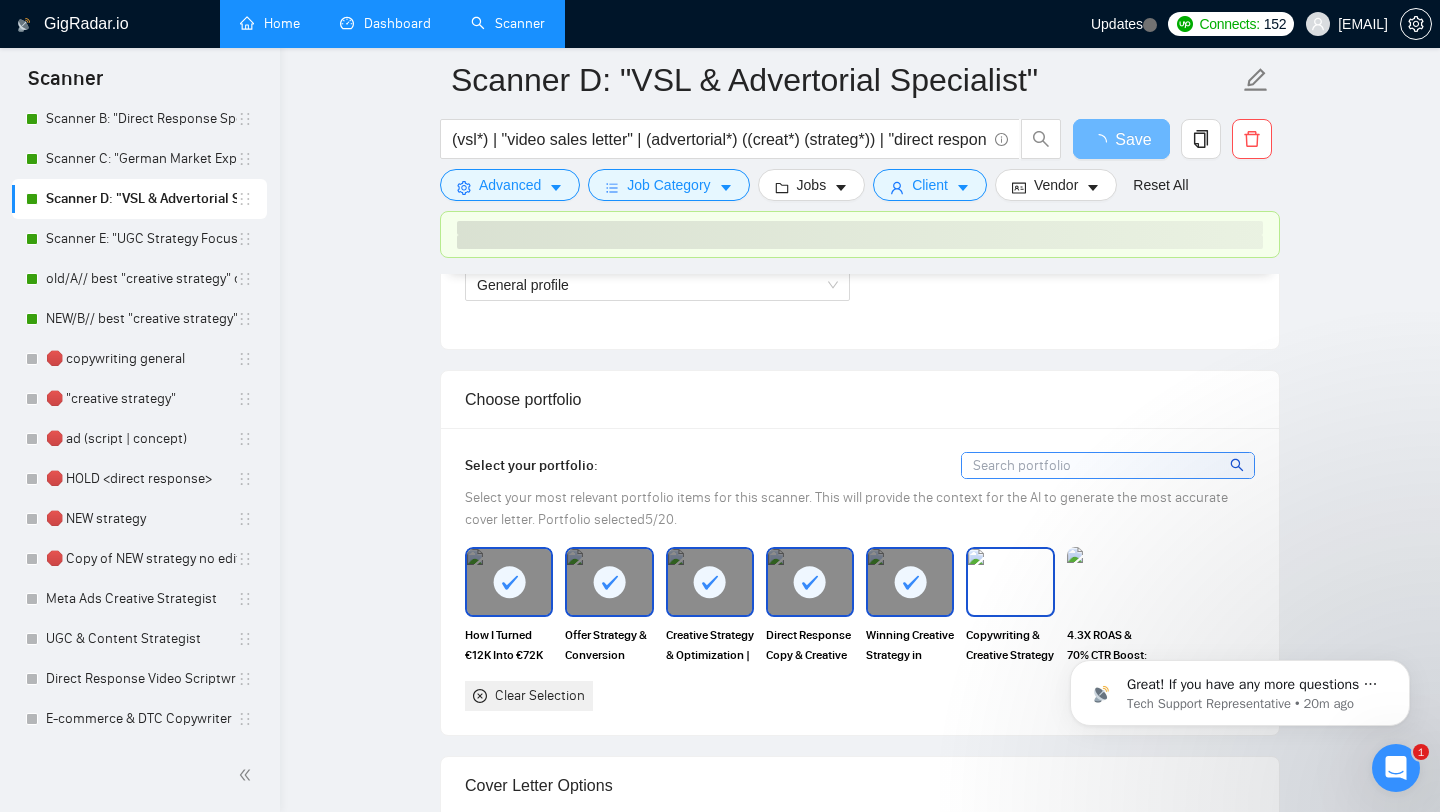 click at bounding box center [1010, 582] 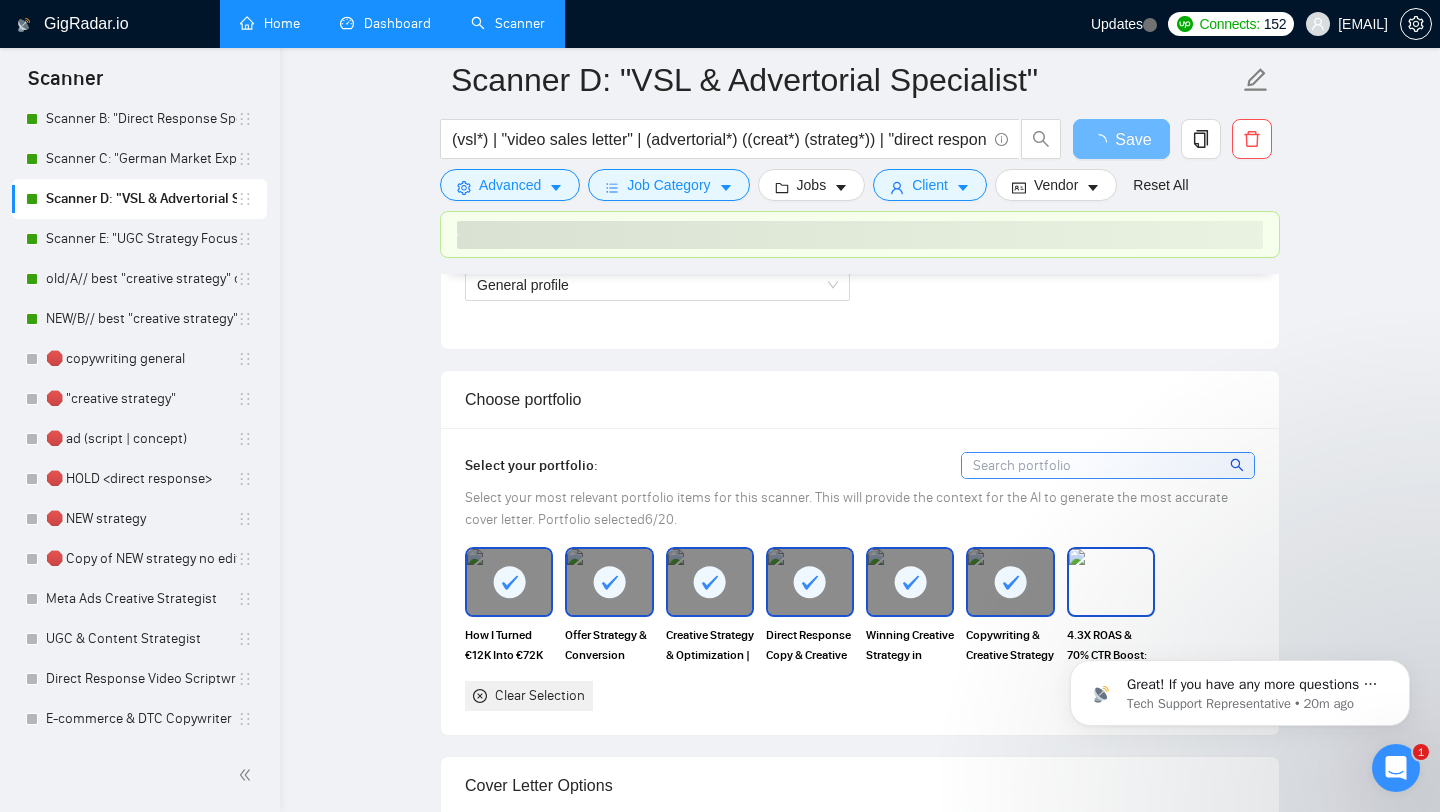 click at bounding box center (1111, 582) 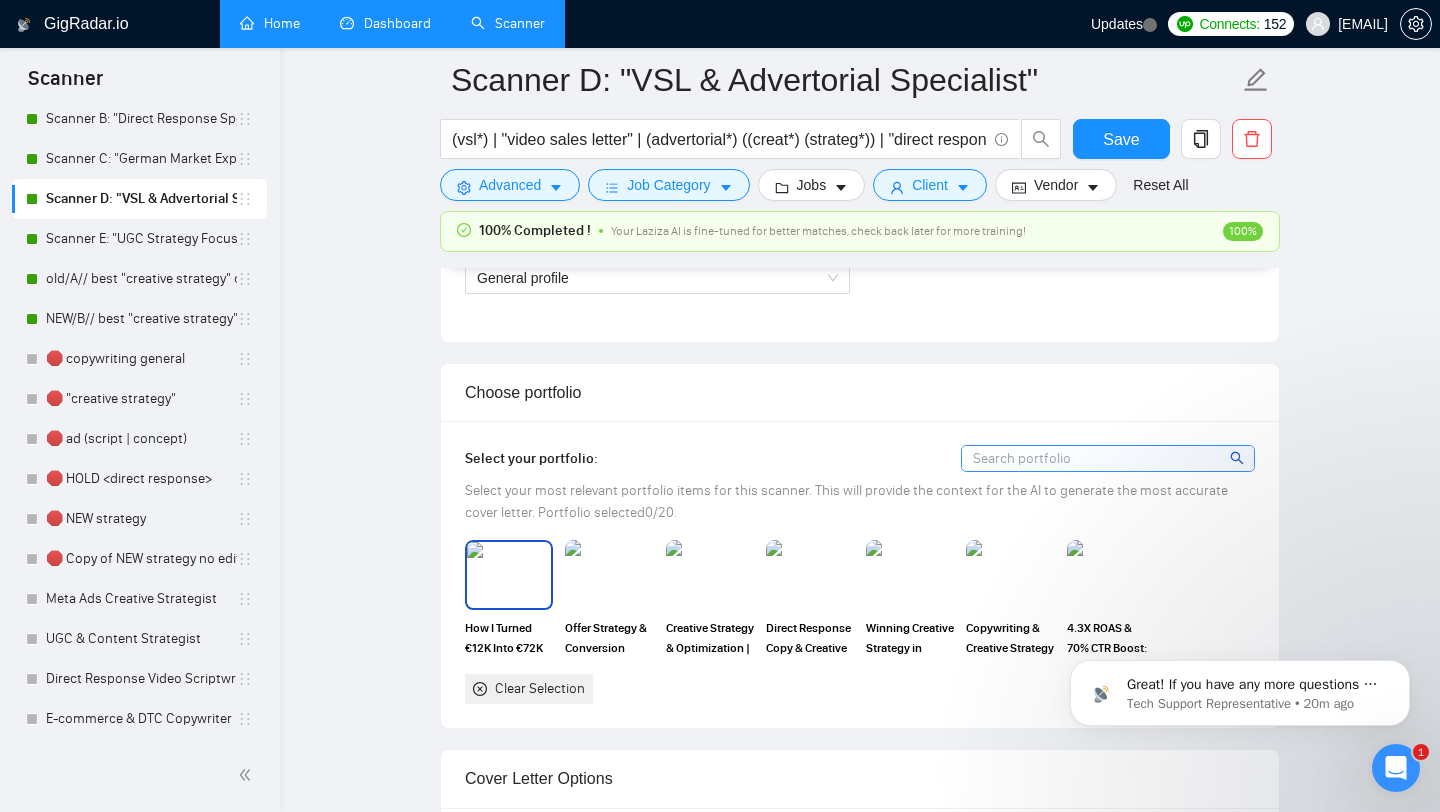 click at bounding box center [509, 575] 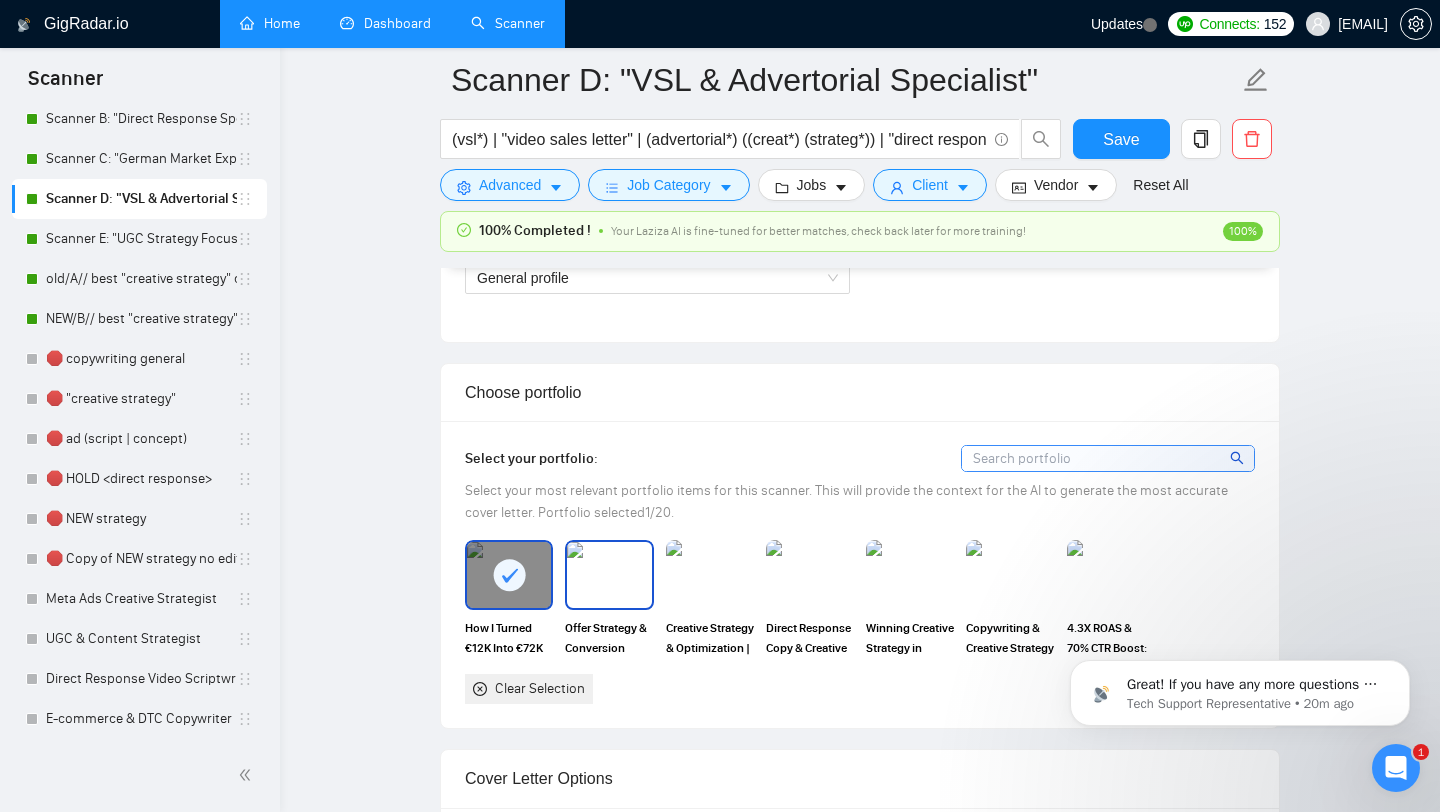 click at bounding box center [609, 575] 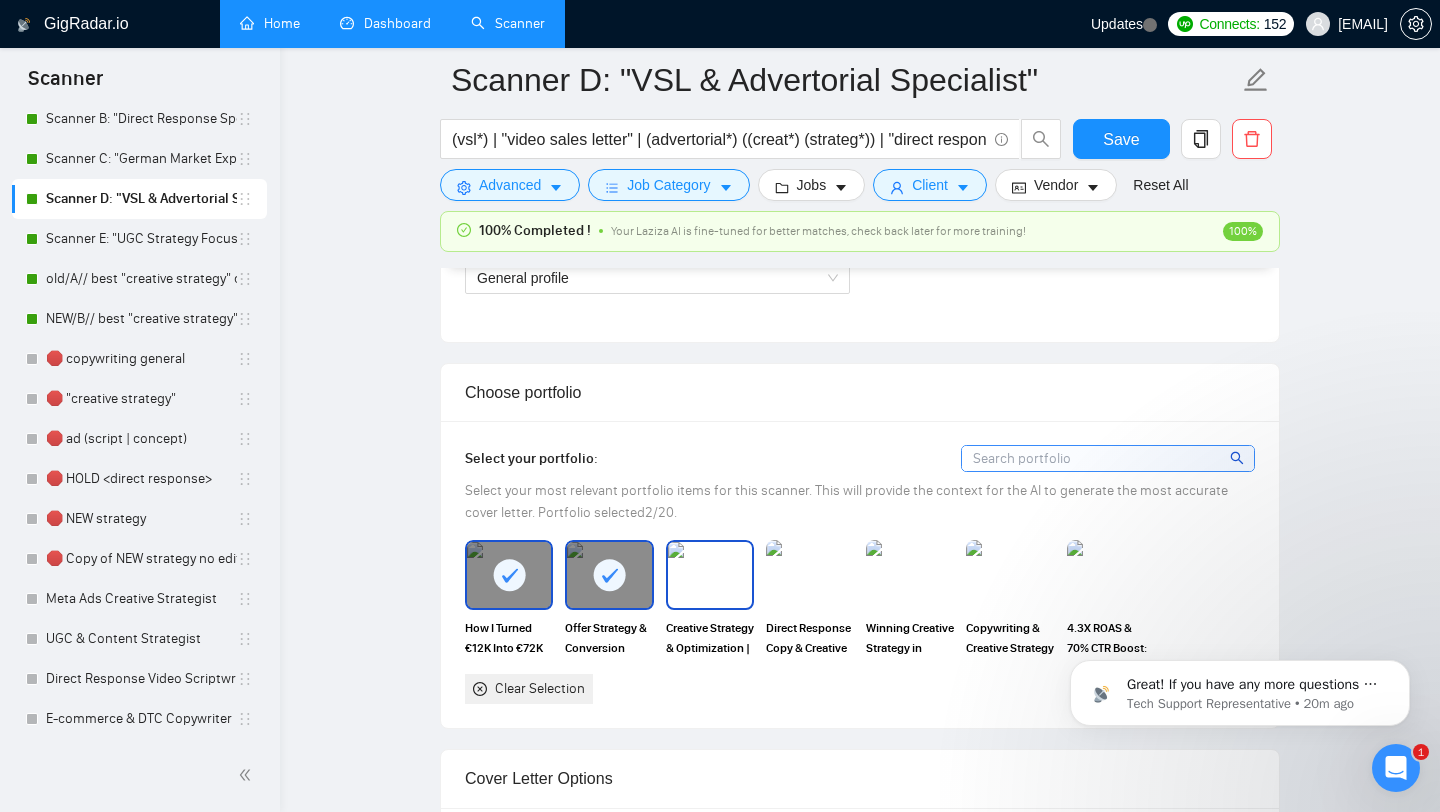 click at bounding box center (710, 575) 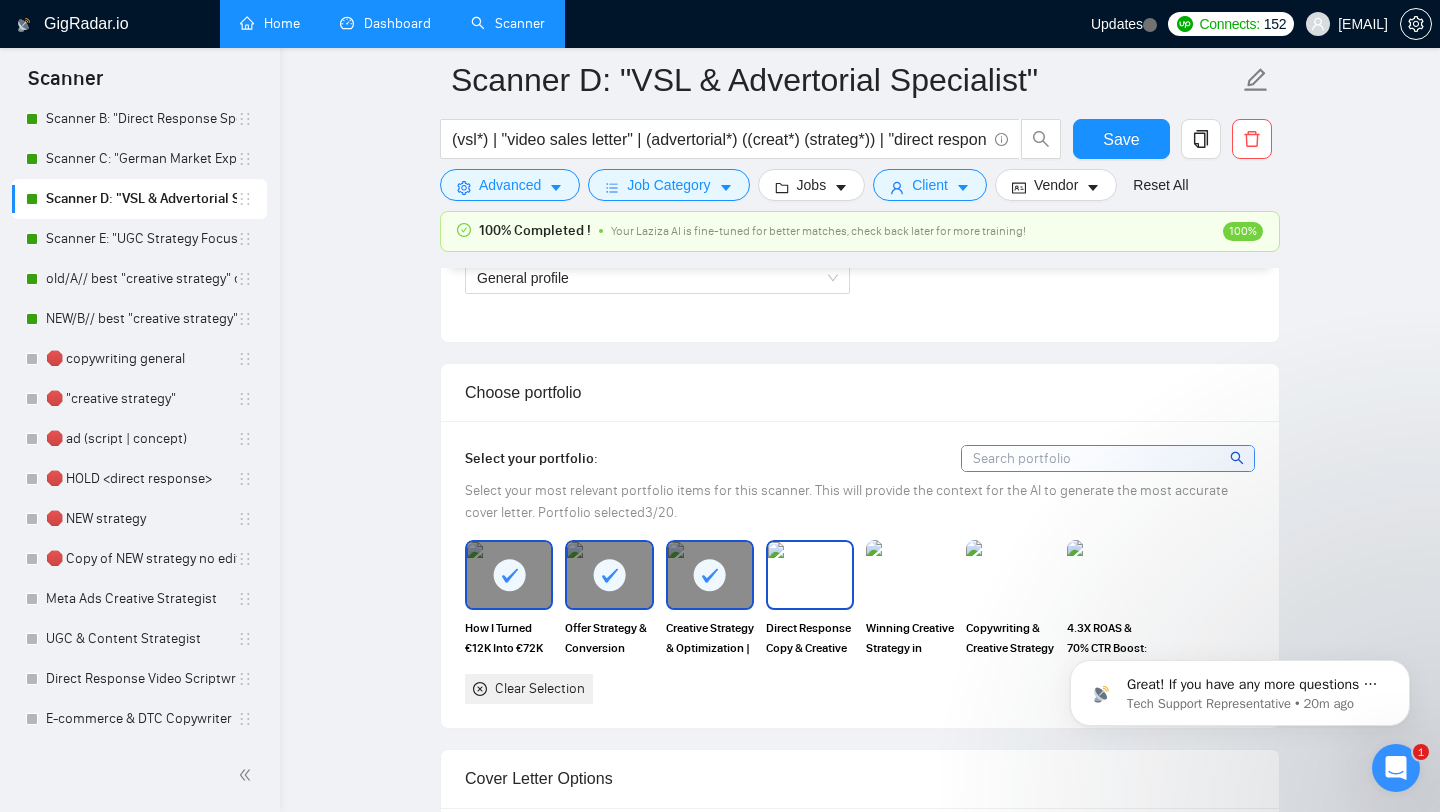 click at bounding box center [810, 575] 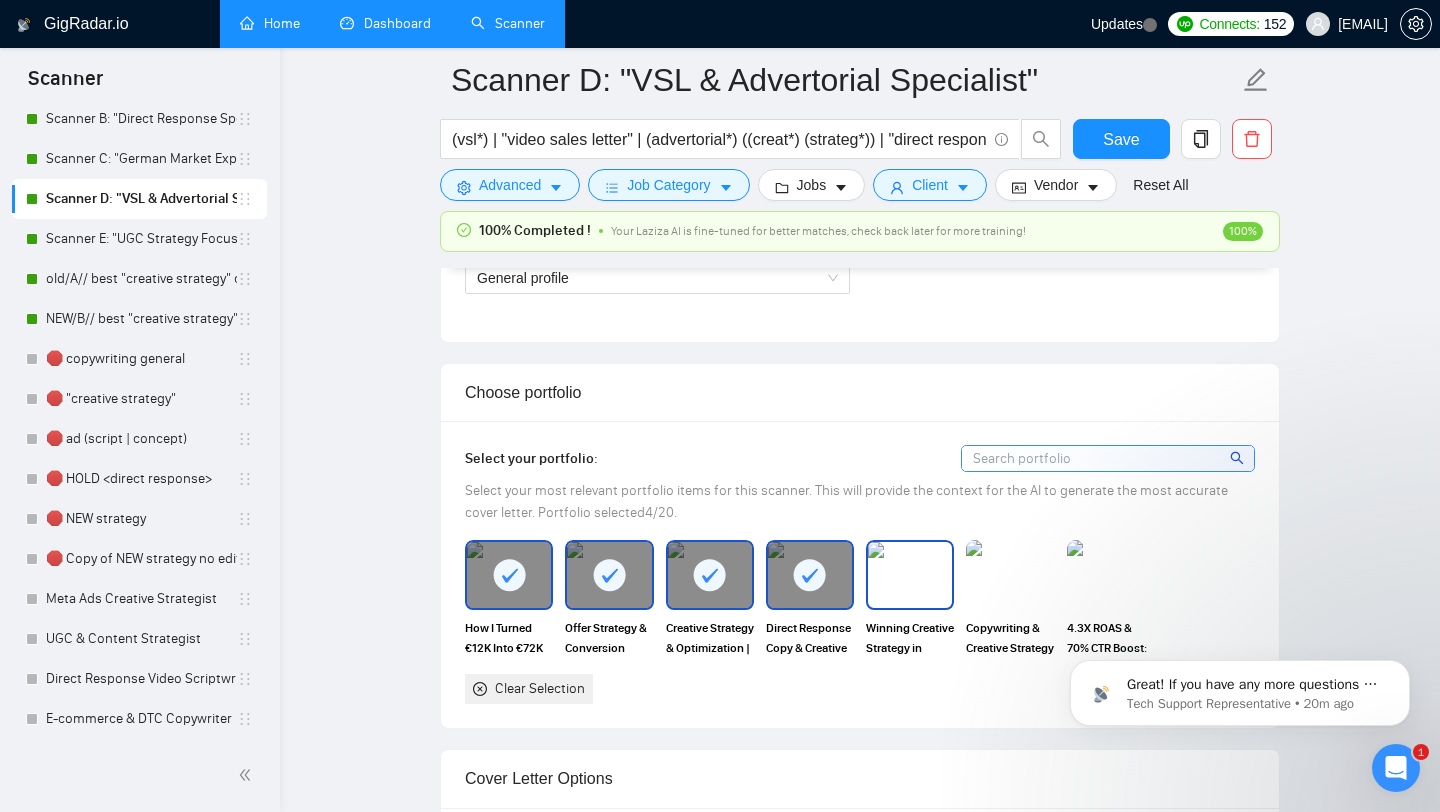 click at bounding box center (910, 575) 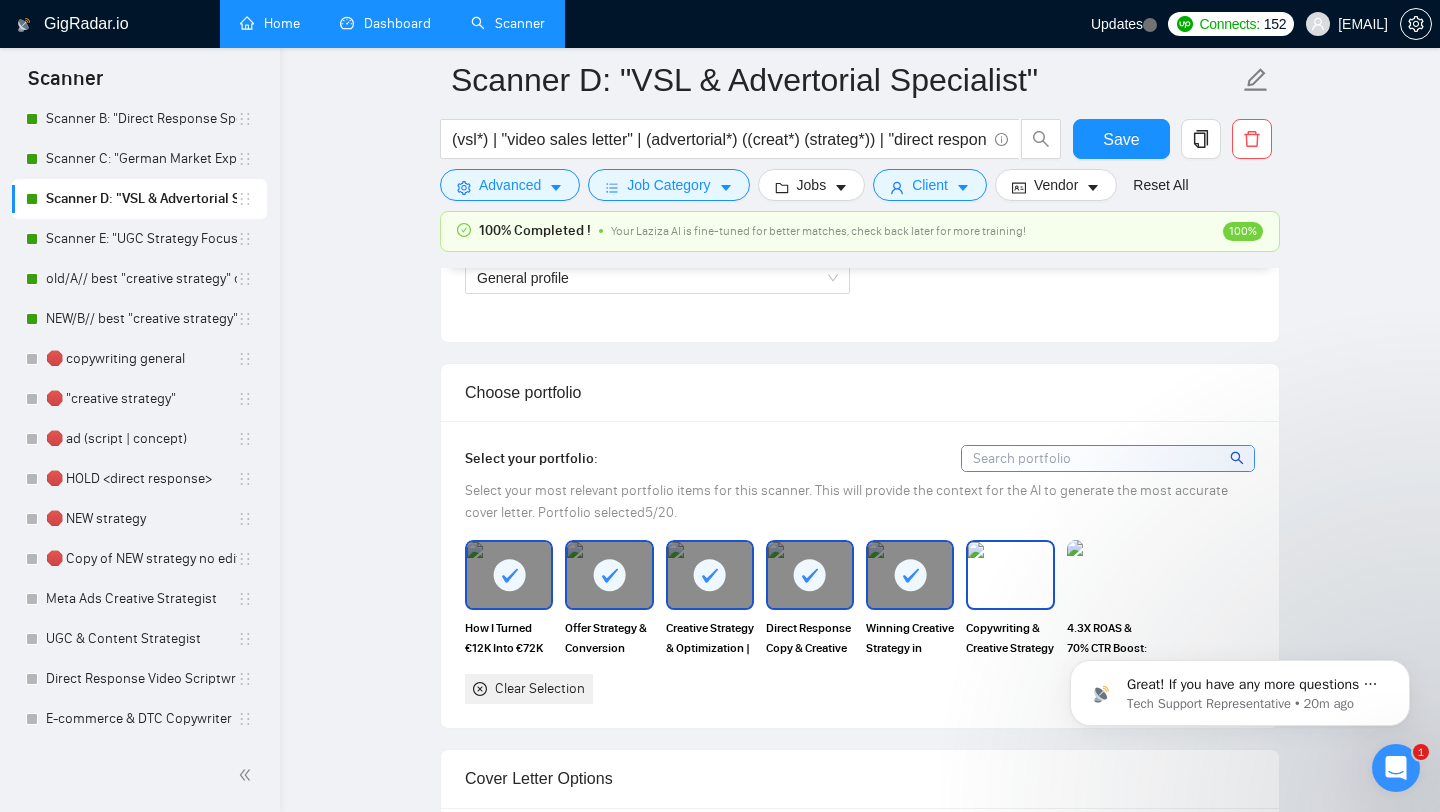 click at bounding box center [1010, 575] 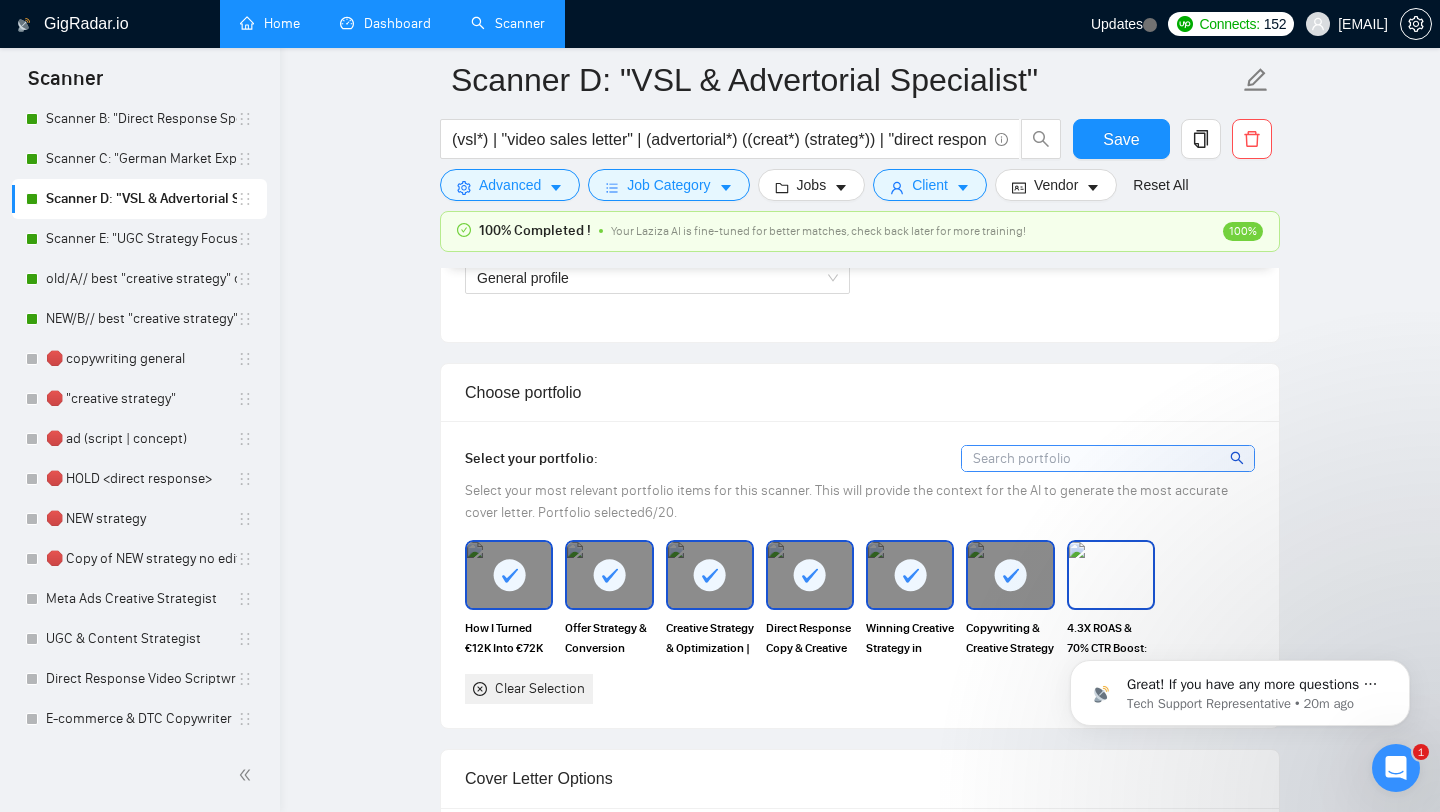 click at bounding box center (1111, 575) 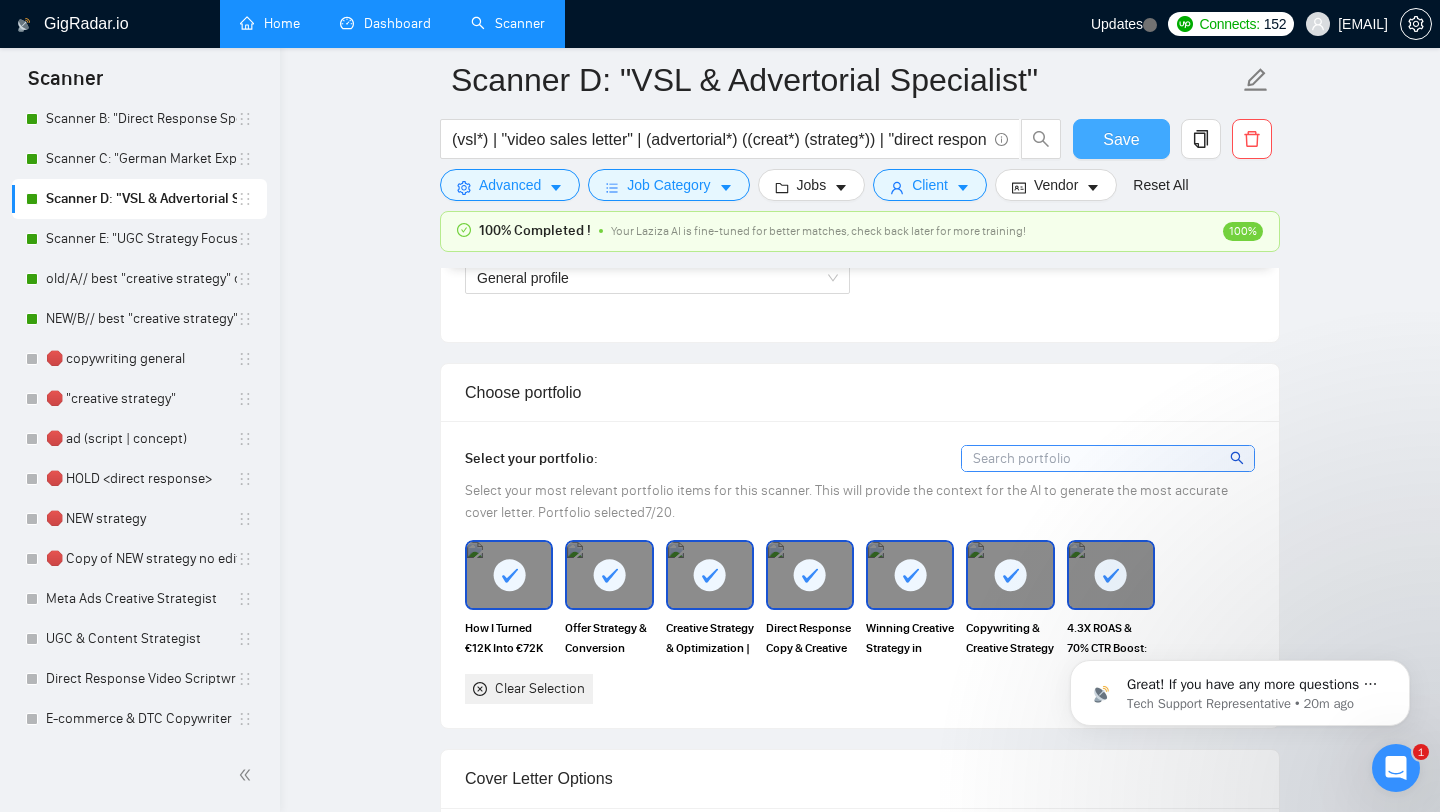 click on "Save" at bounding box center (1121, 139) 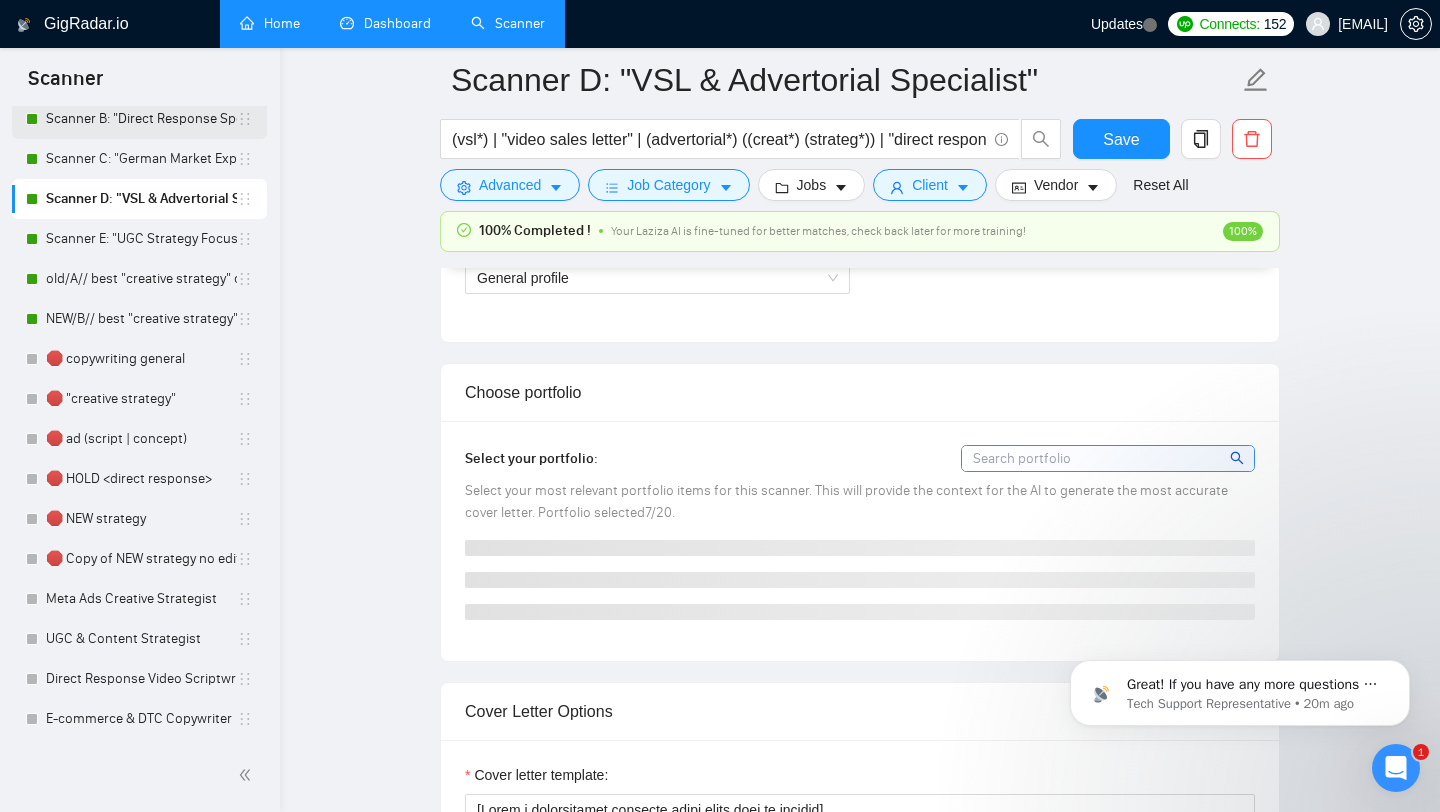 click on "Scanner B: "Direct Response Specialist"" at bounding box center (141, 119) 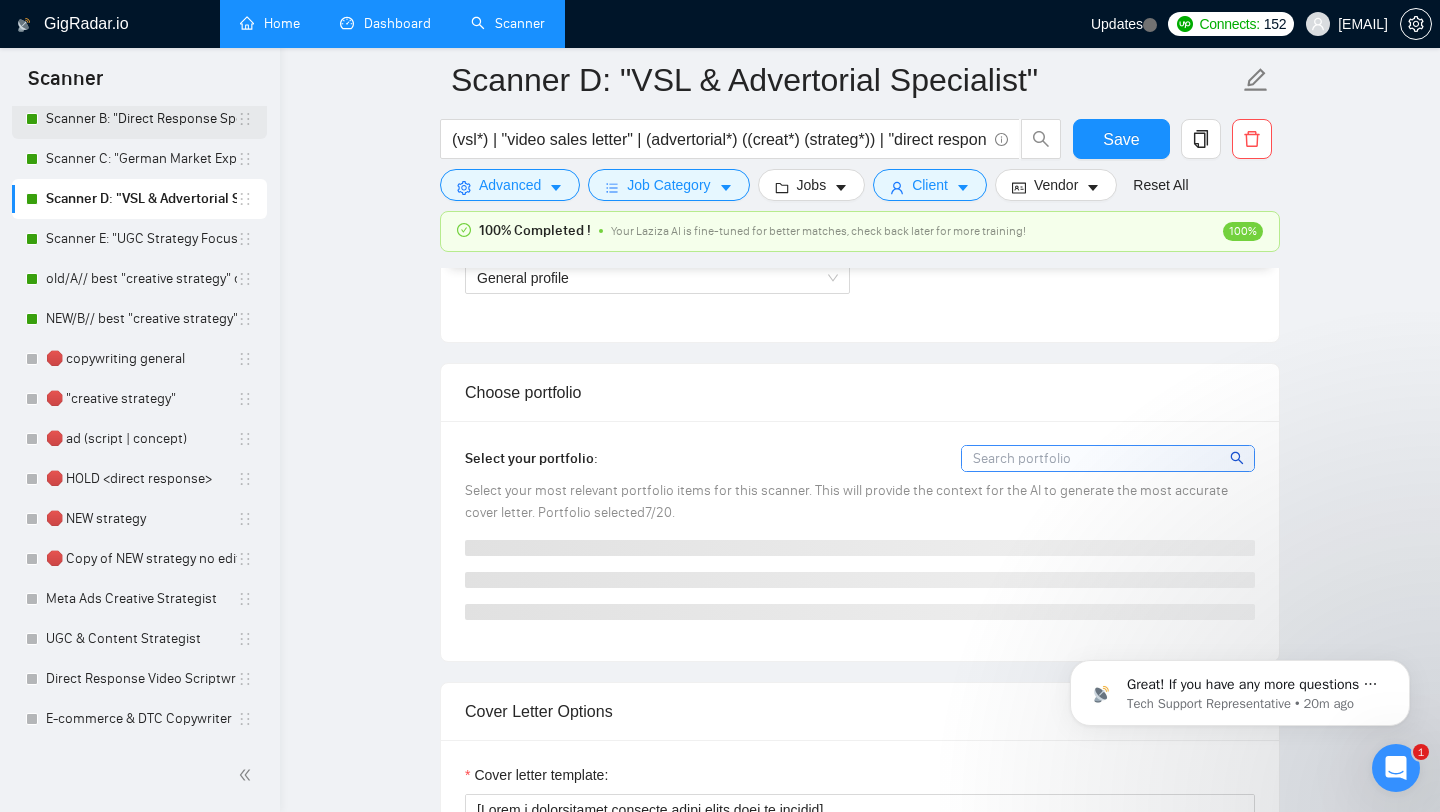 scroll, scrollTop: 0, scrollLeft: 0, axis: both 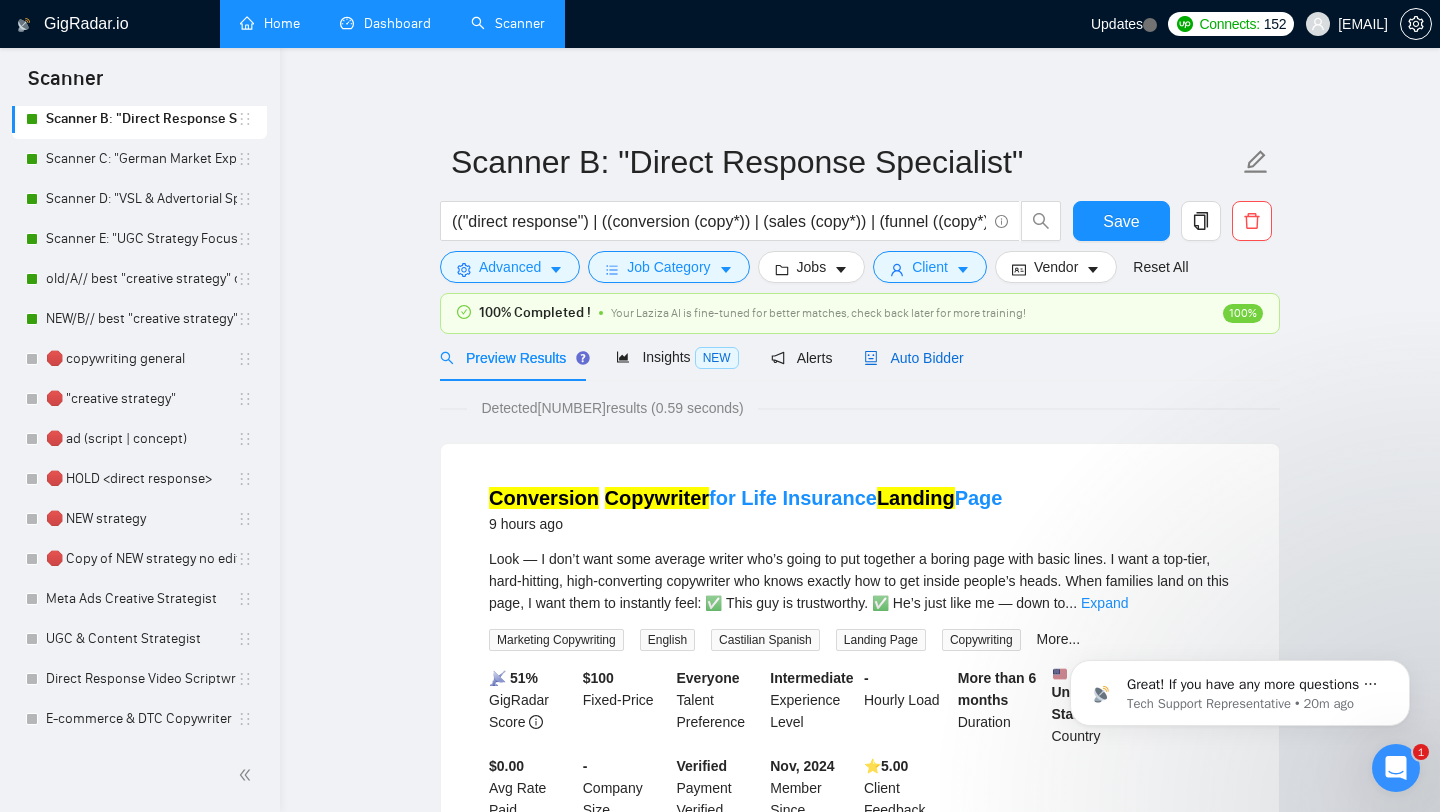click on "Auto Bidder" at bounding box center (913, 358) 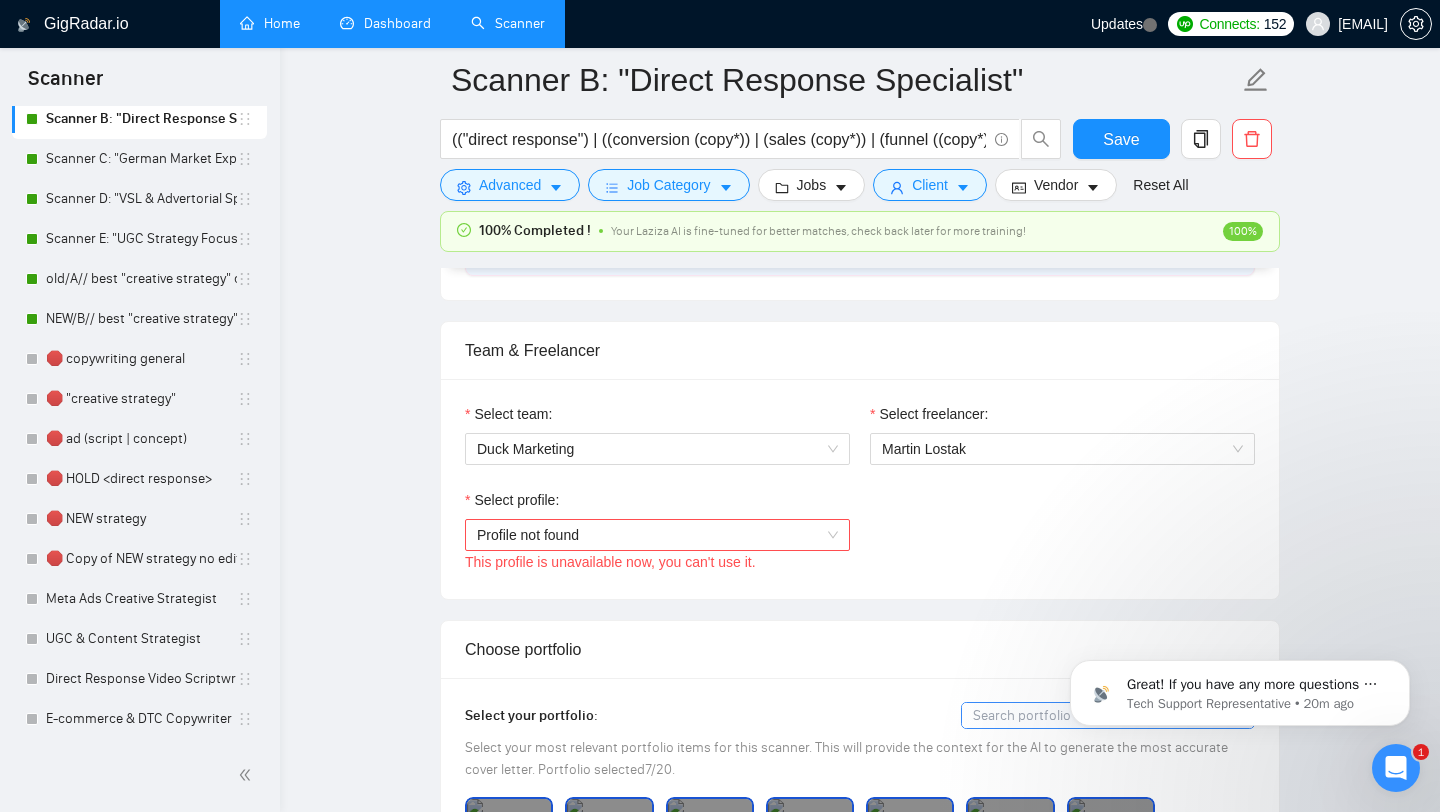 scroll, scrollTop: 959, scrollLeft: 0, axis: vertical 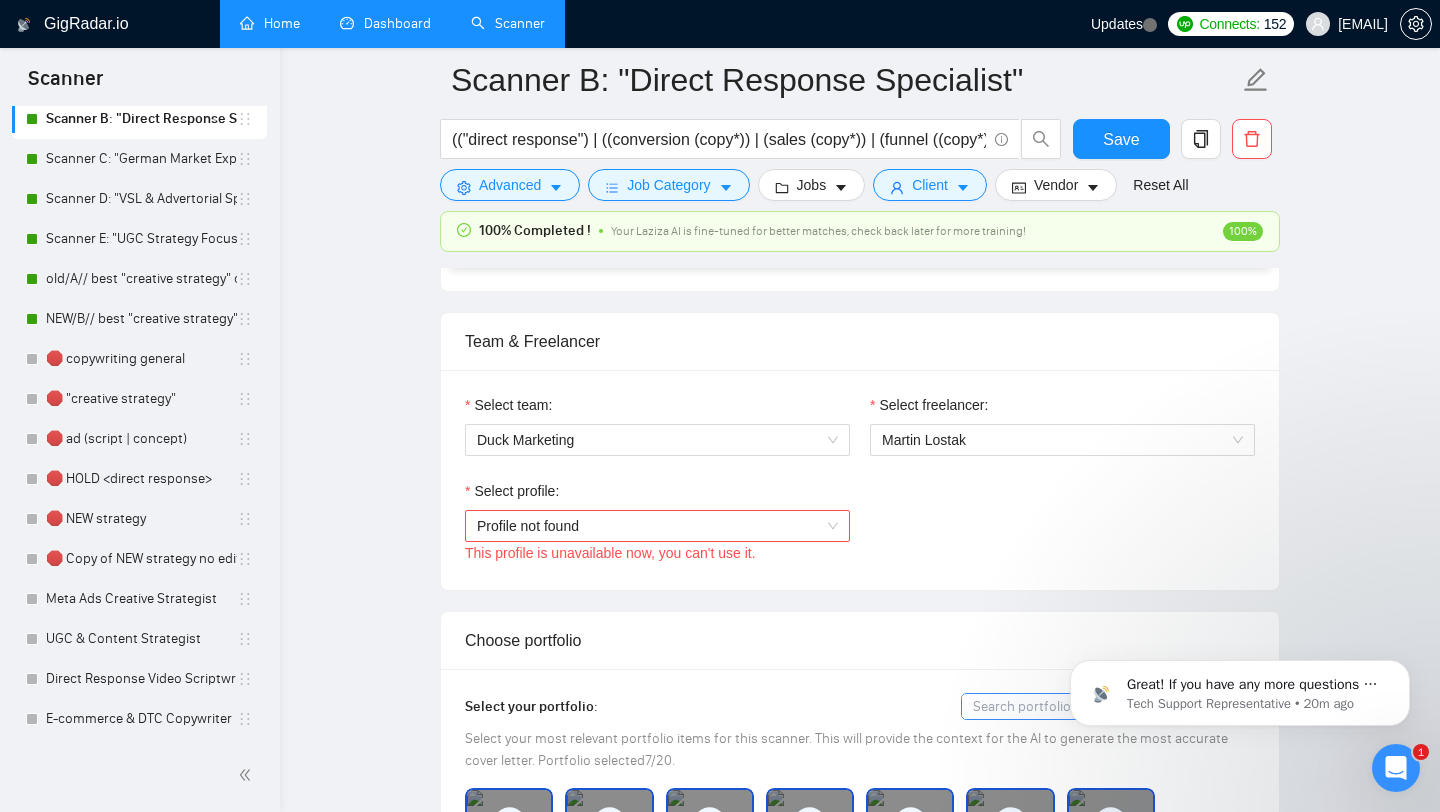 click on "Profile not found" at bounding box center [657, 526] 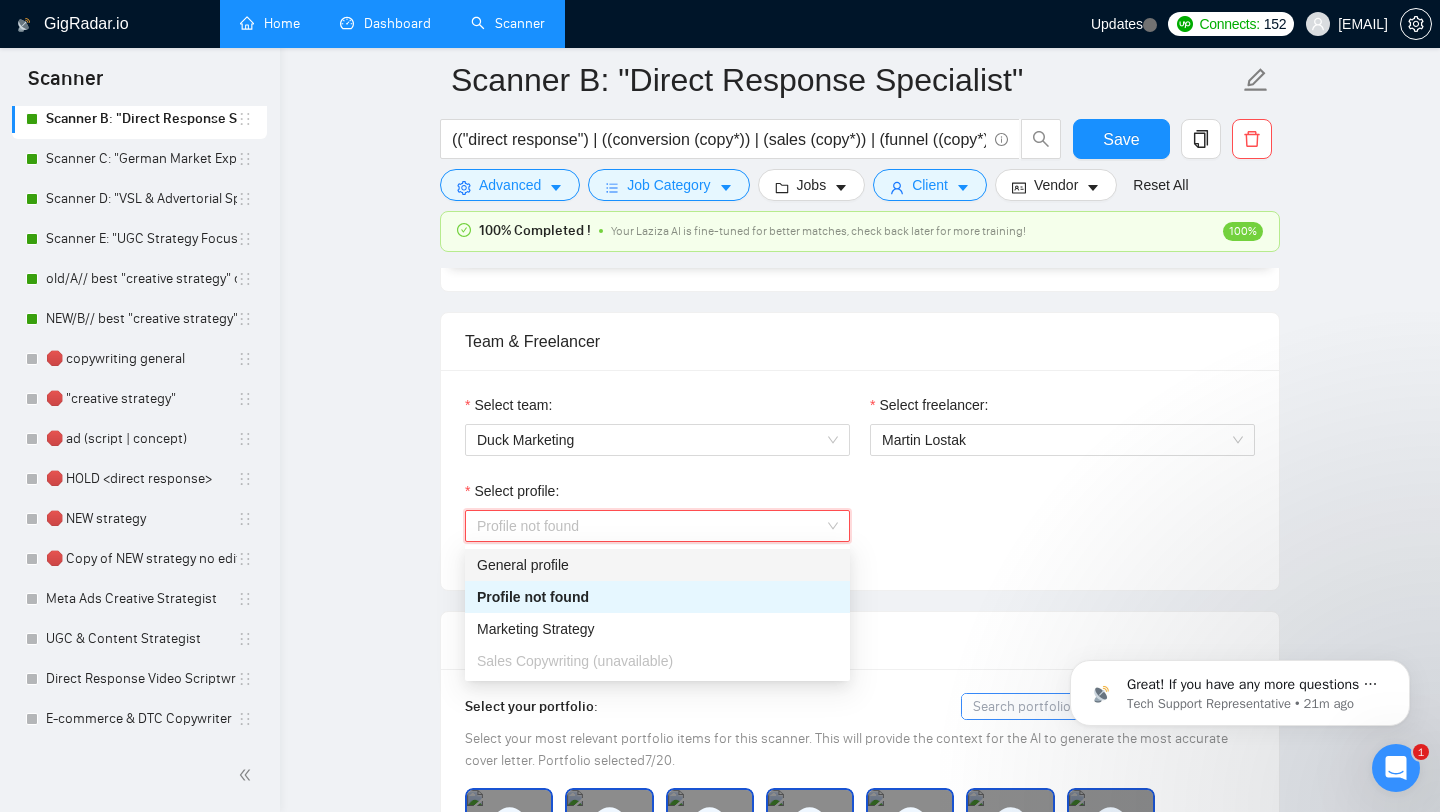 click on "General profile" at bounding box center (657, 565) 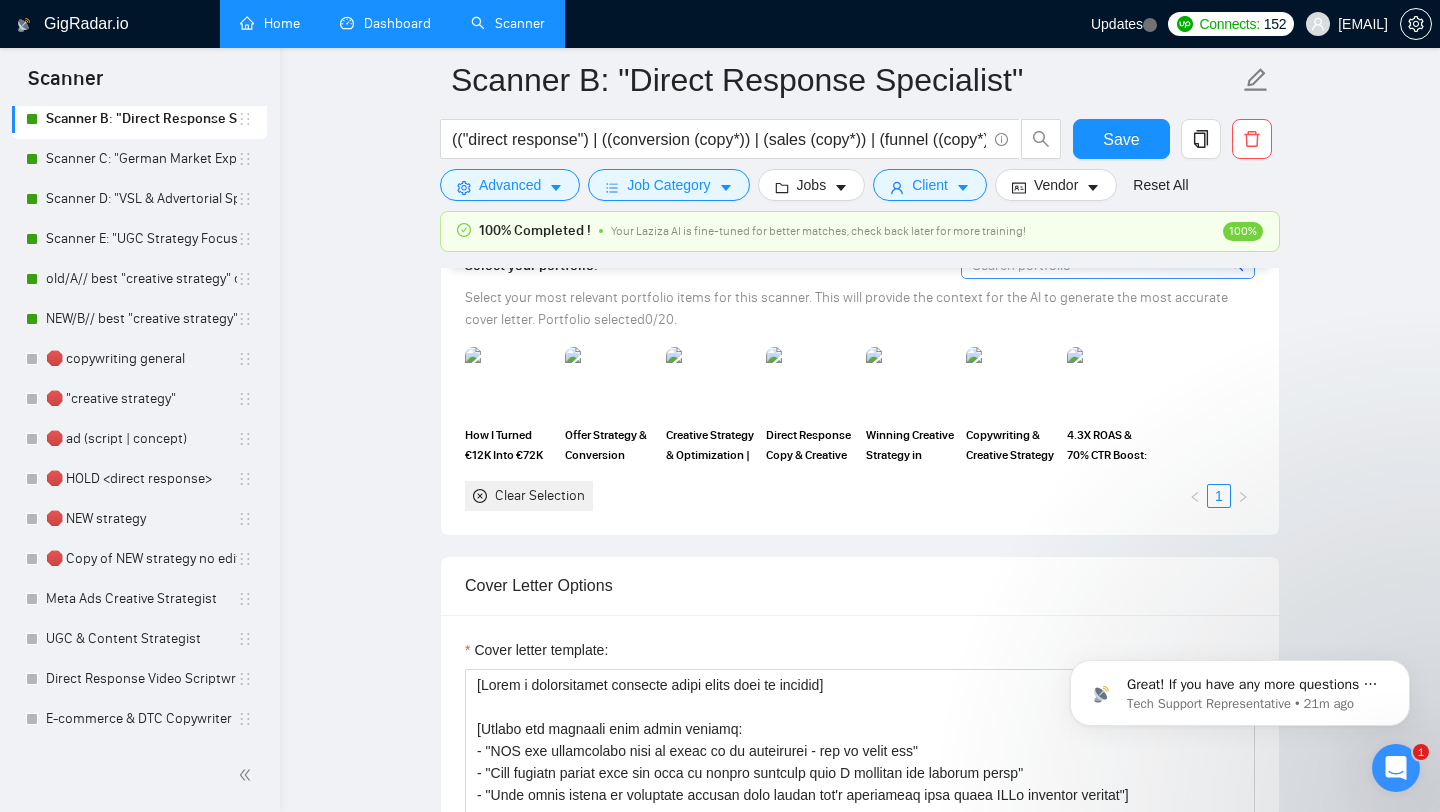 scroll, scrollTop: 1401, scrollLeft: 0, axis: vertical 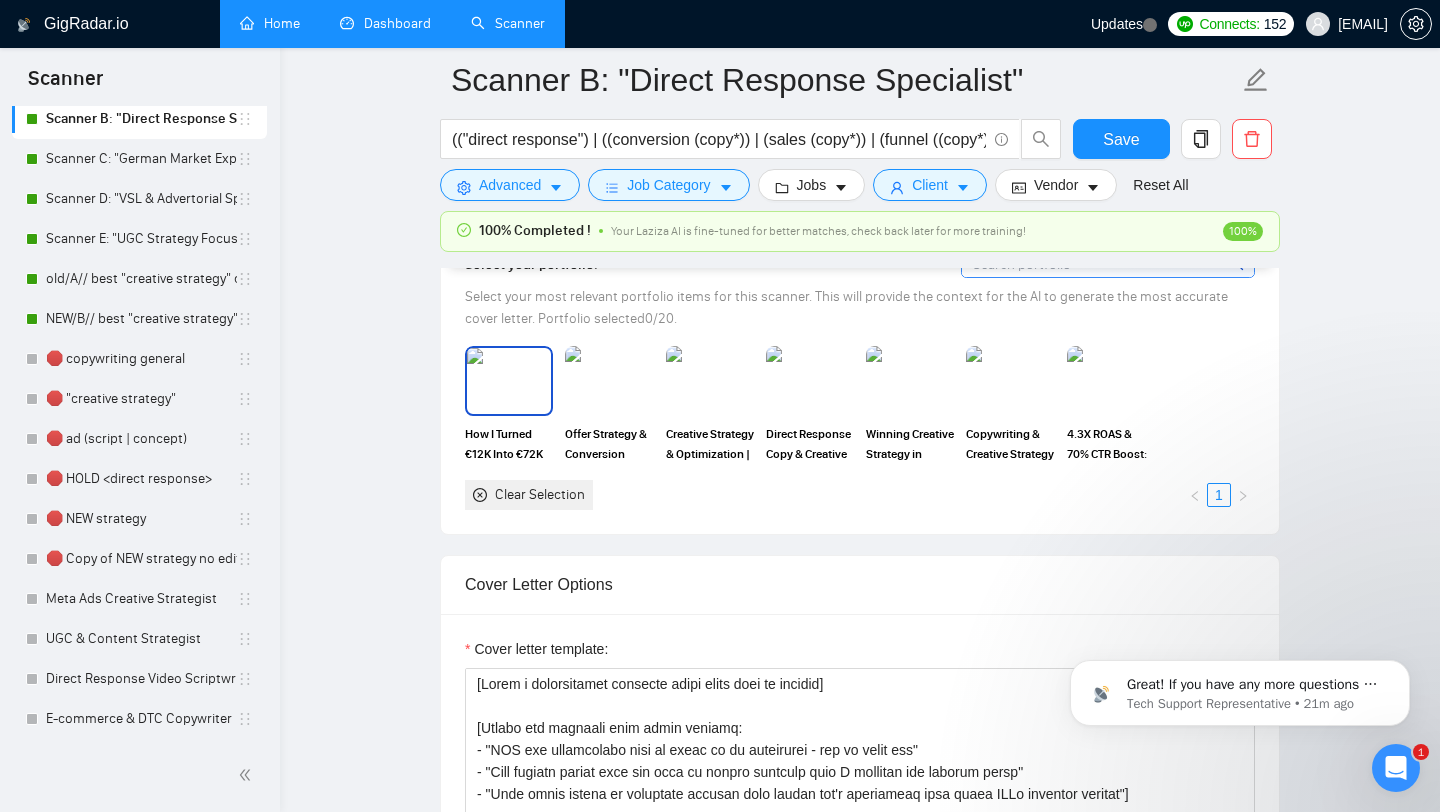click at bounding box center (509, 381) 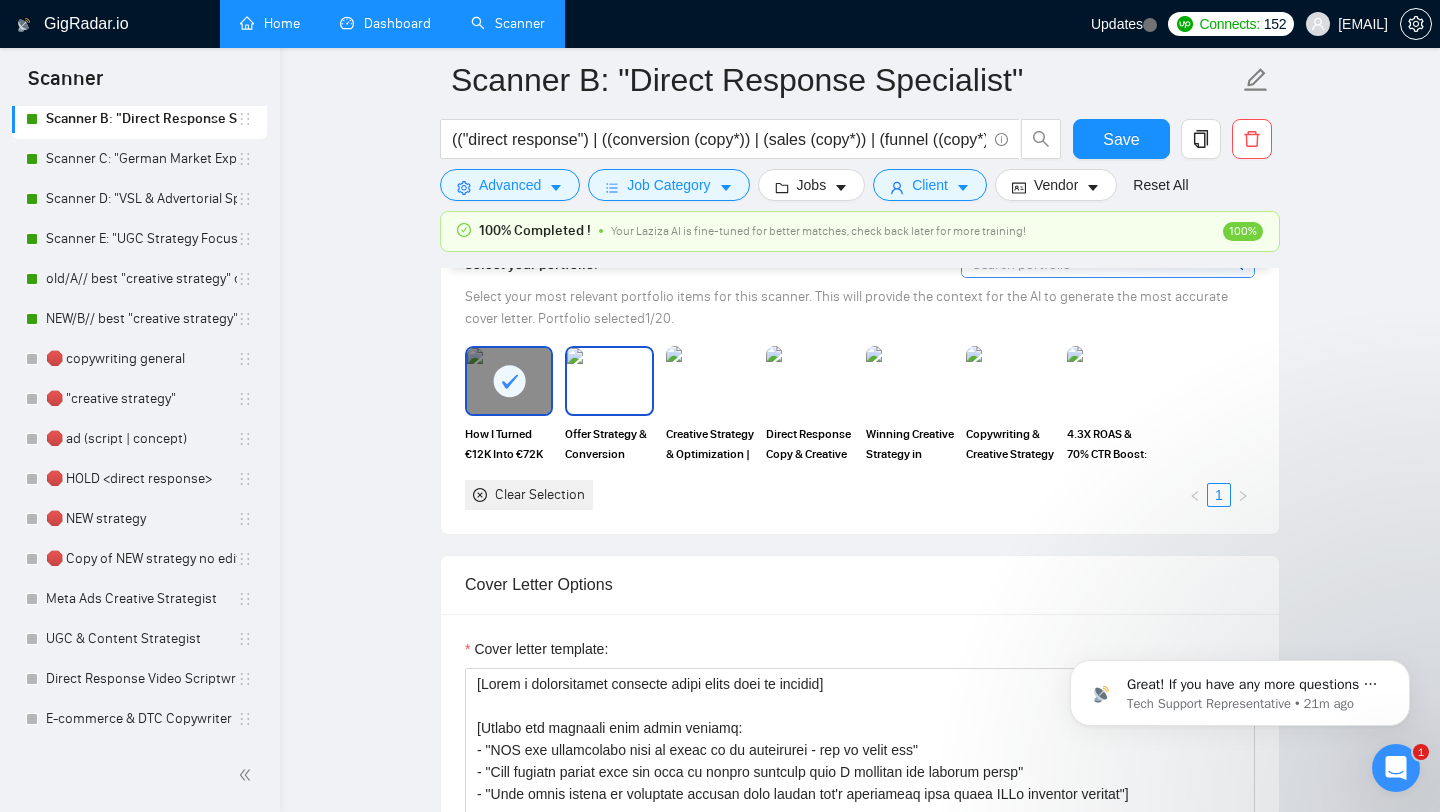 click at bounding box center (609, 381) 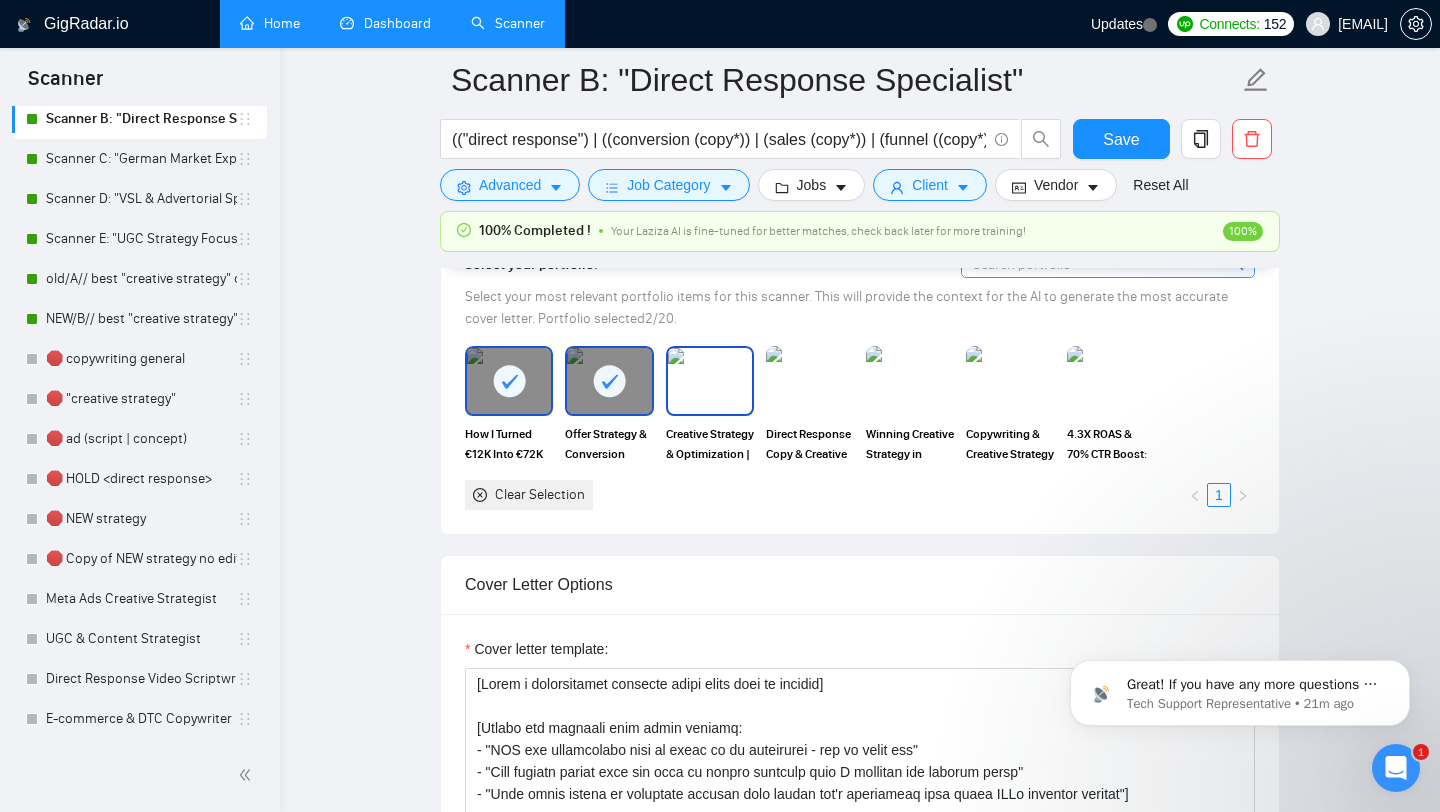 click at bounding box center [710, 381] 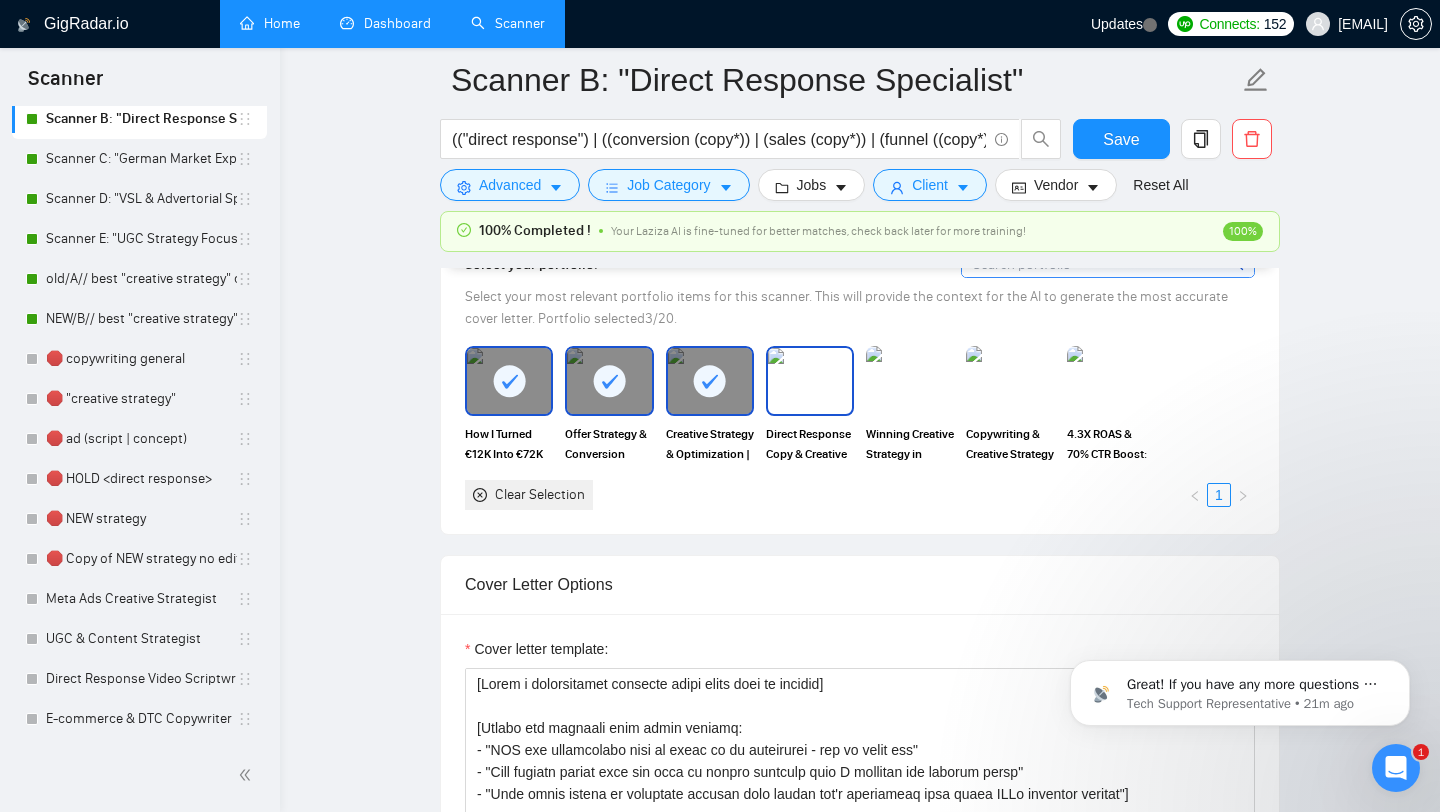 click at bounding box center [810, 381] 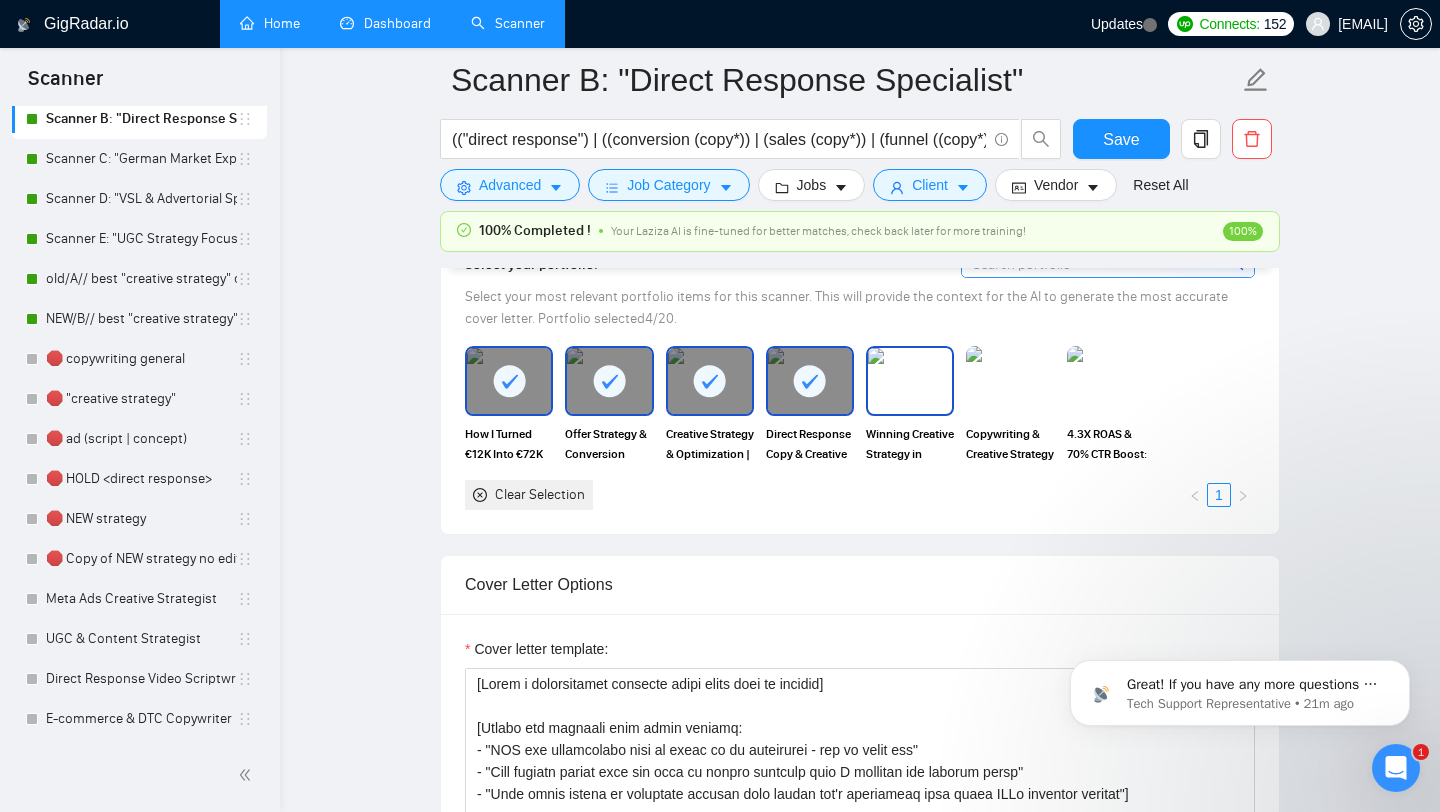 click at bounding box center [910, 381] 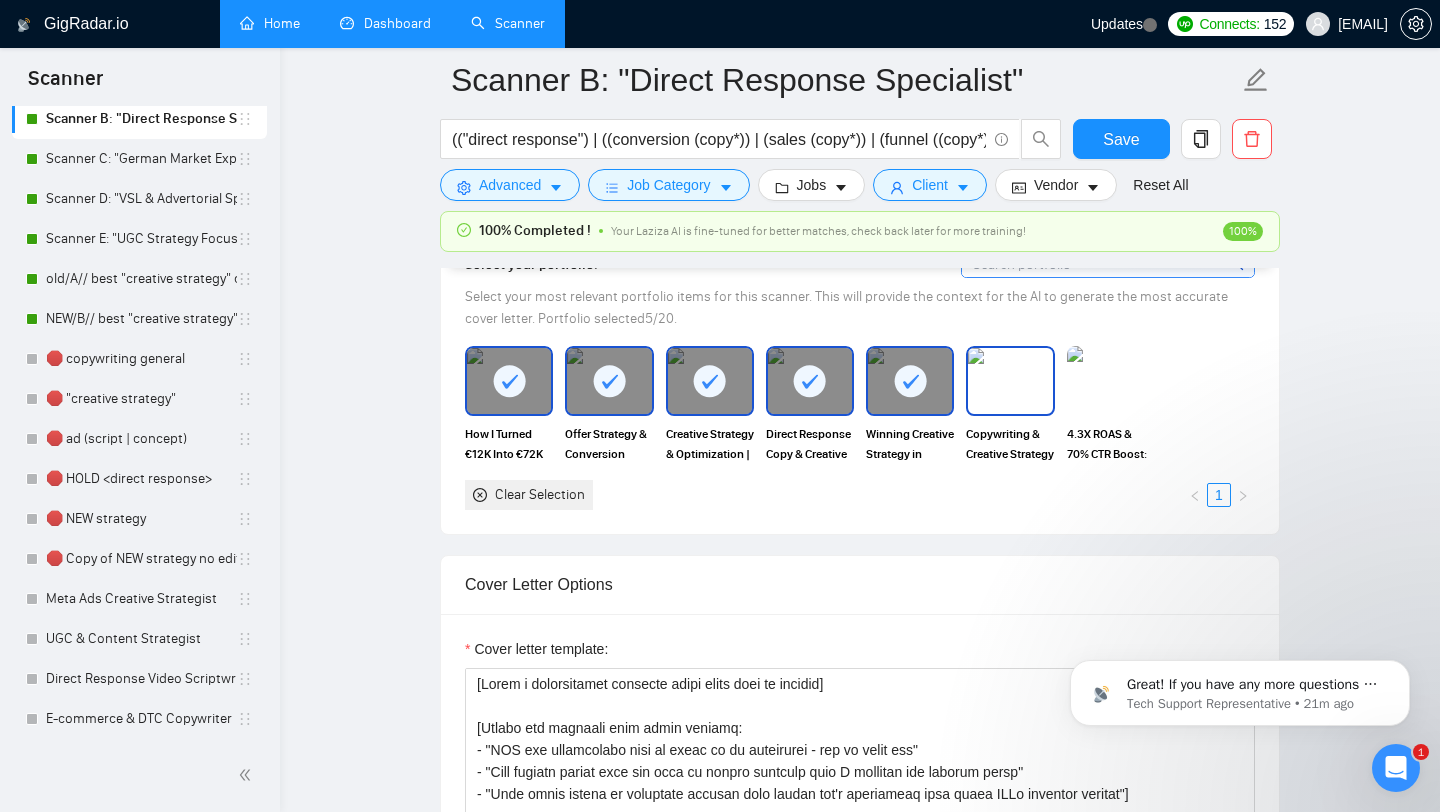click at bounding box center (1010, 381) 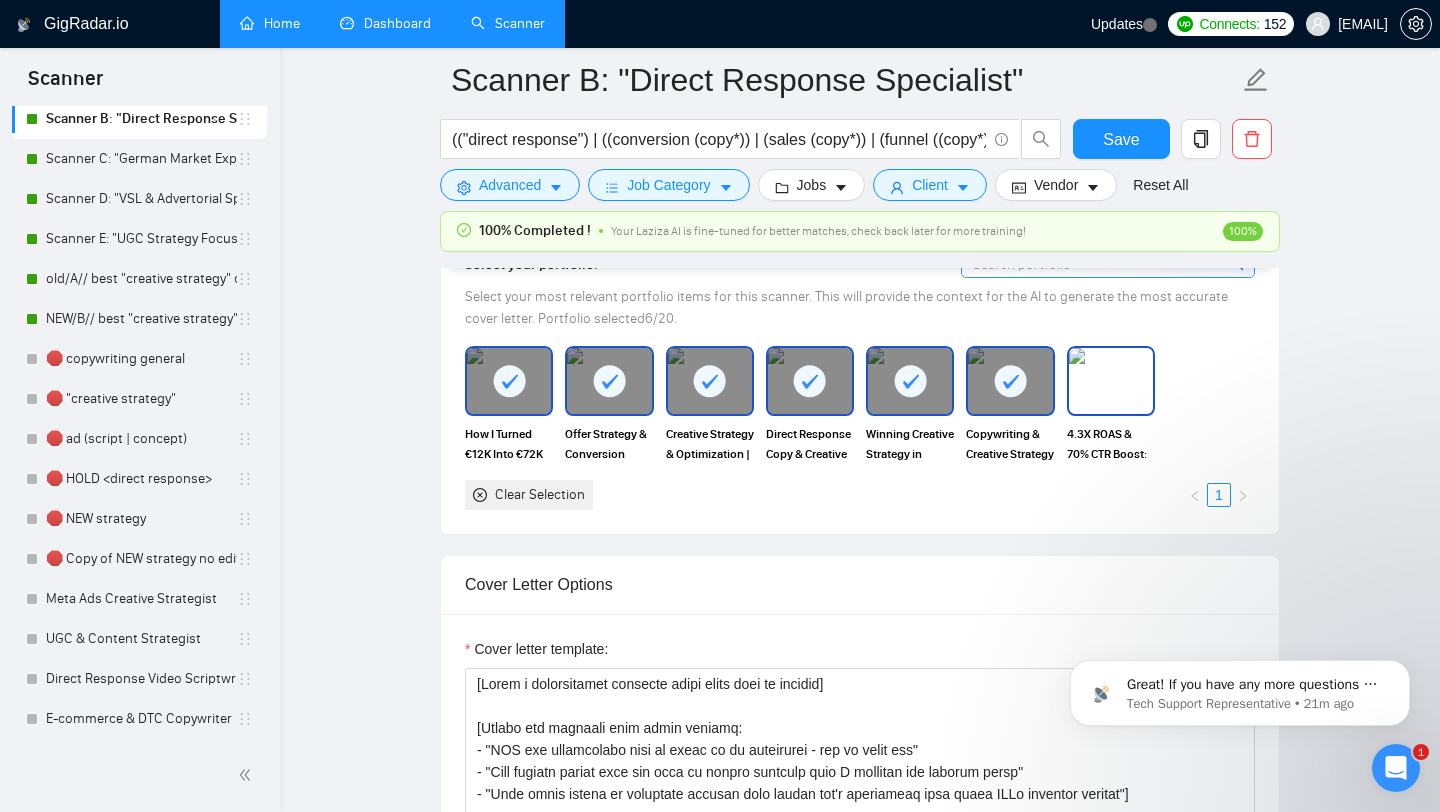 click at bounding box center [1111, 381] 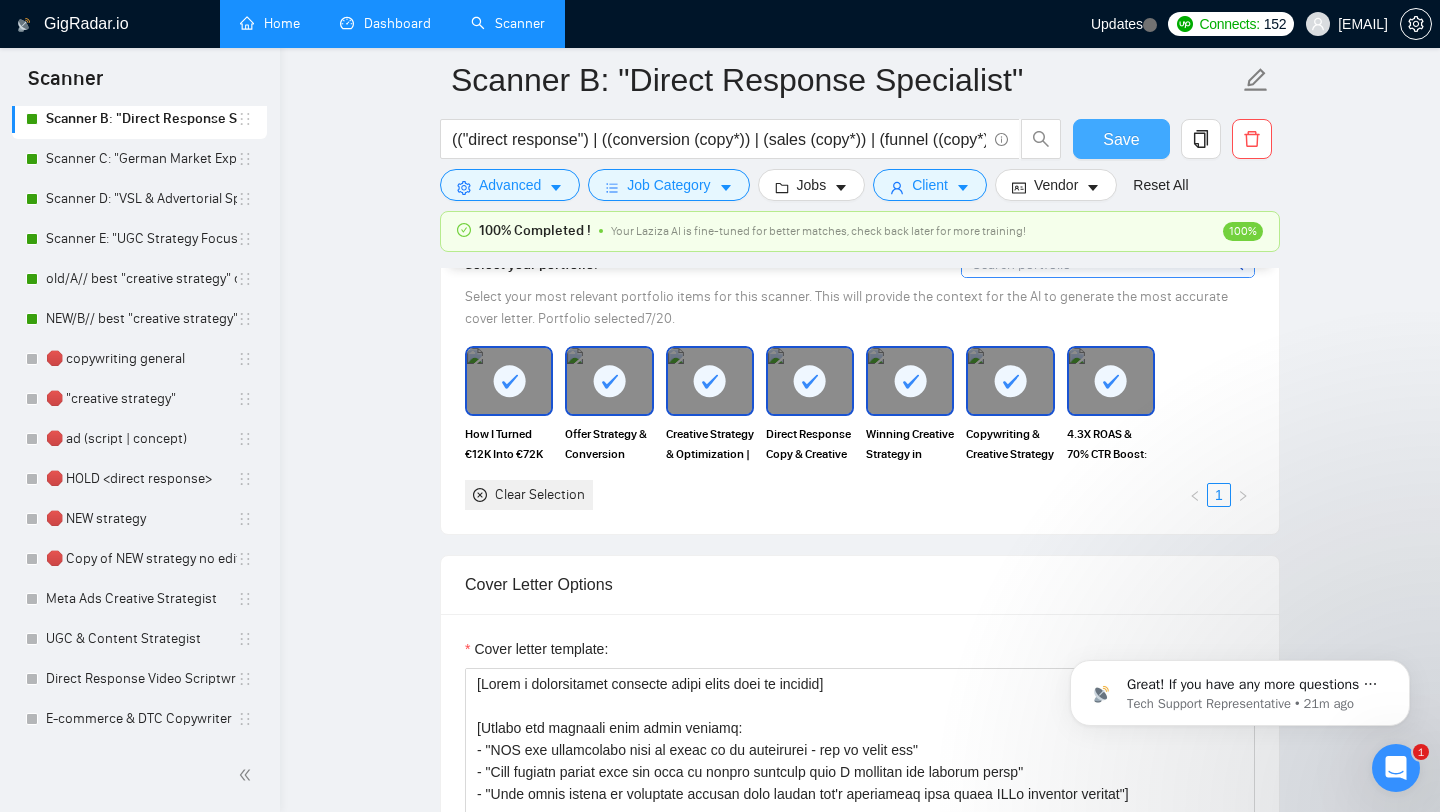 click on "Save" at bounding box center [1121, 139] 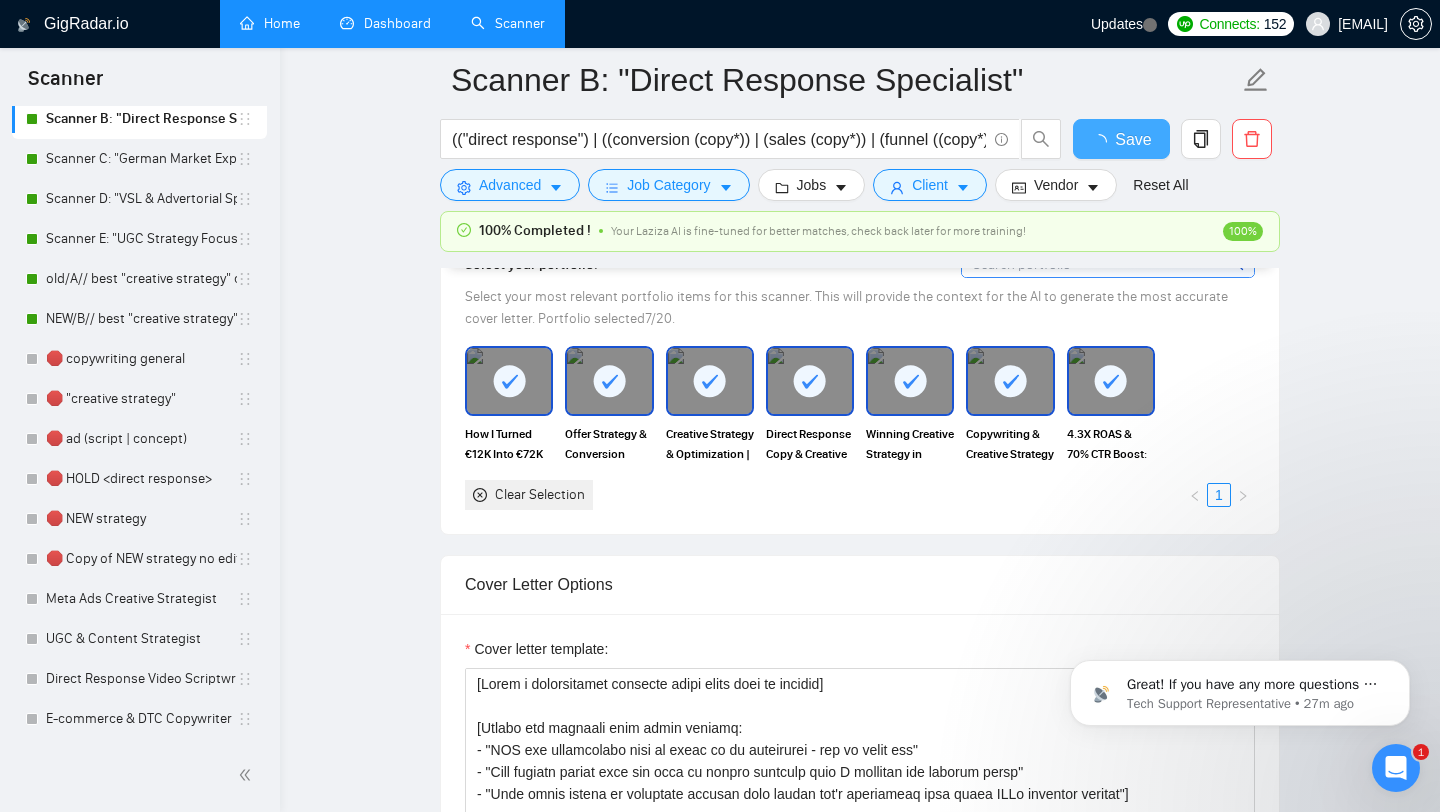 type 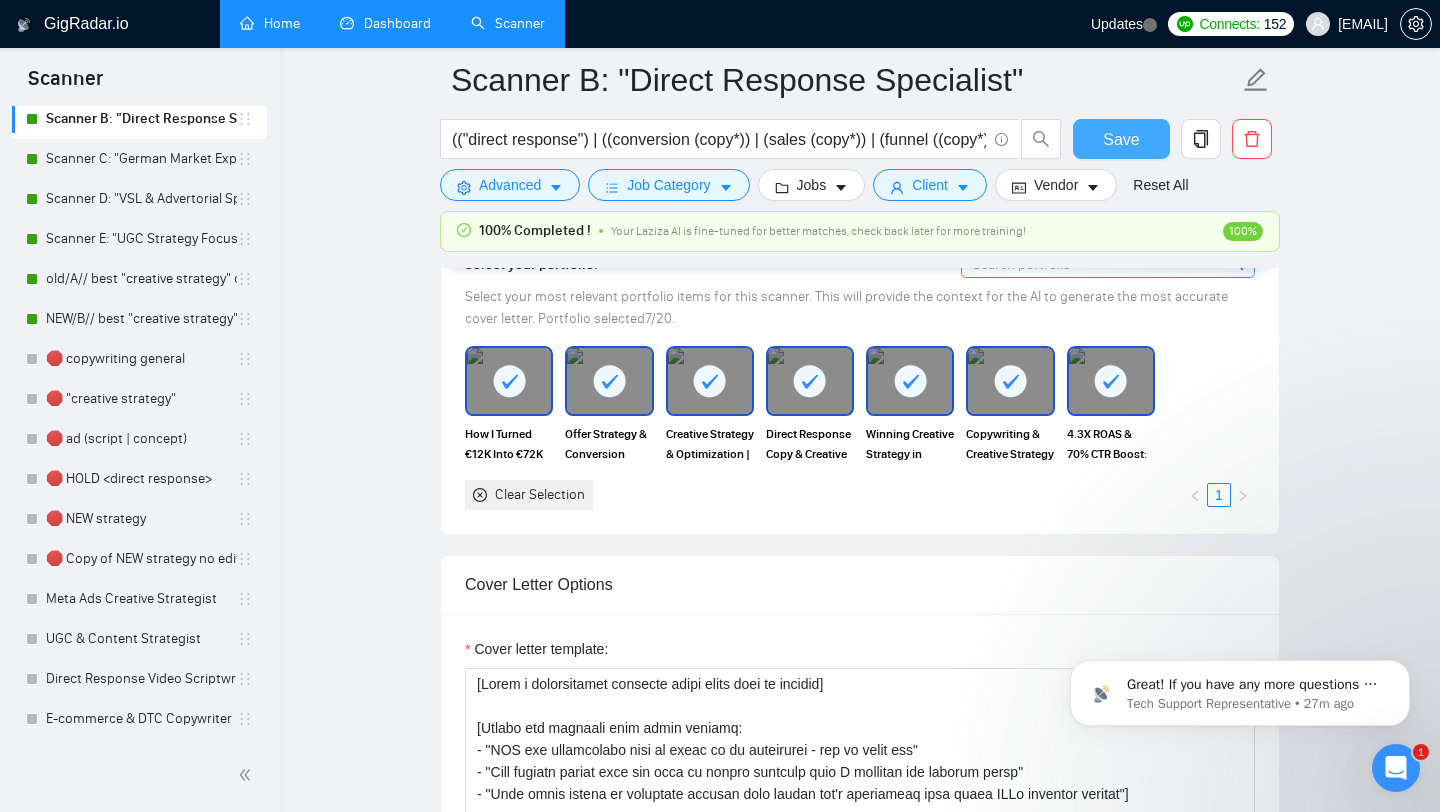 type 